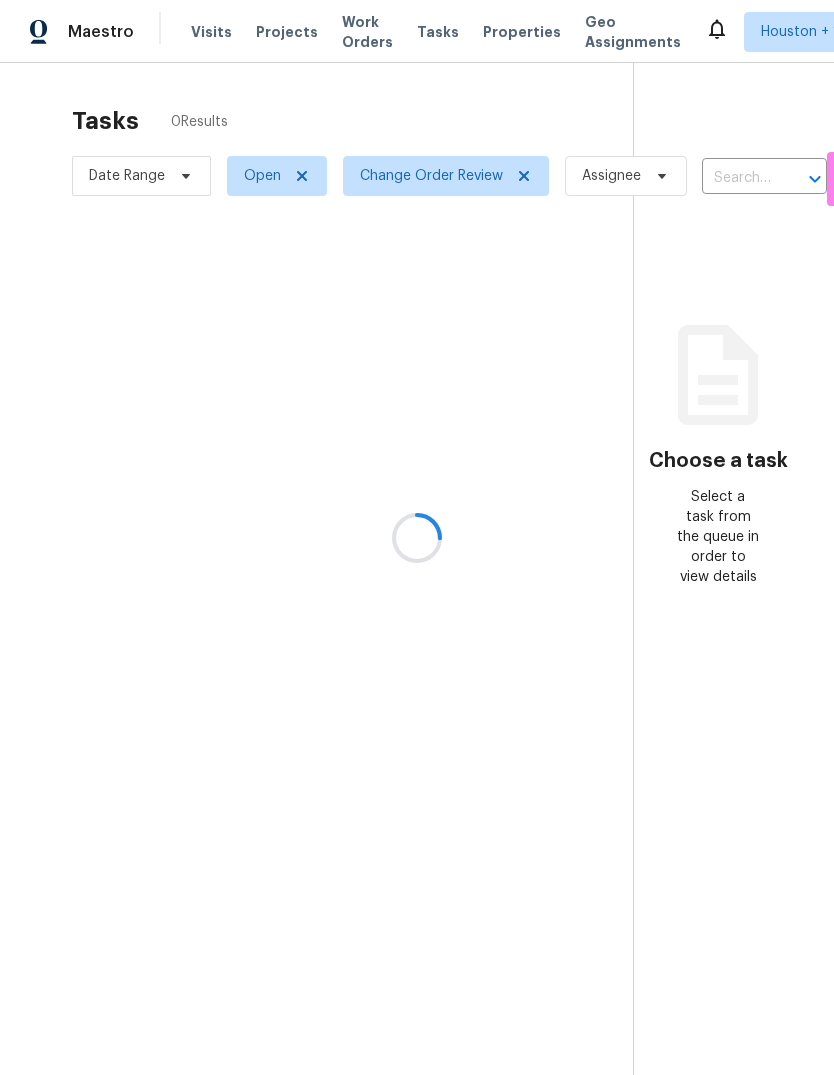 scroll, scrollTop: 0, scrollLeft: 0, axis: both 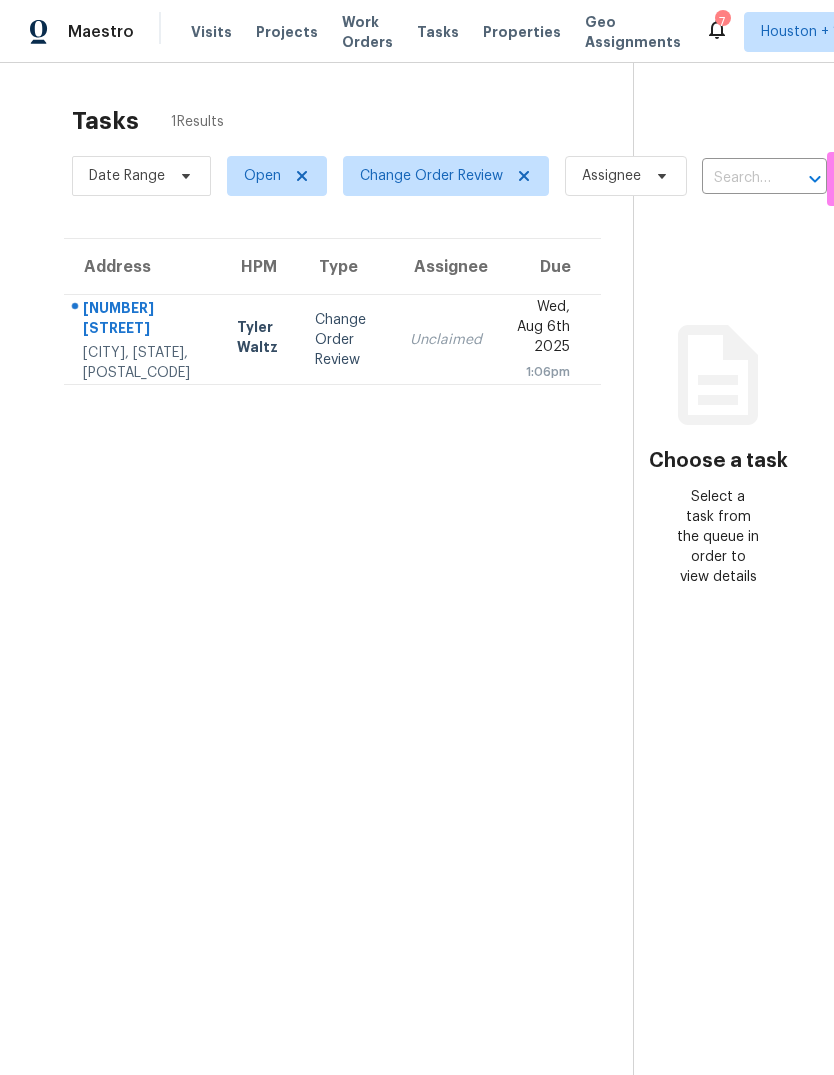 click on "Change Order Review" at bounding box center [346, 340] 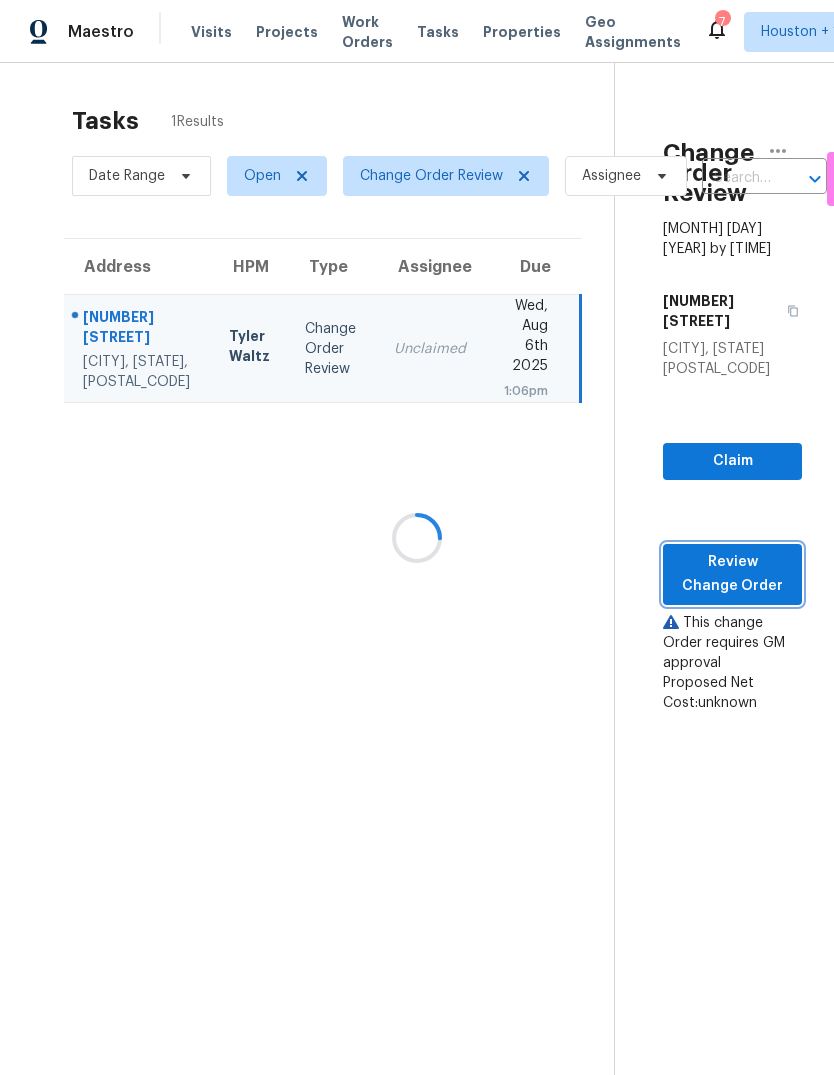 click on "Review Change Order" at bounding box center [732, 574] 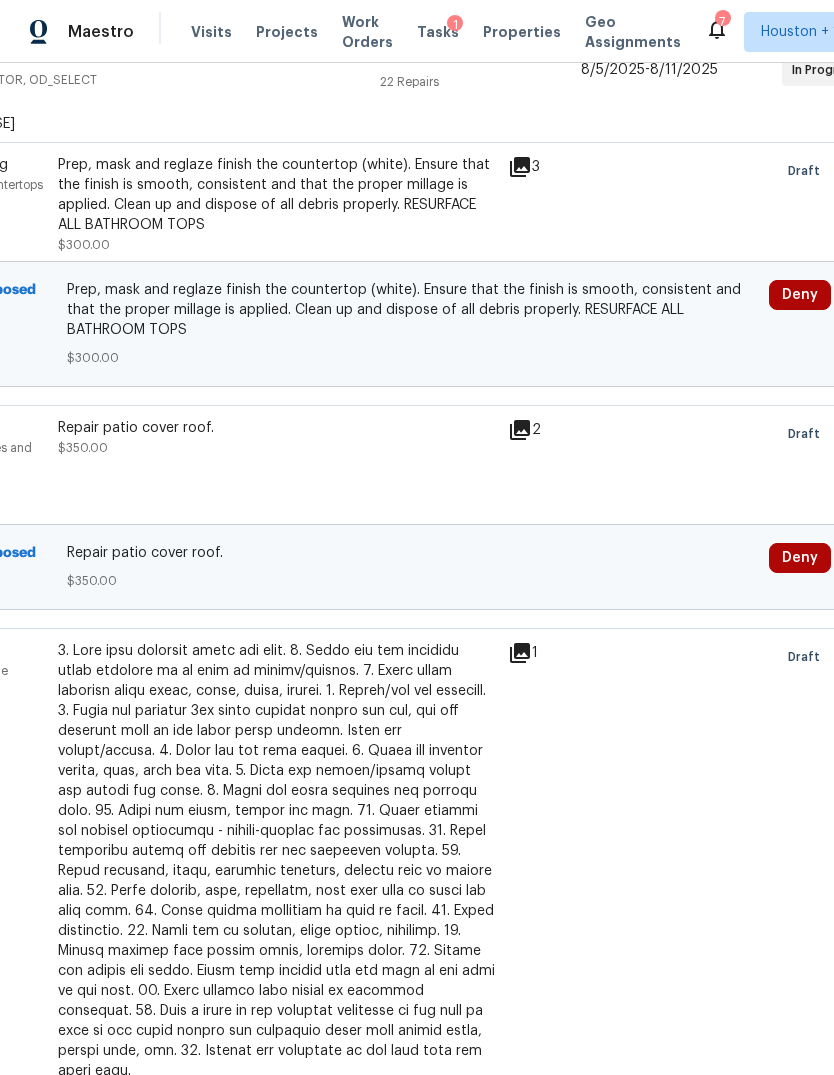 scroll, scrollTop: 448, scrollLeft: 152, axis: both 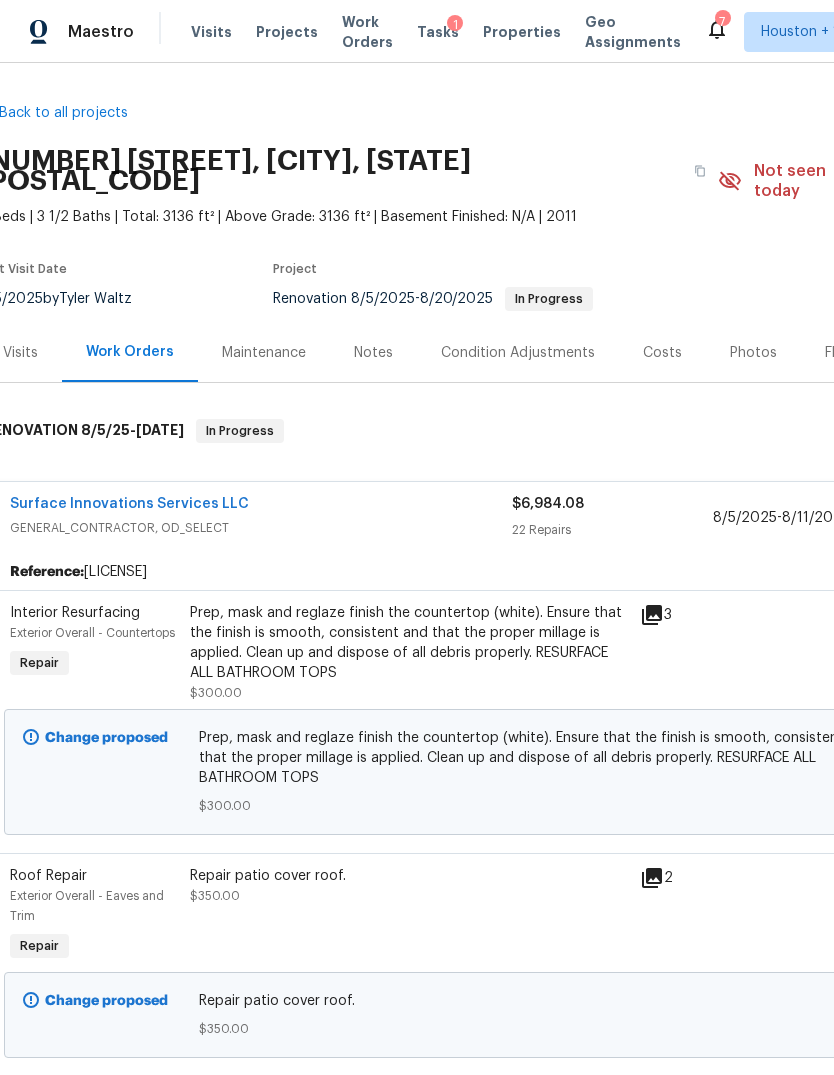 click on "$6,984.08 22 Repairs" at bounding box center (612, 518) 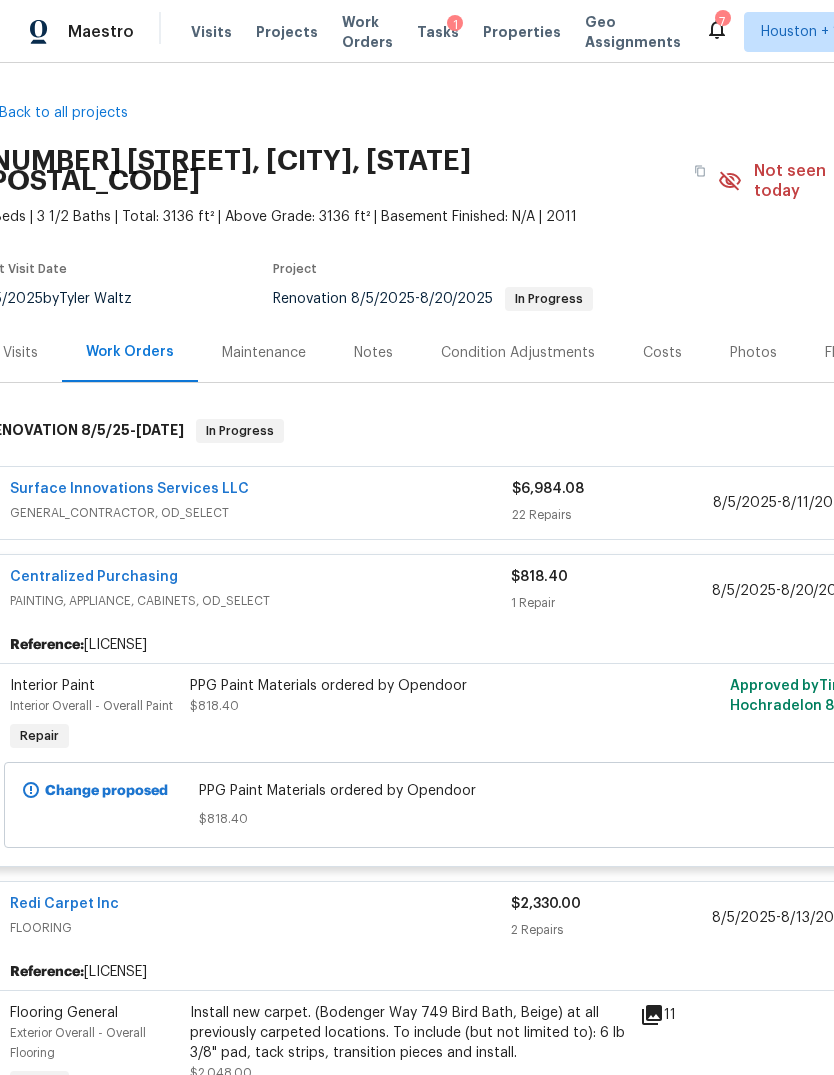 click on "1 Repair" at bounding box center (611, 603) 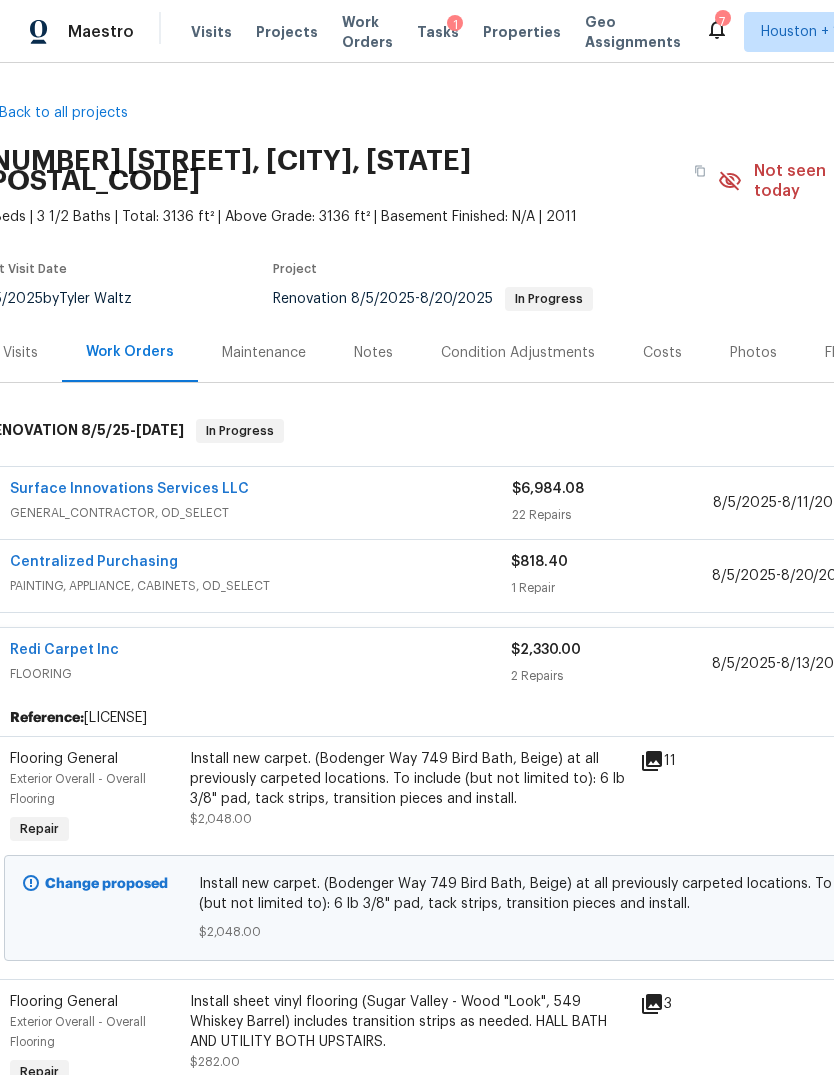 click on "$2,330.00 2 Repairs" at bounding box center [611, 664] 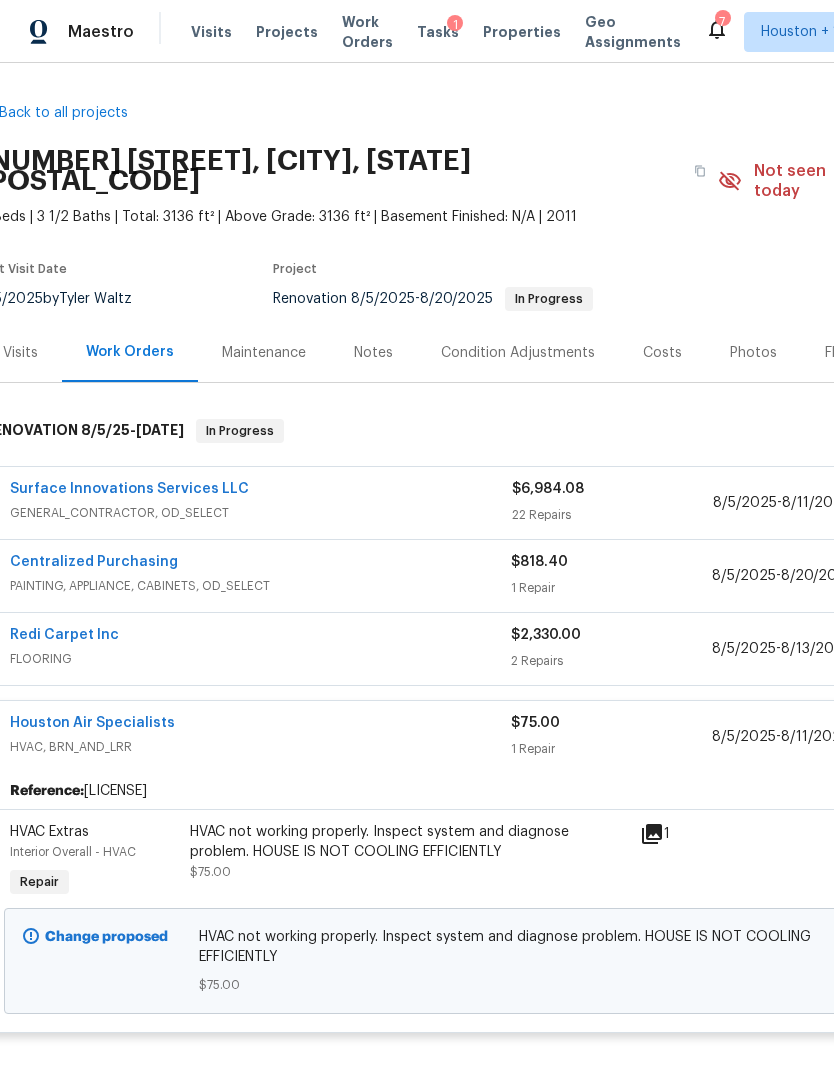 click on "1 Repair" at bounding box center [611, 749] 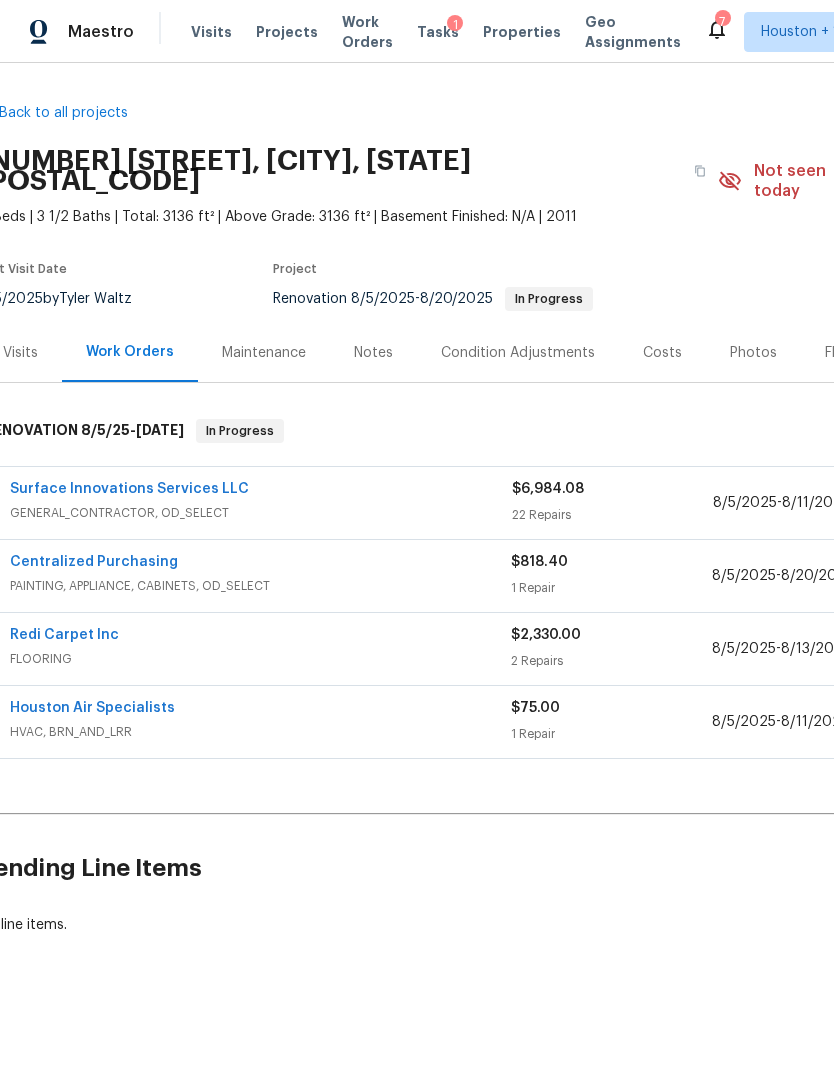 click on "1 Repair" at bounding box center (611, 734) 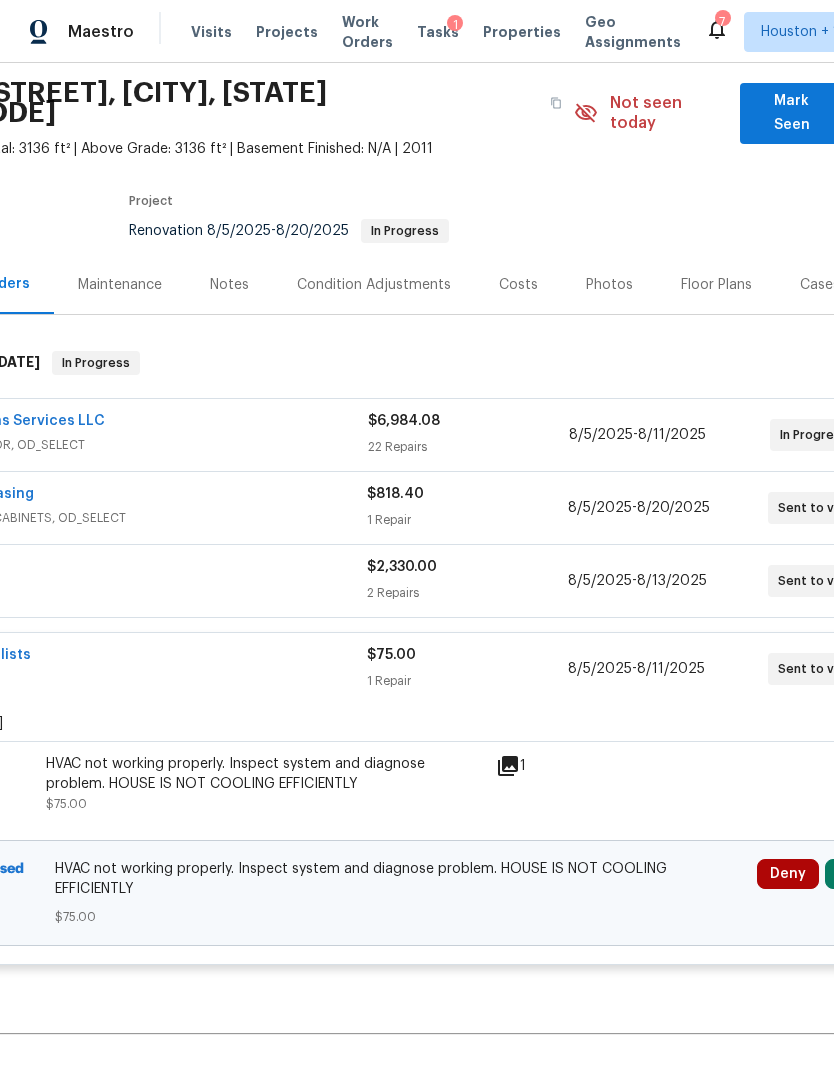 scroll, scrollTop: 112, scrollLeft: 258, axis: both 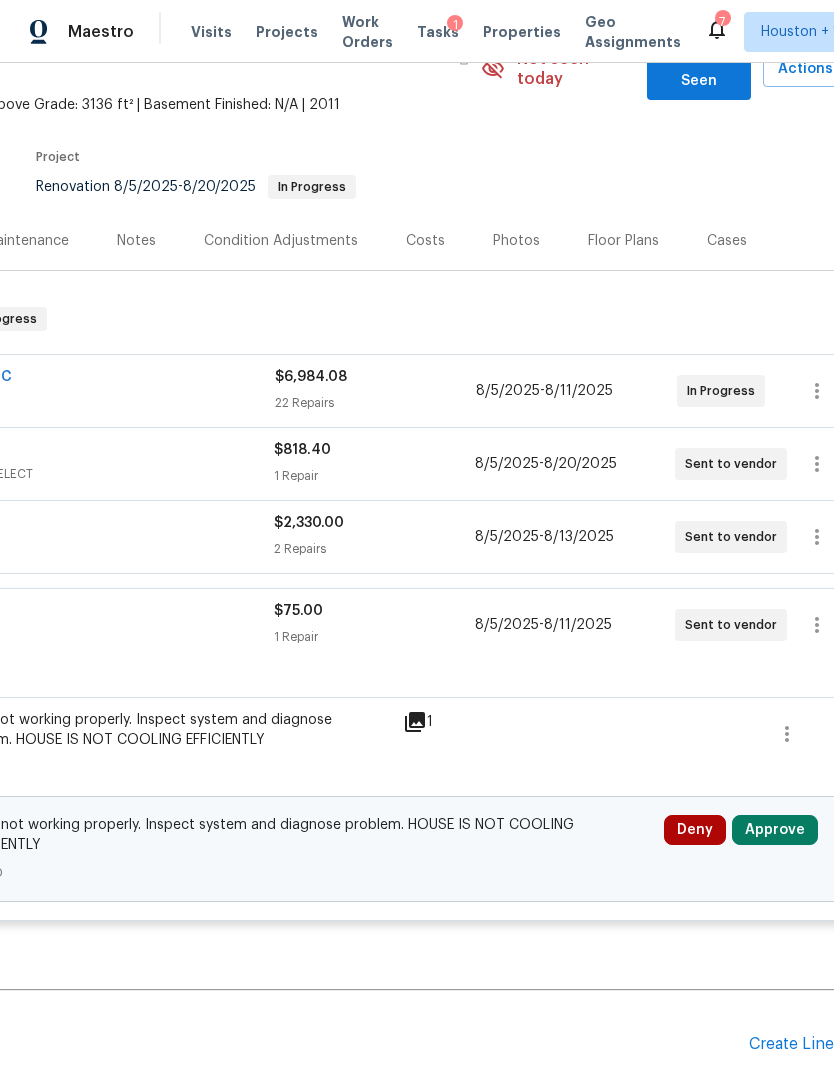 click on "Approve" at bounding box center [775, 830] 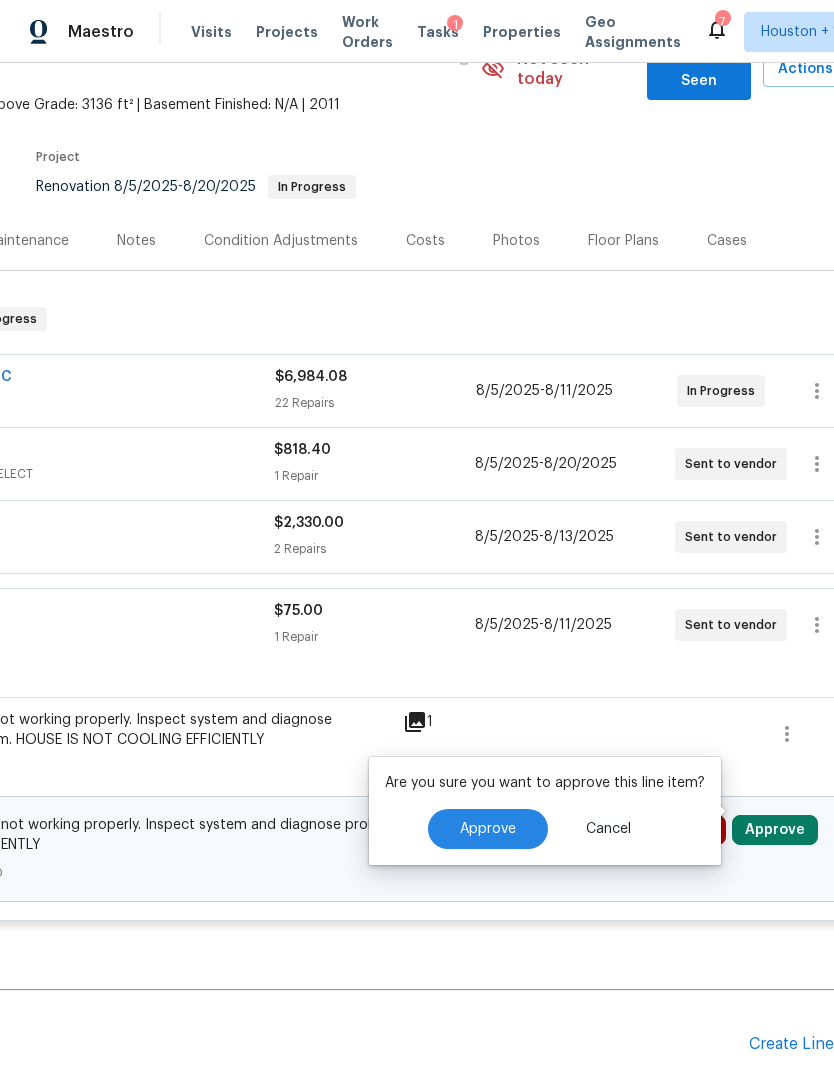 click on "Approve" at bounding box center (488, 829) 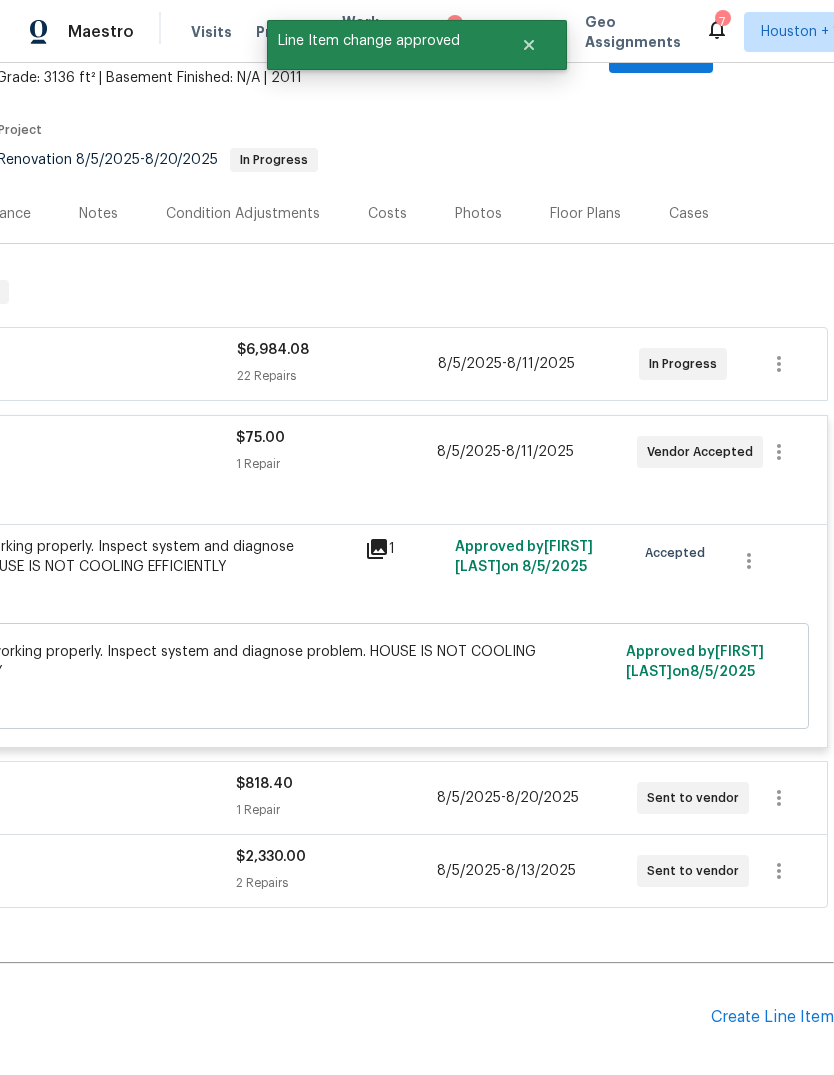 scroll, scrollTop: 139, scrollLeft: 296, axis: both 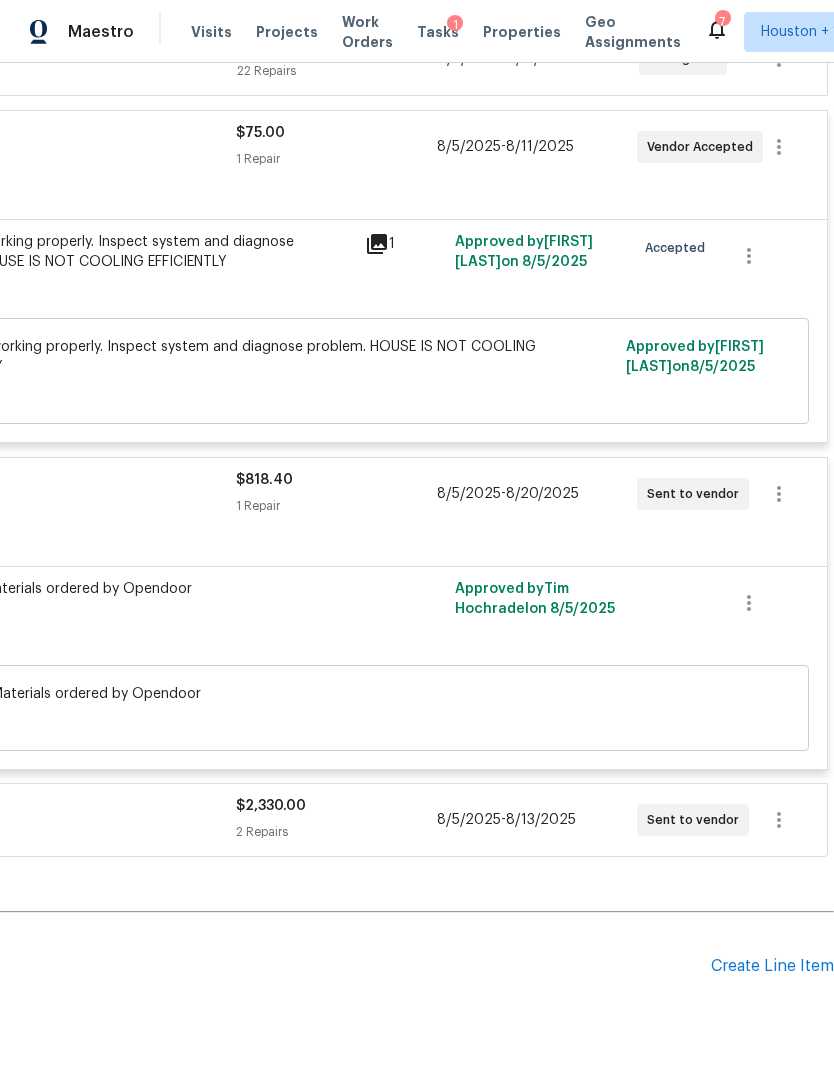 click on "8/5/2025  -  8/13/2025" at bounding box center (537, 820) 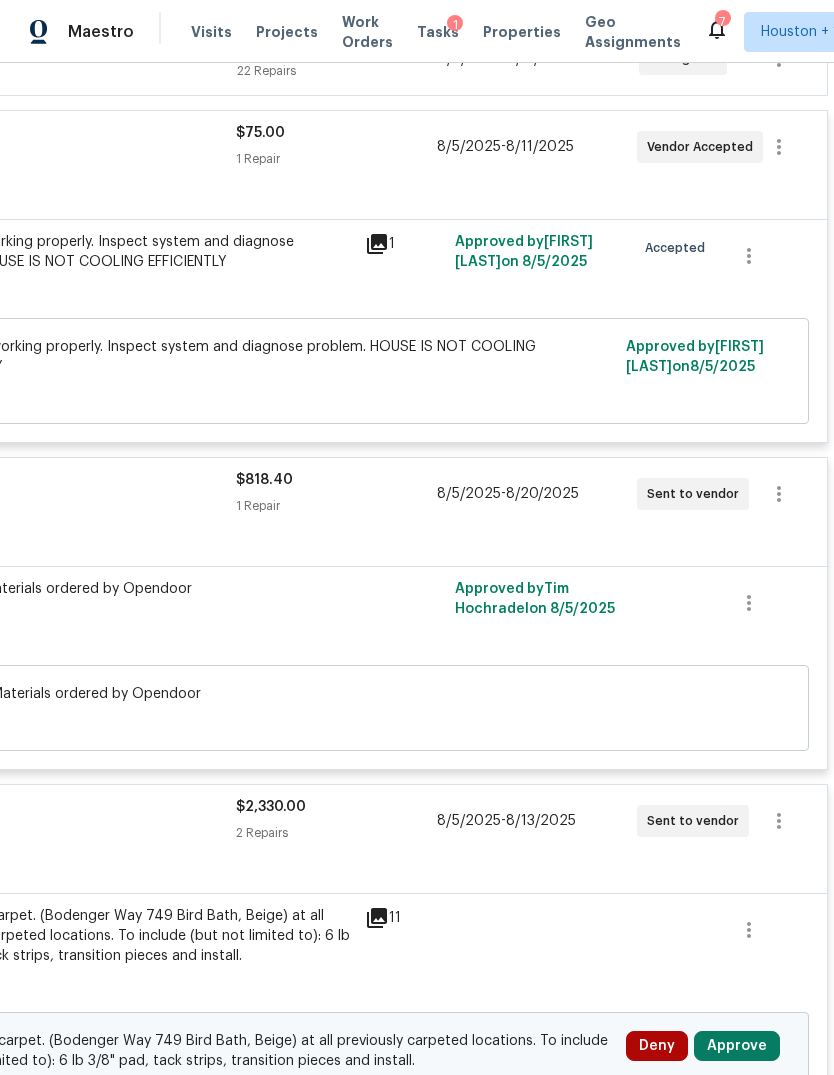 click on "Approve" at bounding box center [737, 1046] 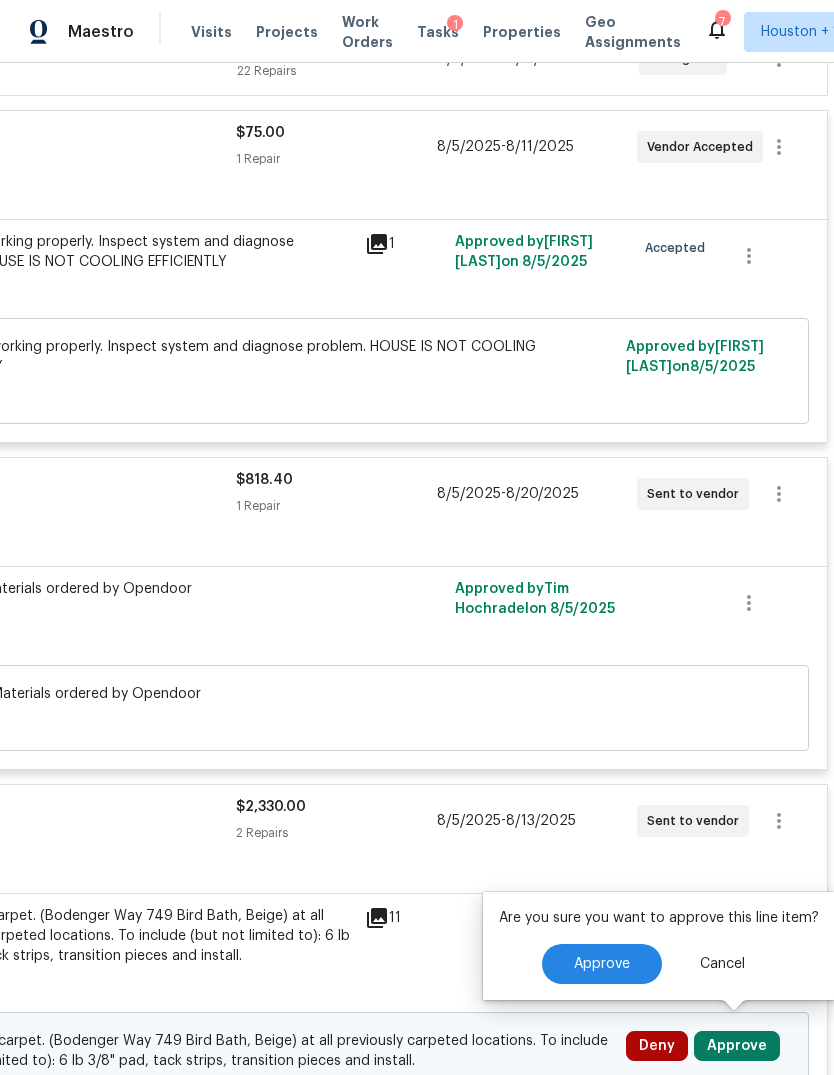 scroll, scrollTop: 75, scrollLeft: 0, axis: vertical 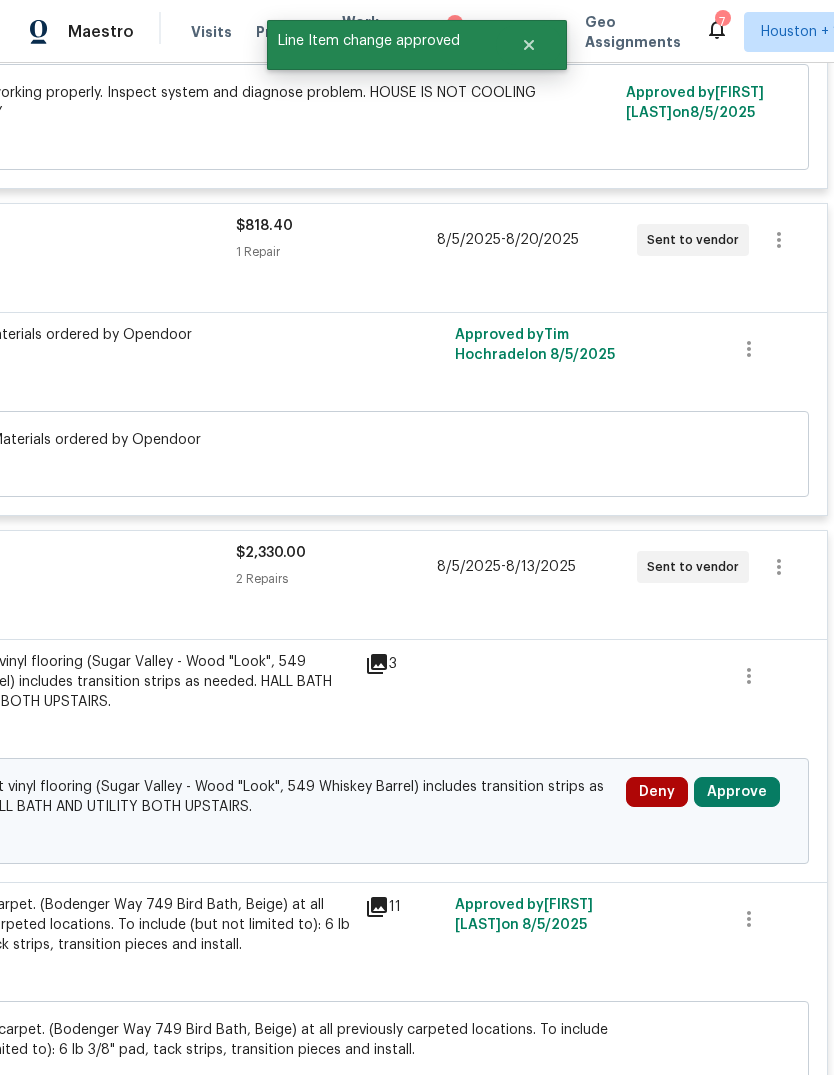 click on "Approve" at bounding box center (737, 792) 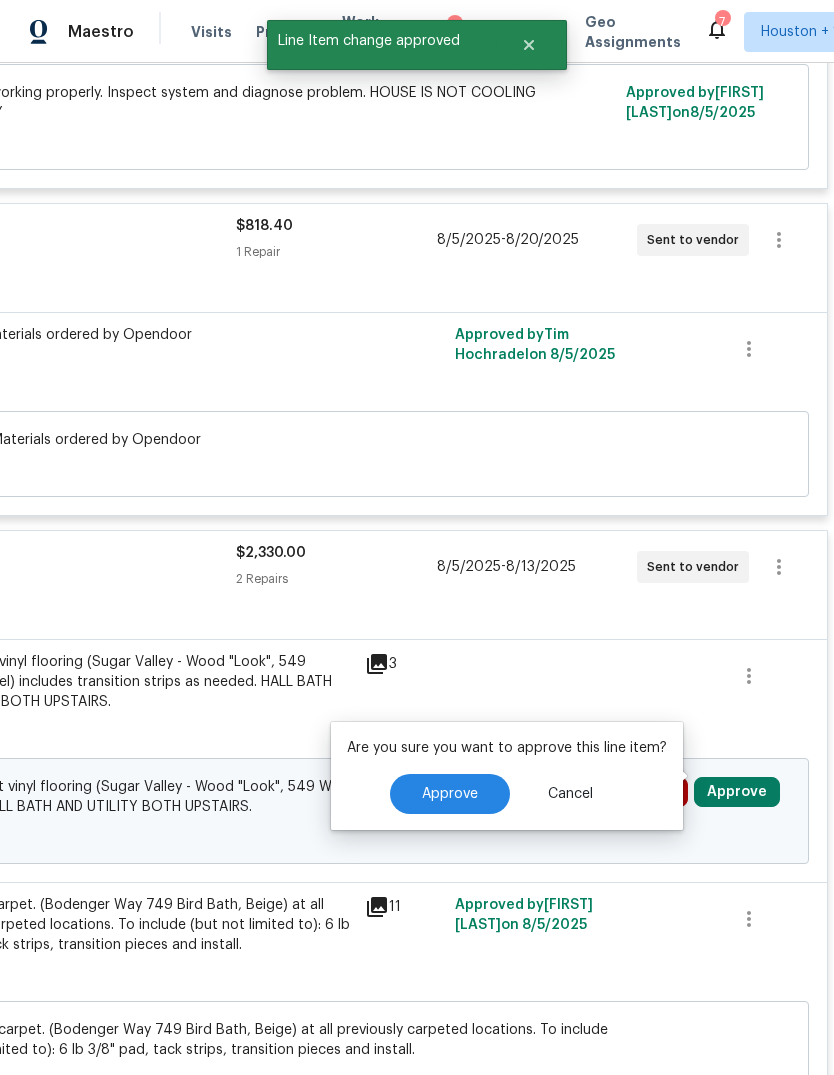 click on "Approve" at bounding box center [450, 794] 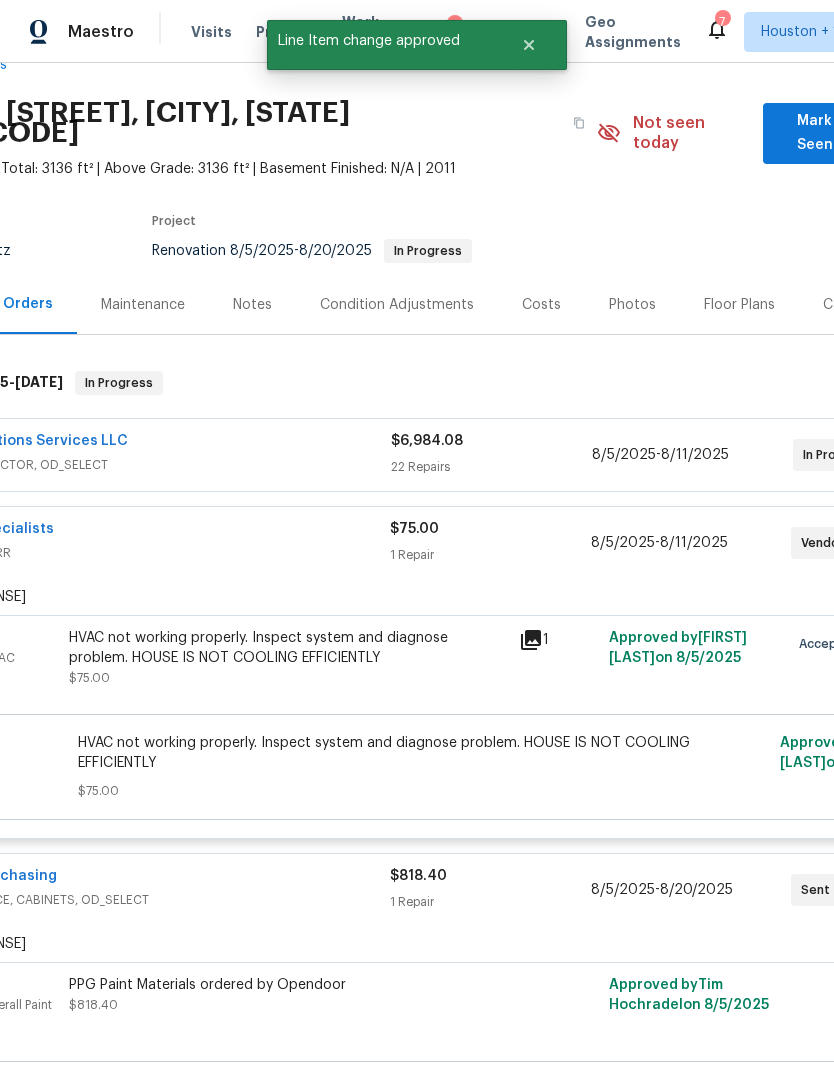 scroll, scrollTop: 13, scrollLeft: 123, axis: both 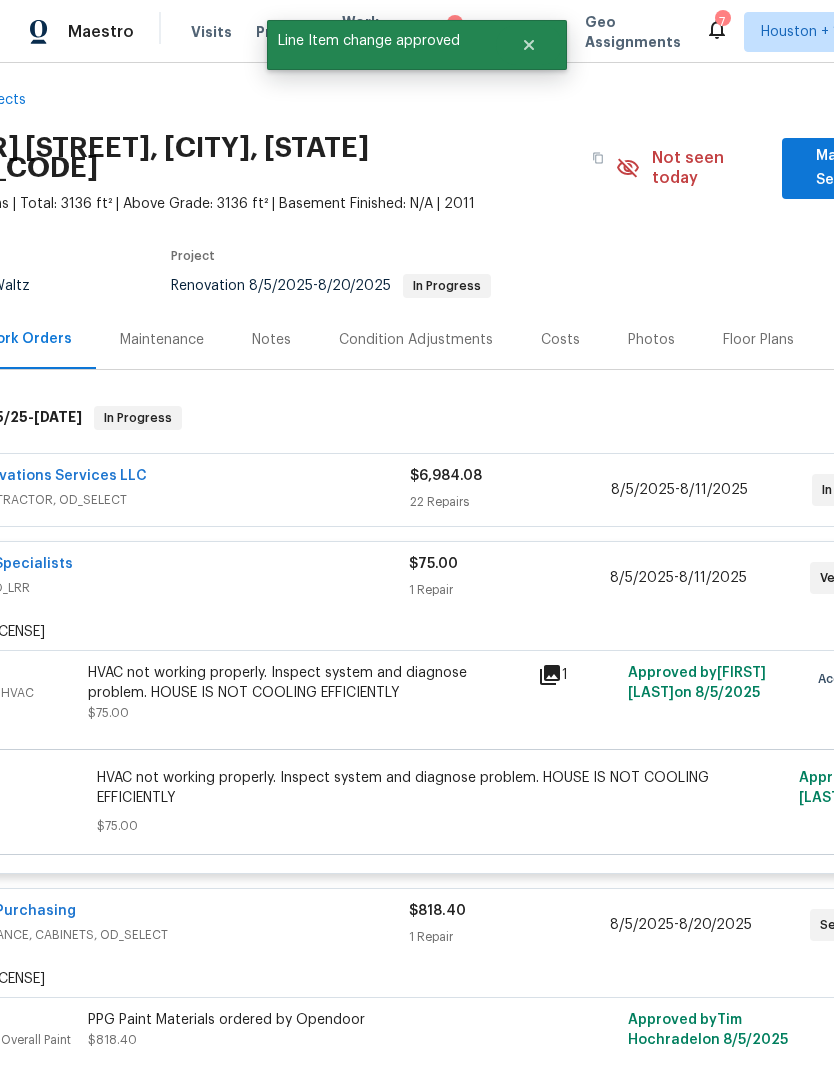 click on "Surface Innovations Services LLC" at bounding box center (27, 476) 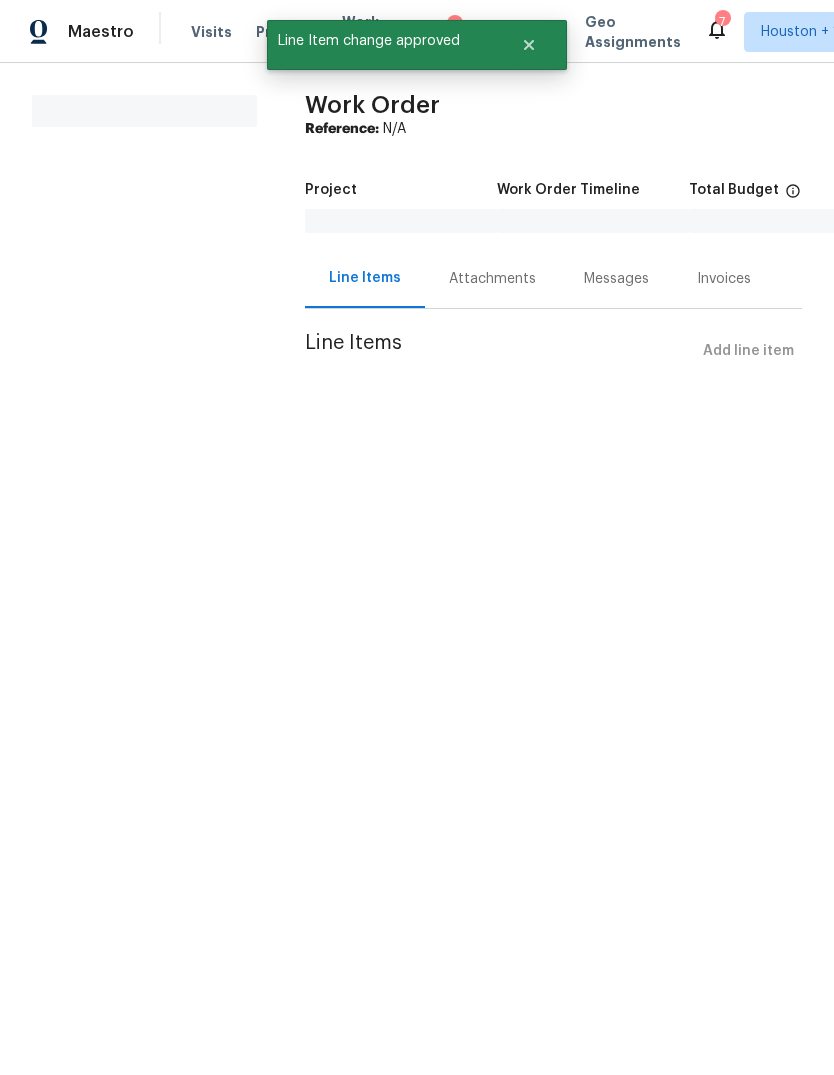 scroll, scrollTop: 0, scrollLeft: 0, axis: both 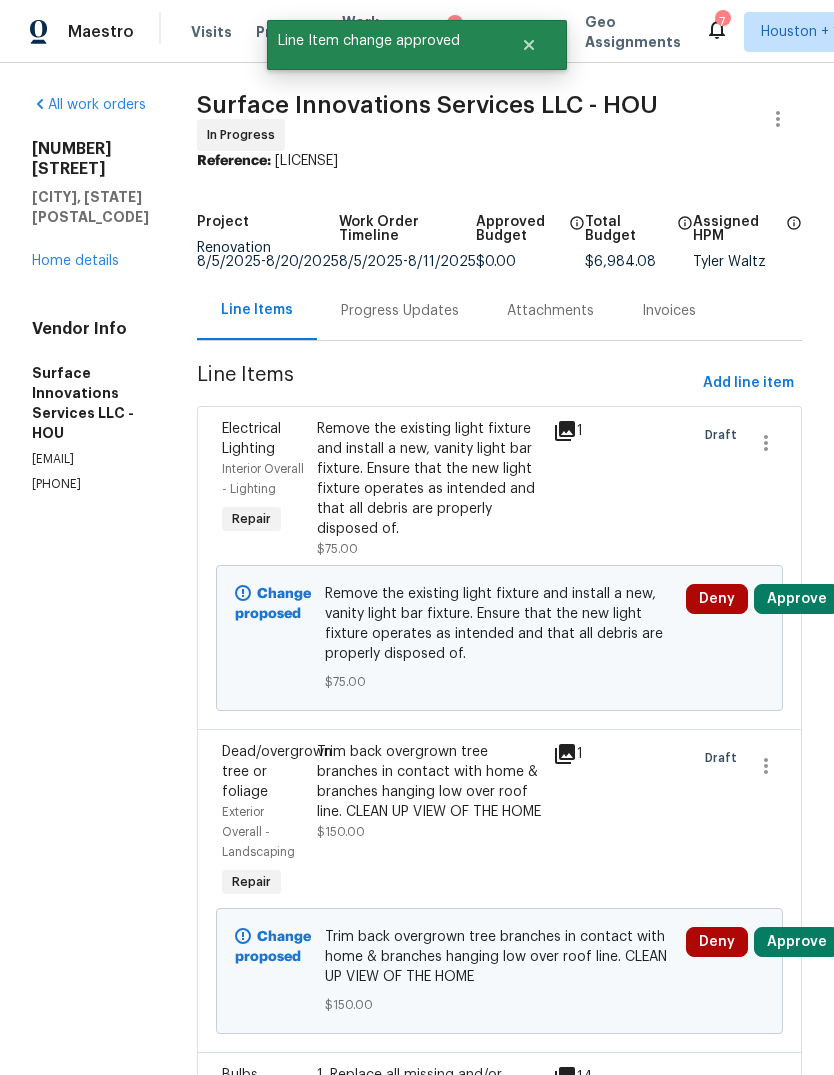 click on "Approve" at bounding box center (797, 599) 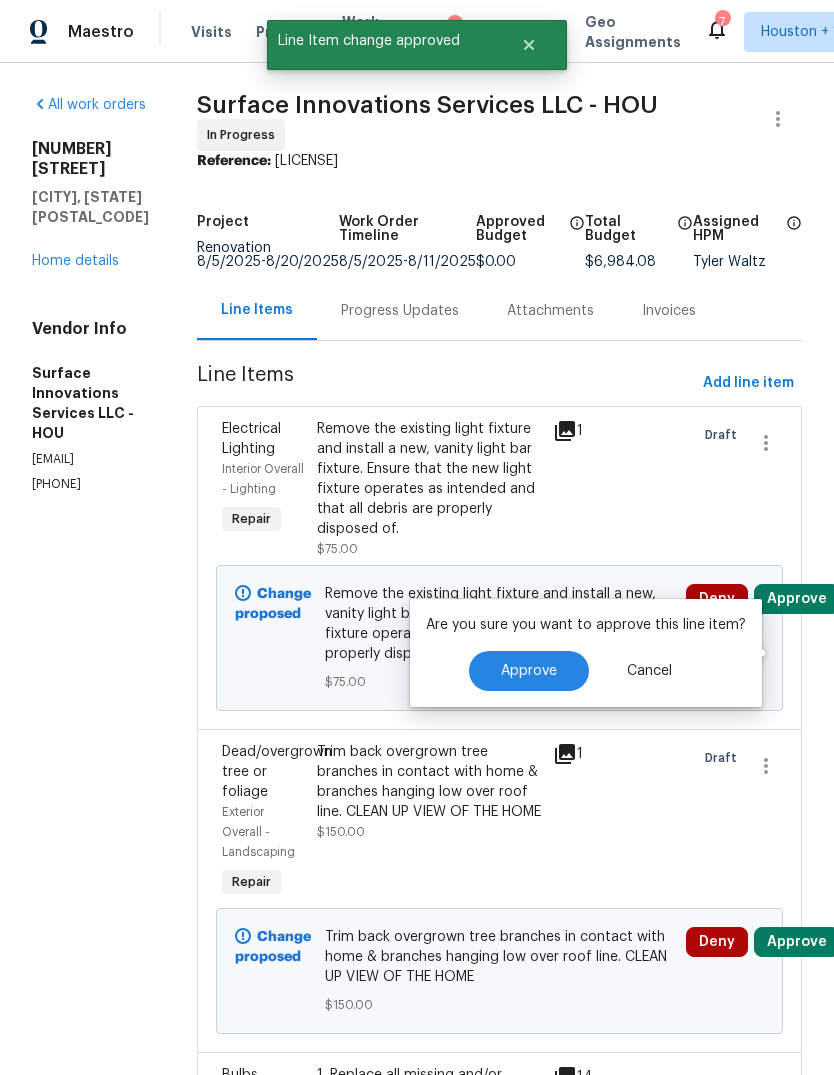 click on "Approve" at bounding box center [529, 671] 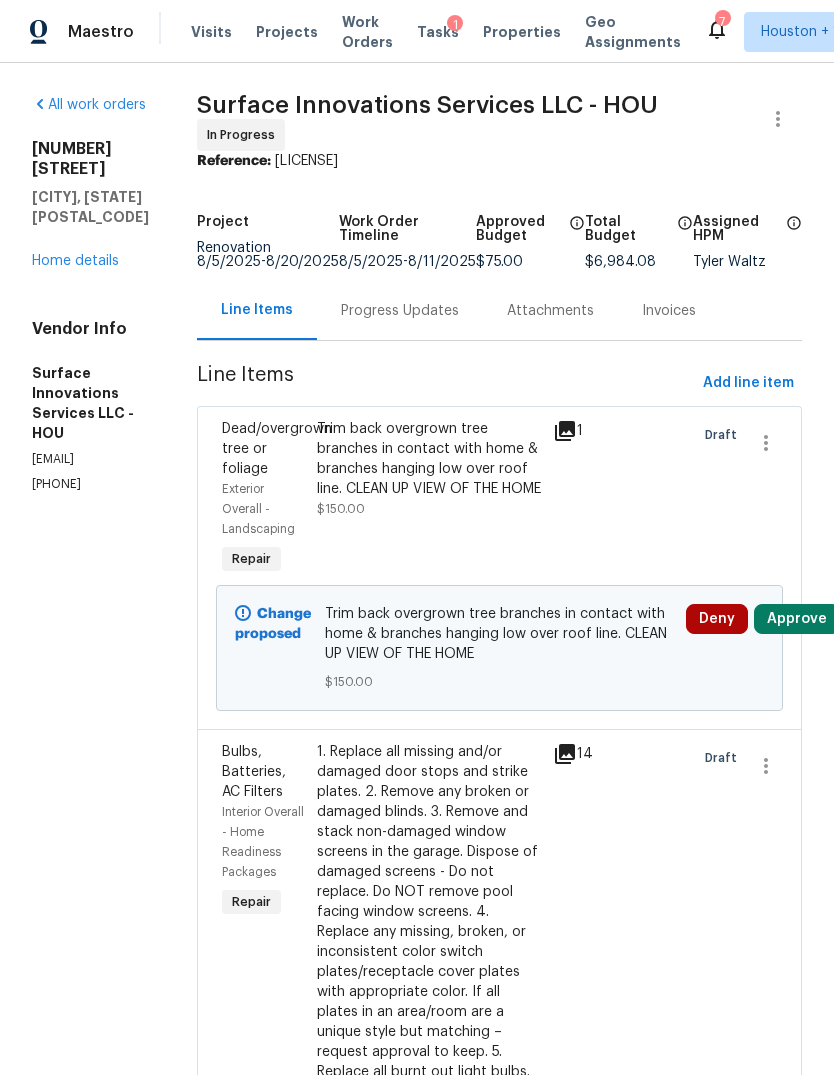click on "Approve" at bounding box center [797, 619] 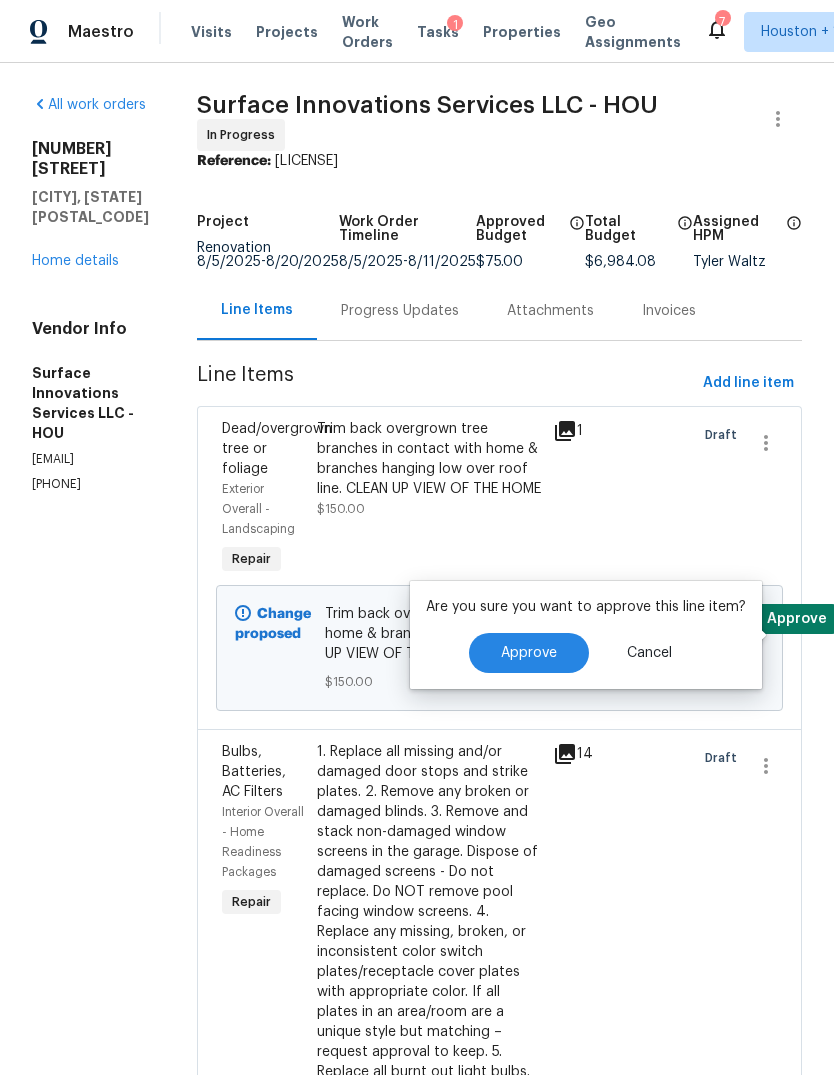 click on "Approve" at bounding box center (529, 653) 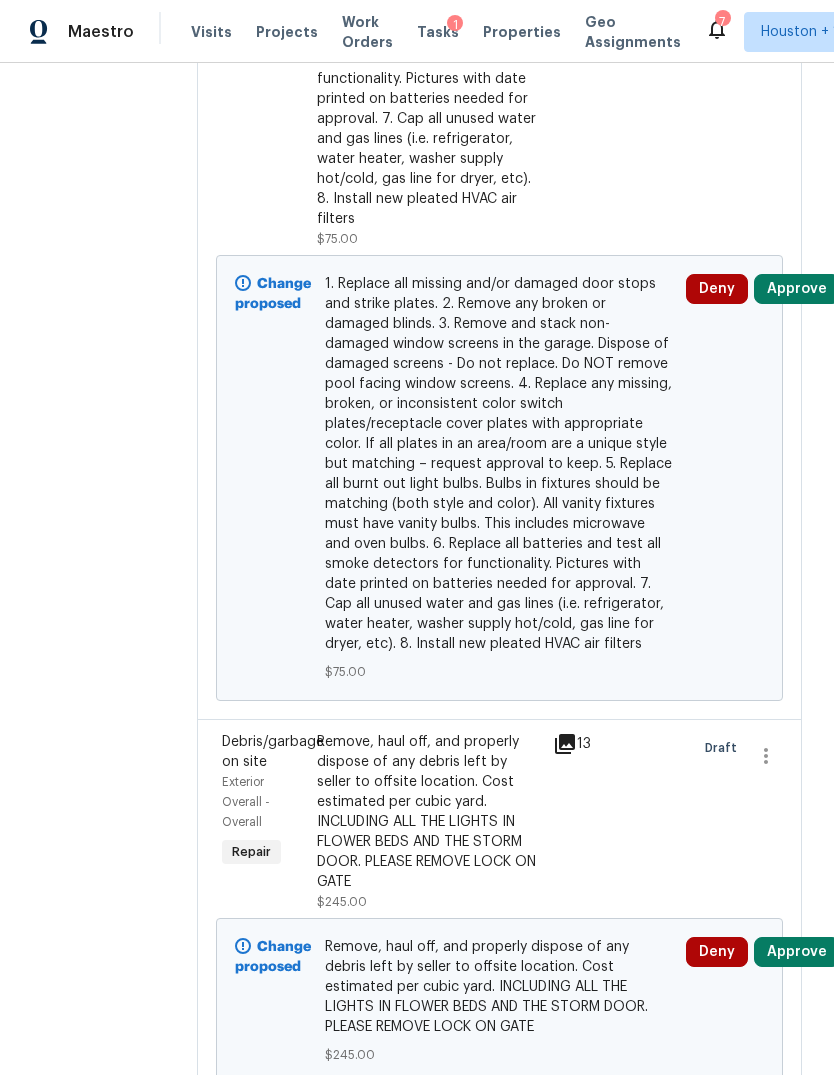 scroll, scrollTop: 1153, scrollLeft: 0, axis: vertical 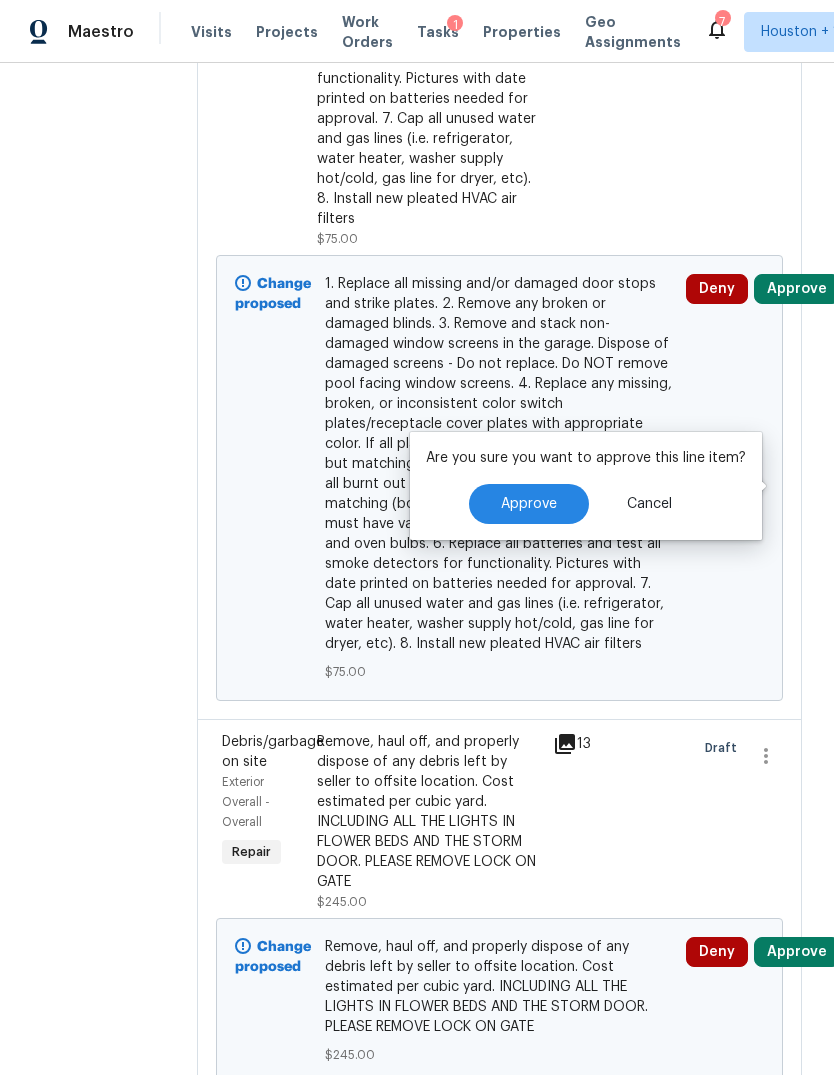 click on "Approve" at bounding box center [529, 504] 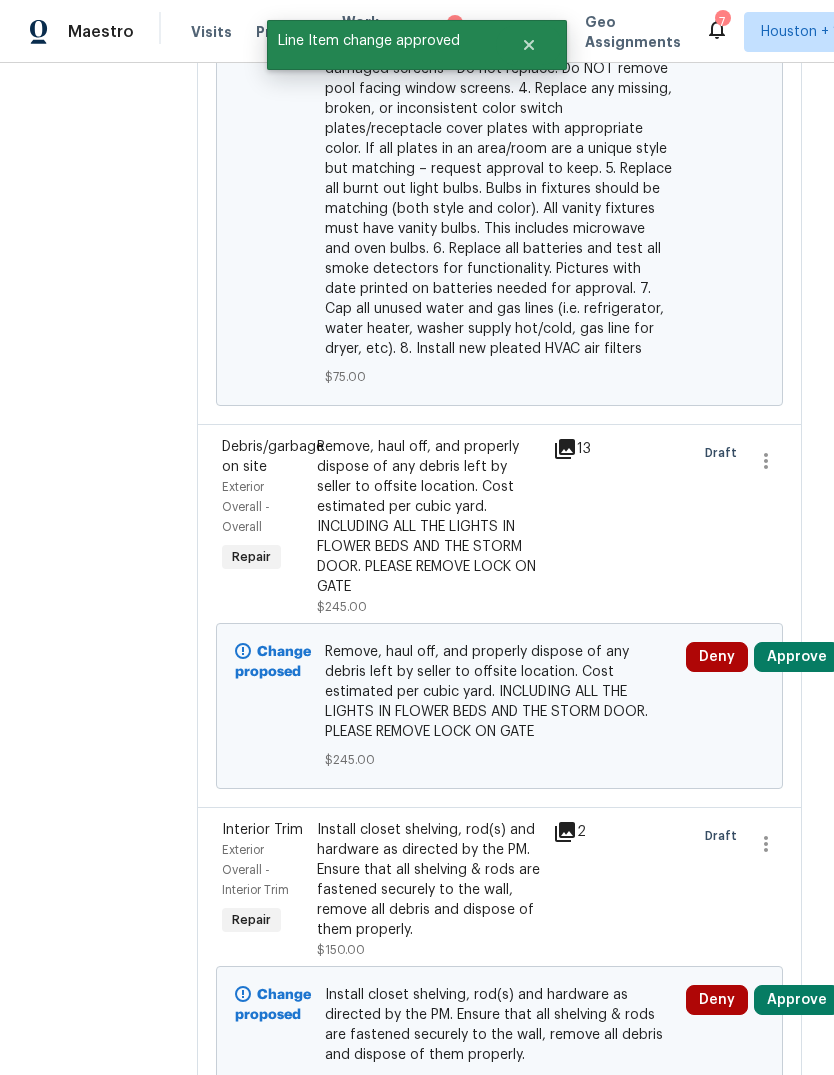 scroll, scrollTop: 1580, scrollLeft: 0, axis: vertical 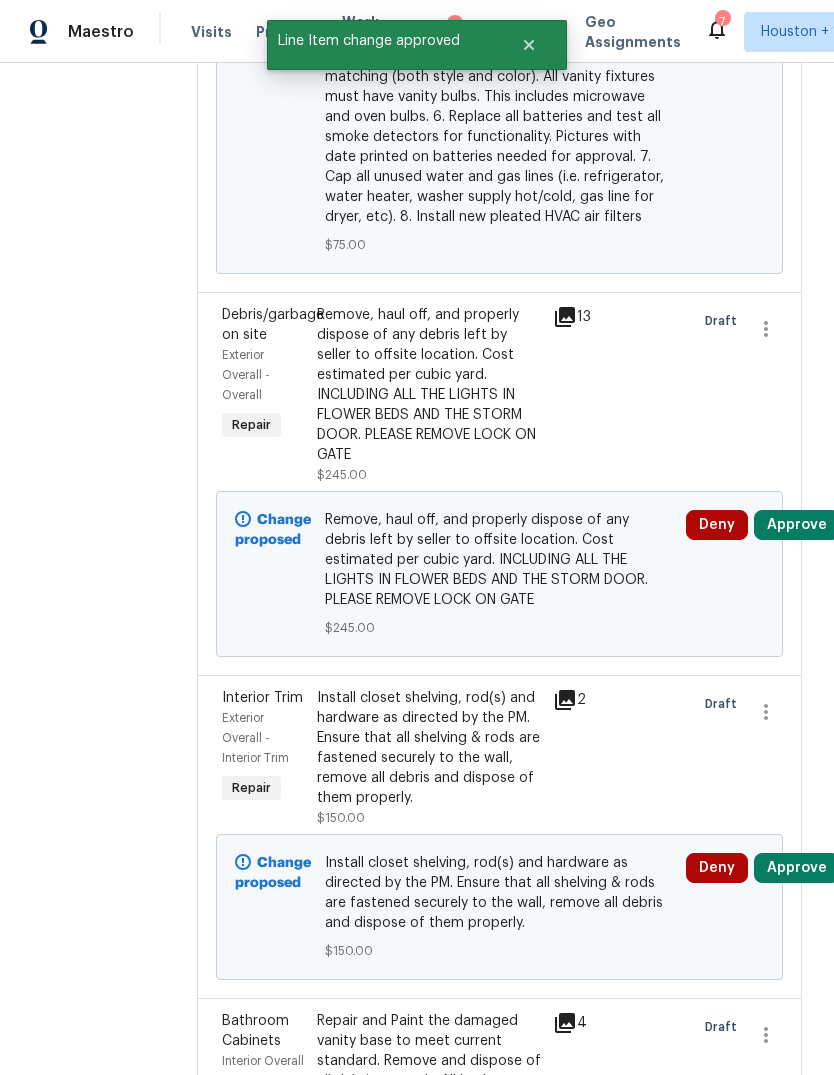 click on "Approve" at bounding box center (797, 525) 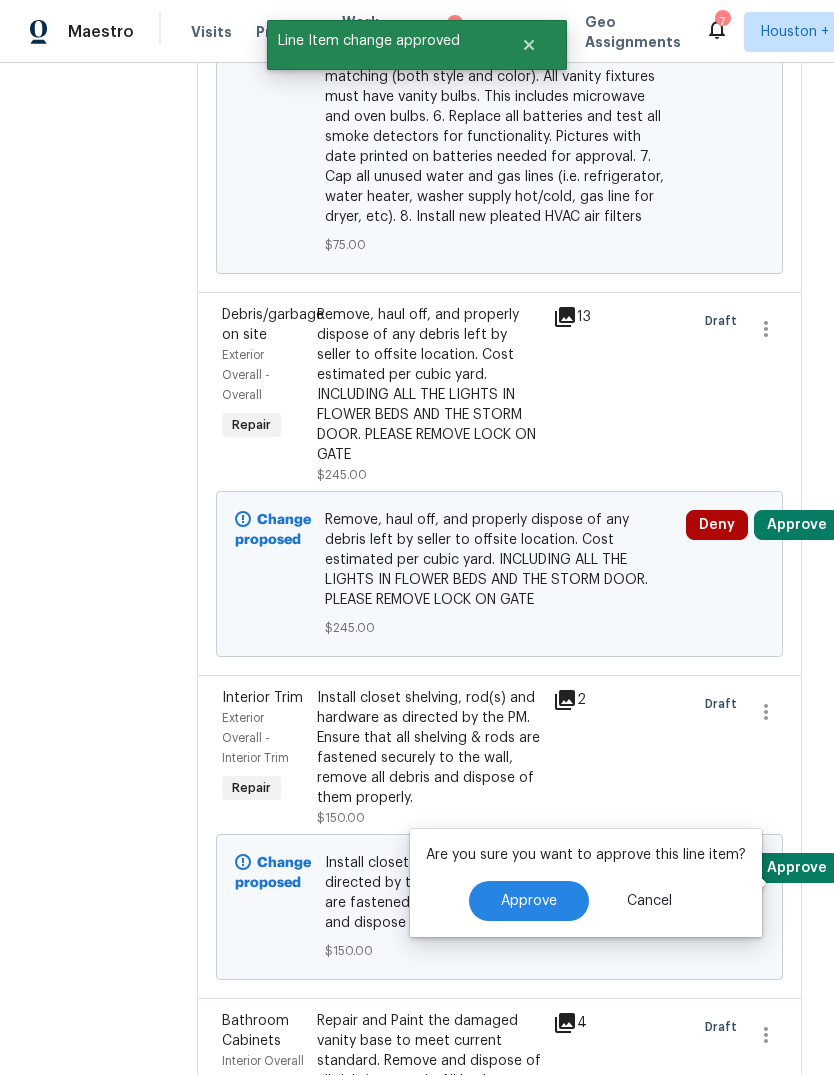 click on "Approve" at bounding box center [529, 901] 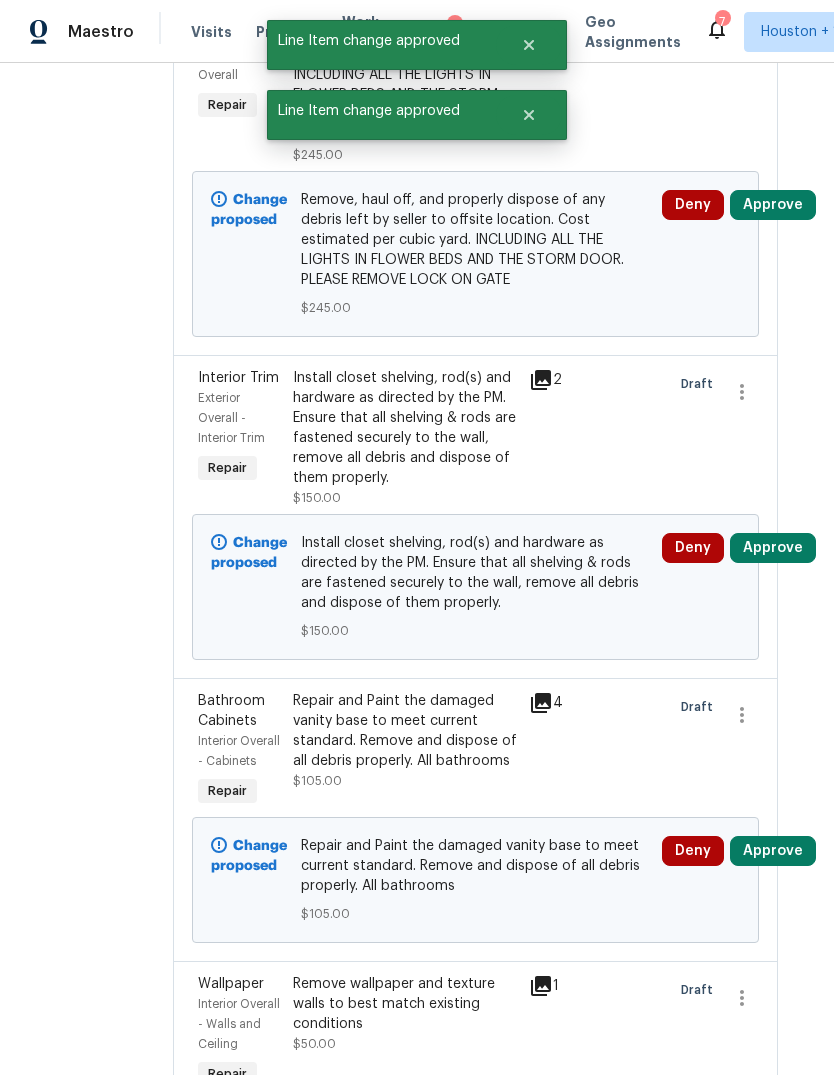 scroll, scrollTop: 1965, scrollLeft: 28, axis: both 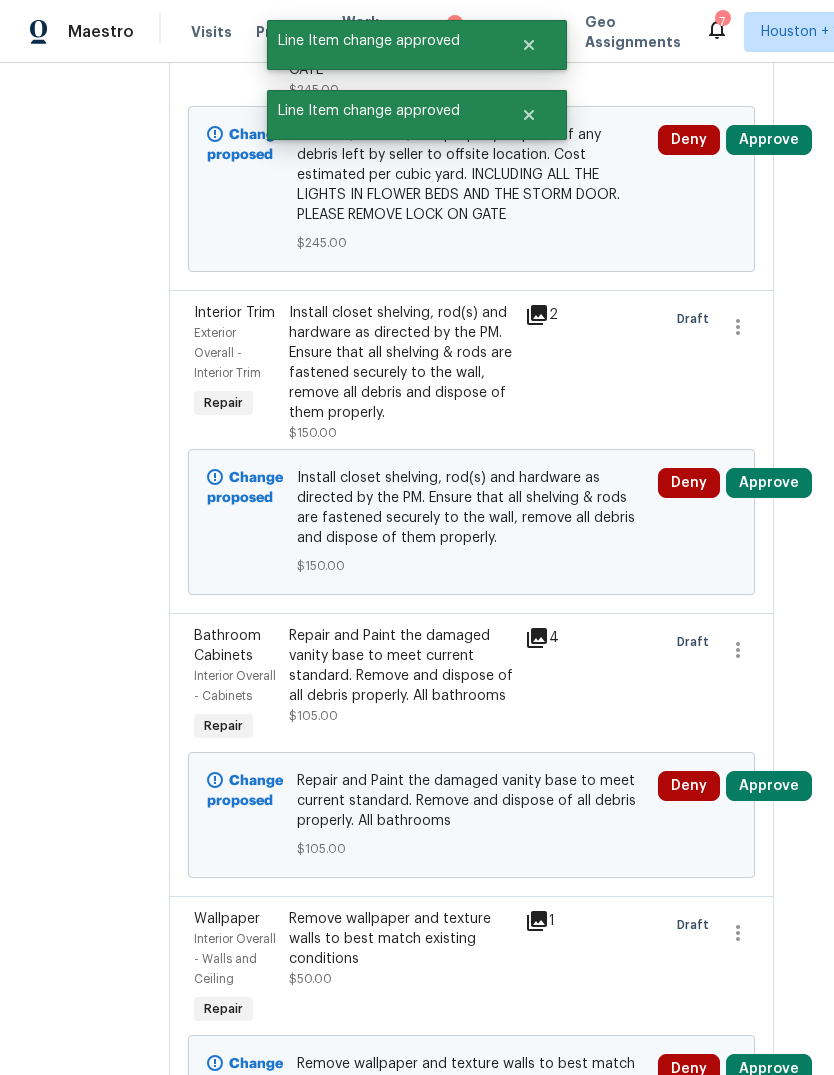 click on "Approve" at bounding box center [769, 483] 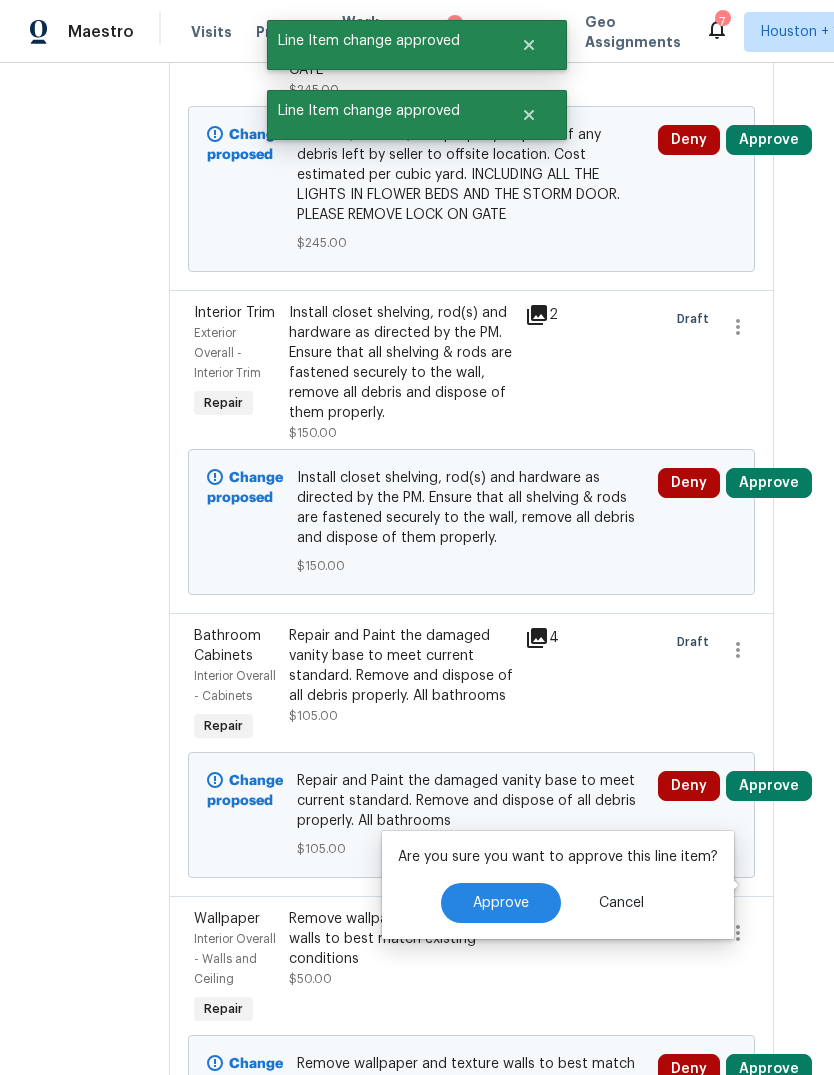 click on "Approve" at bounding box center [501, 903] 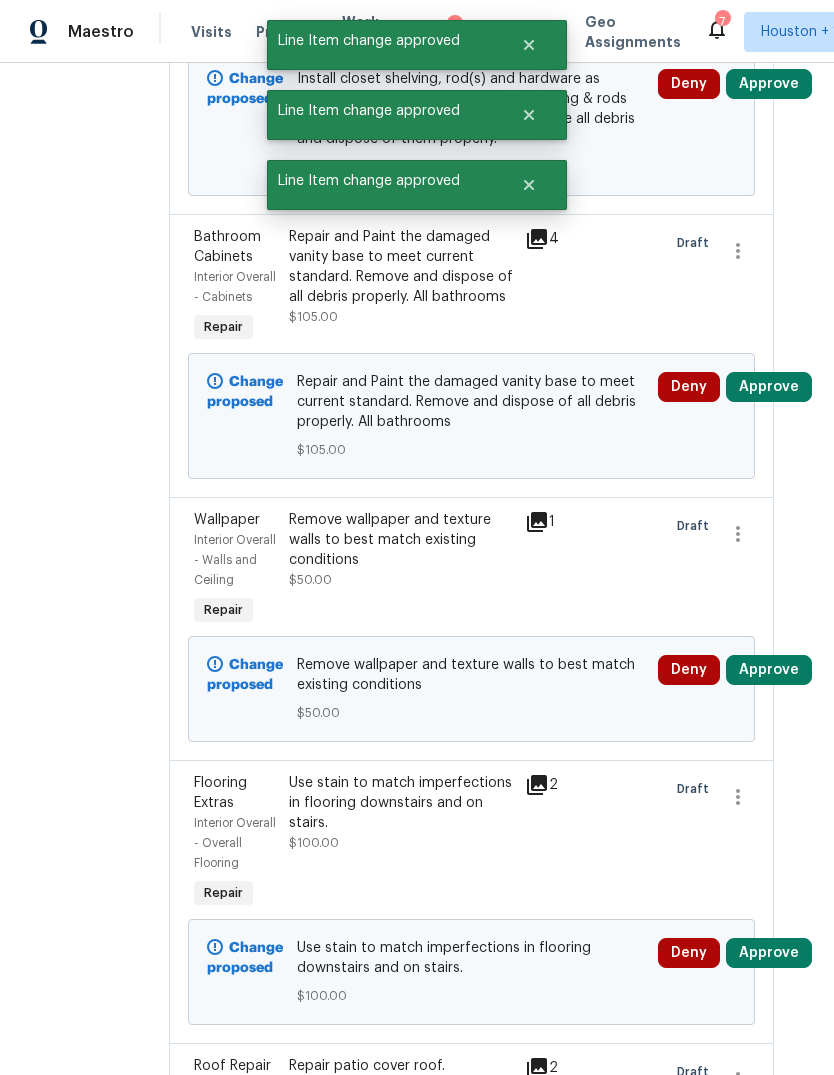scroll, scrollTop: 2364, scrollLeft: 42, axis: both 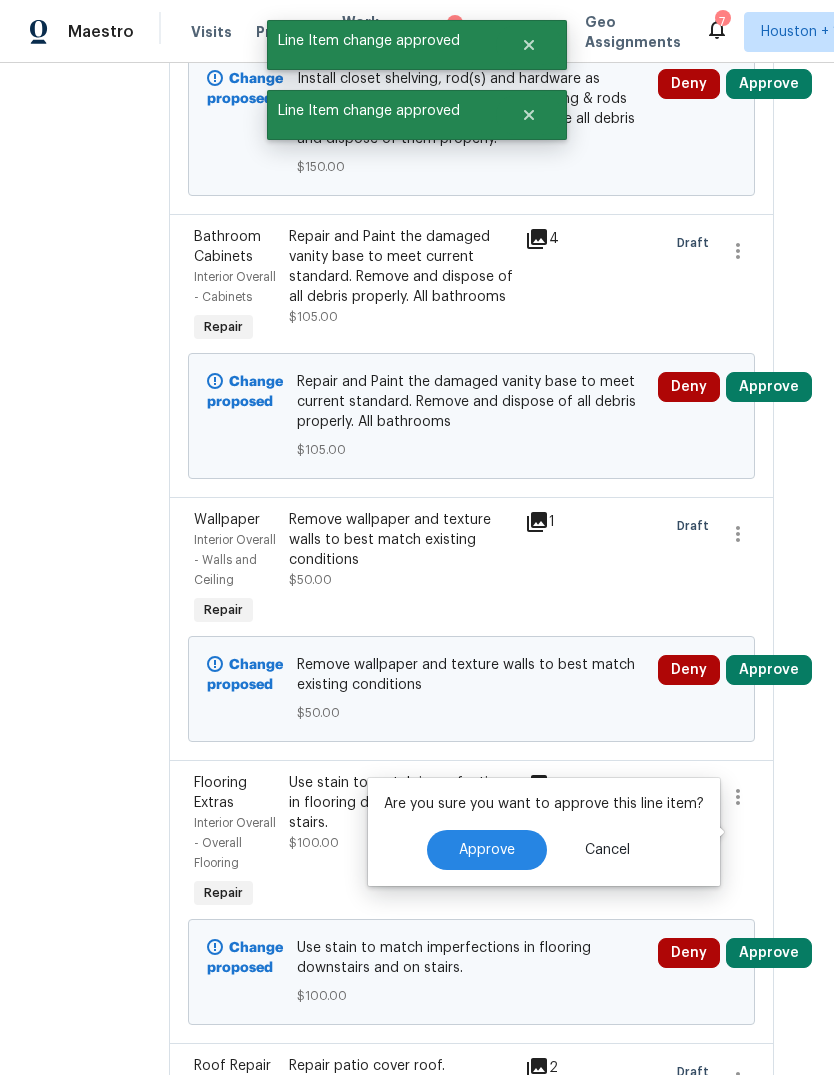 click on "Approve" at bounding box center [487, 850] 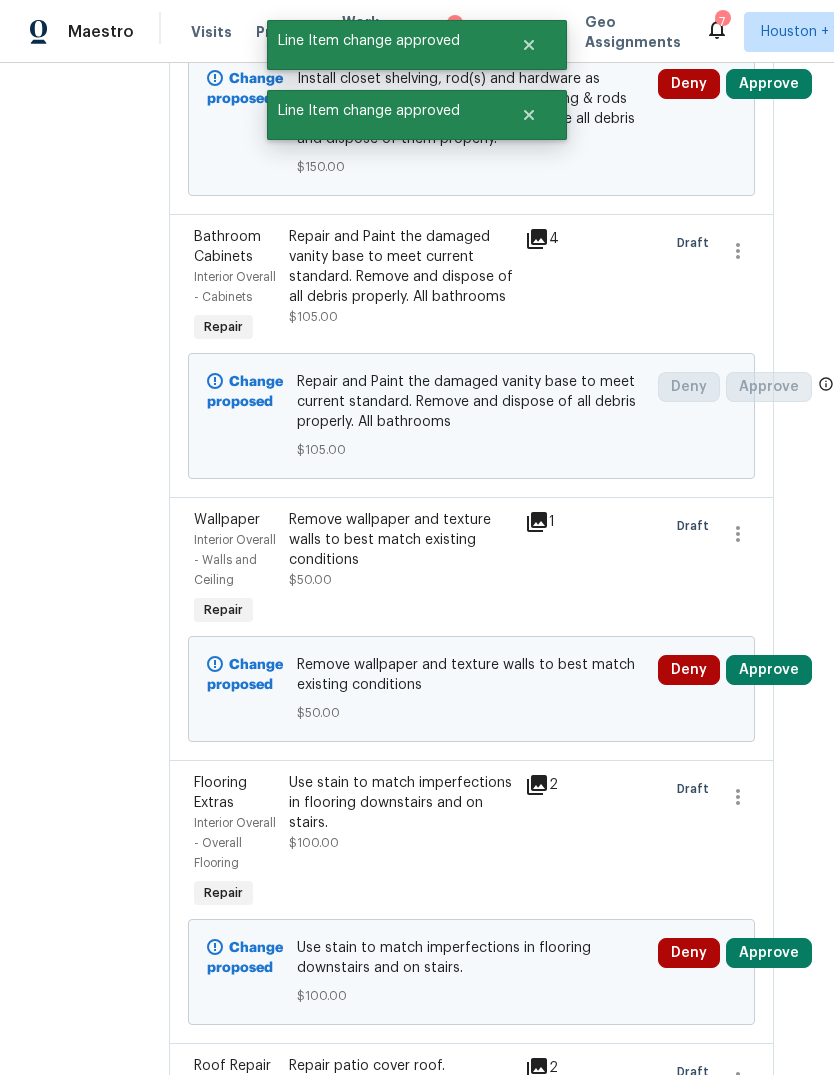 click on "Approve" at bounding box center [769, 84] 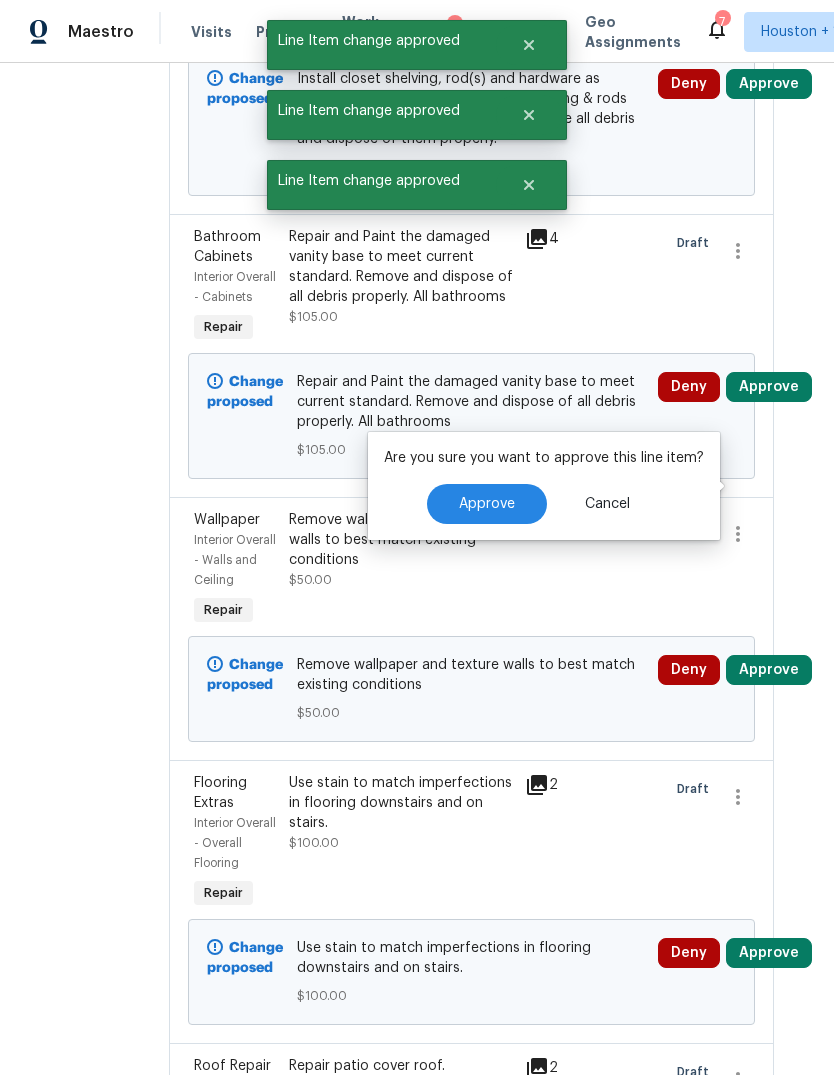click on "Approve" at bounding box center (487, 504) 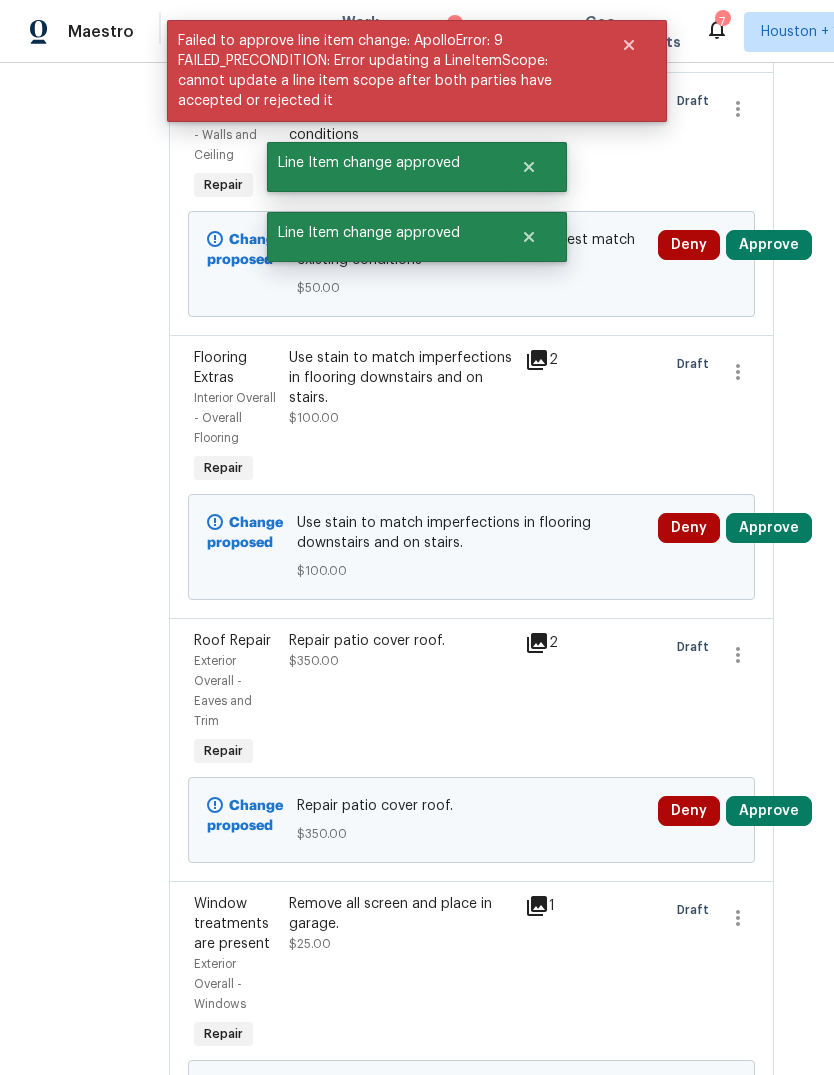 scroll, scrollTop: 2789, scrollLeft: 42, axis: both 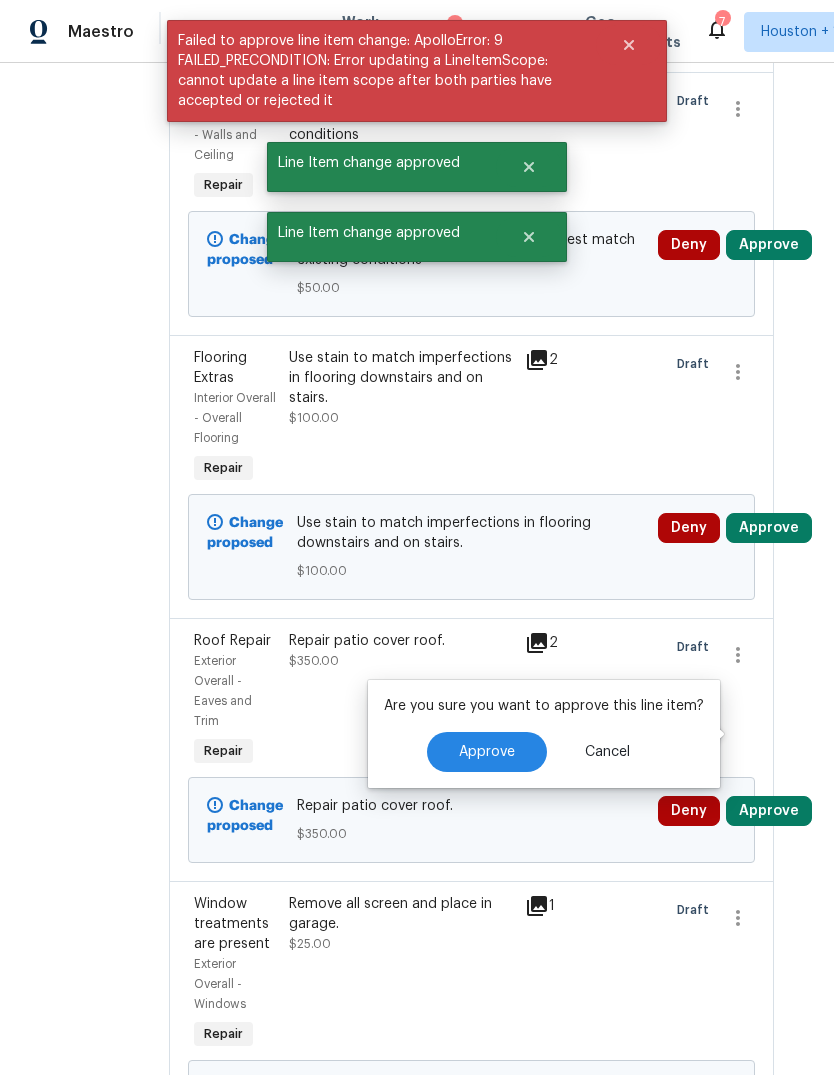 click on "Approve" at bounding box center (487, 752) 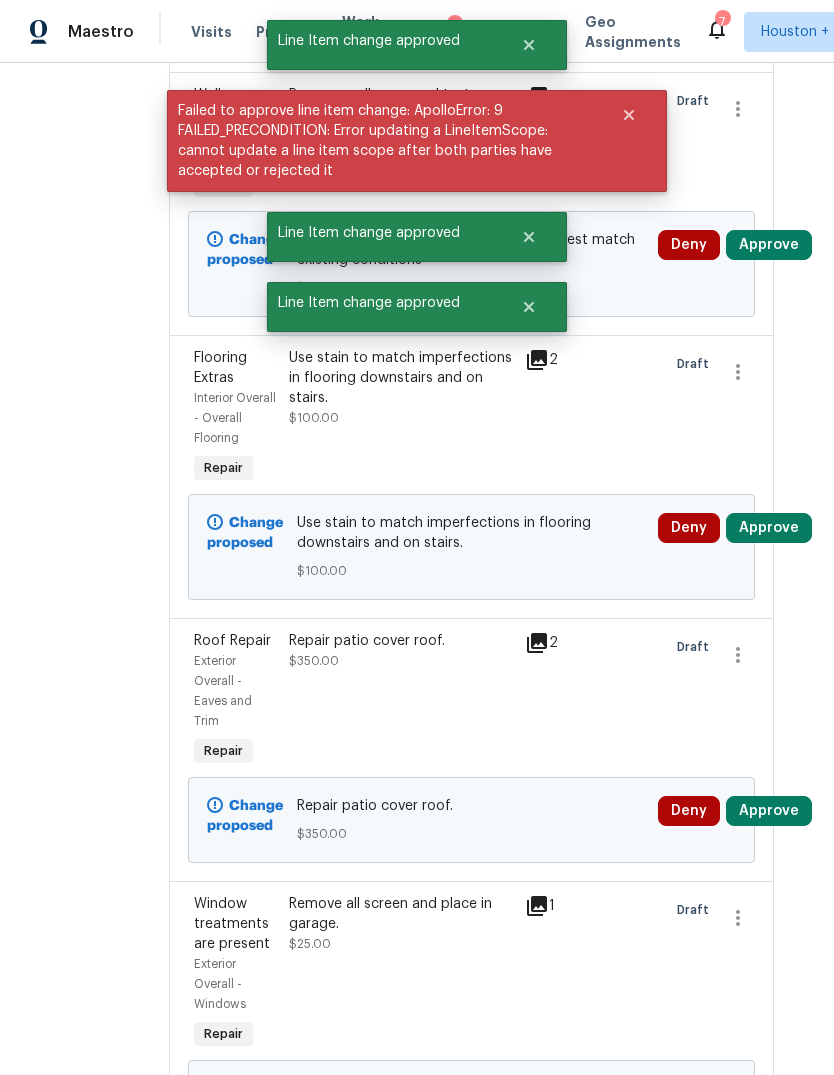 click on "Approve" at bounding box center [769, 528] 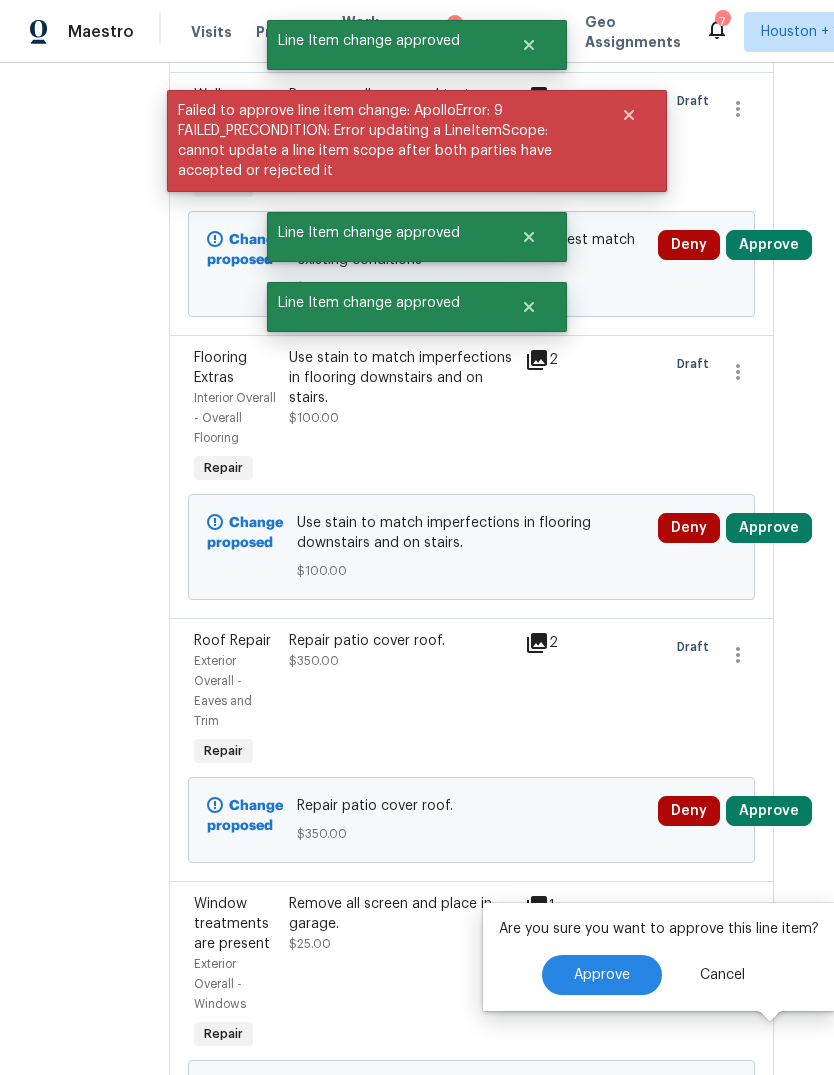 click on "Approve Cancel" at bounding box center [659, 975] 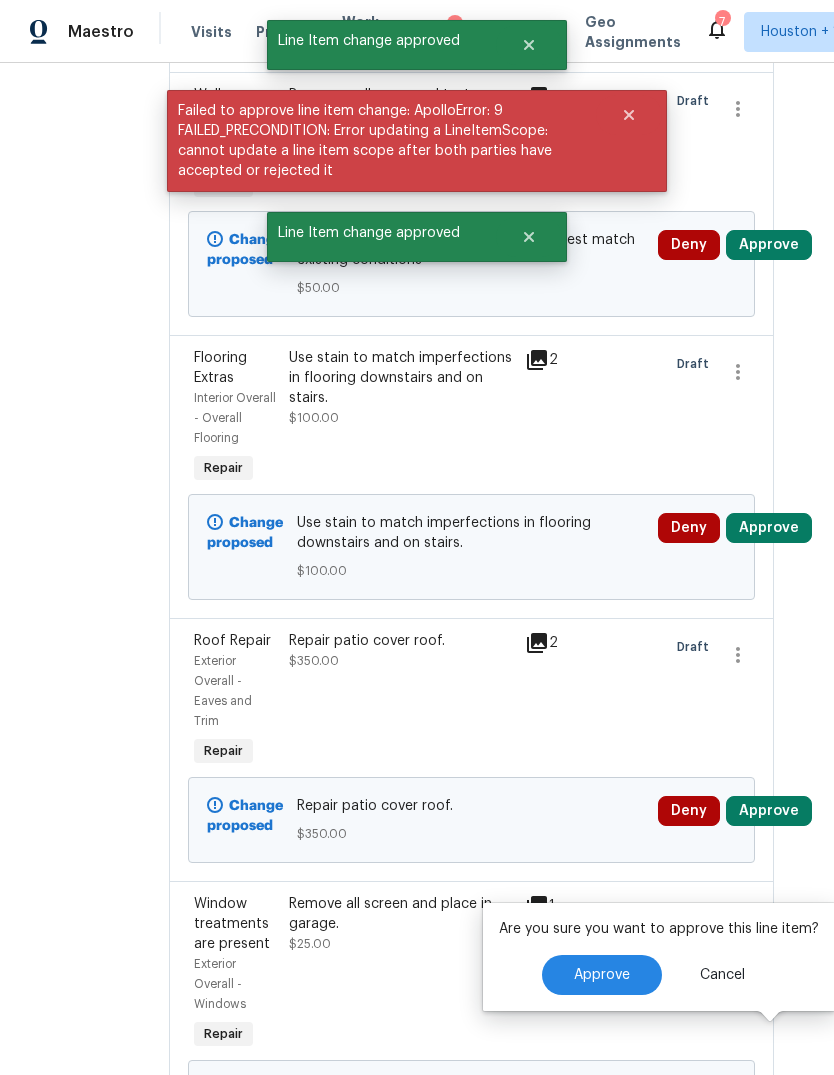 click on "Approve" at bounding box center [602, 975] 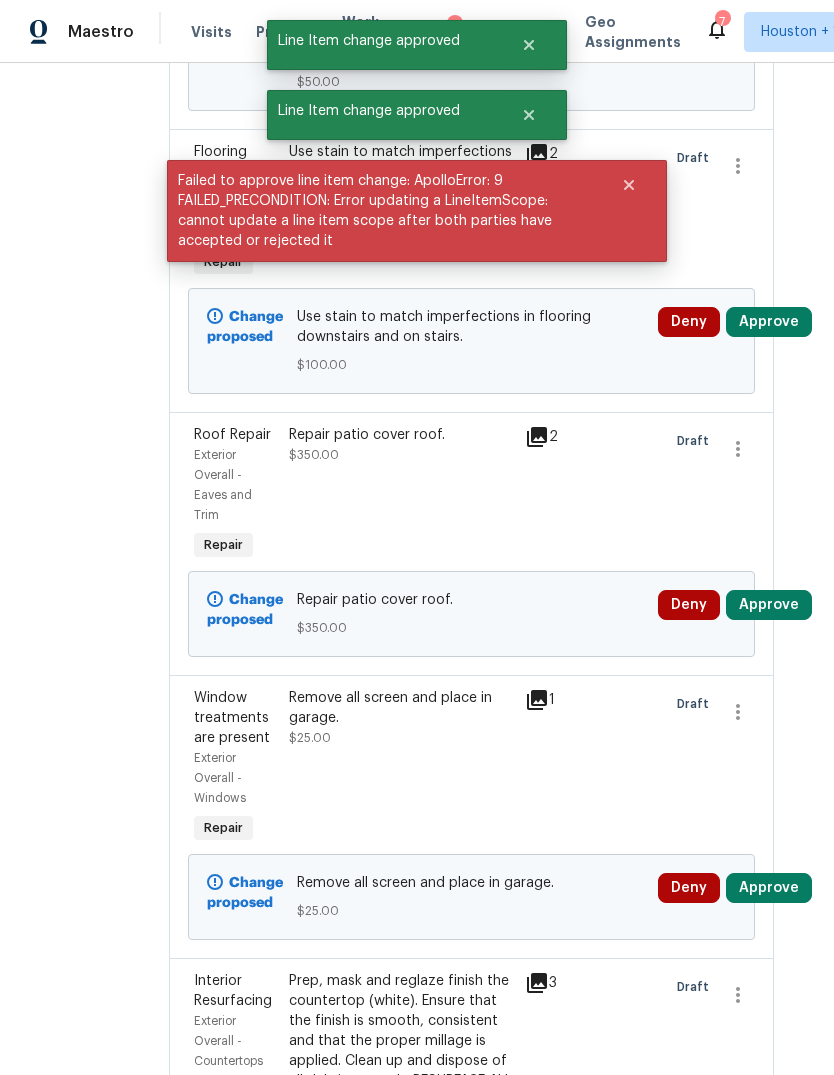 scroll, scrollTop: 3416, scrollLeft: 16, axis: both 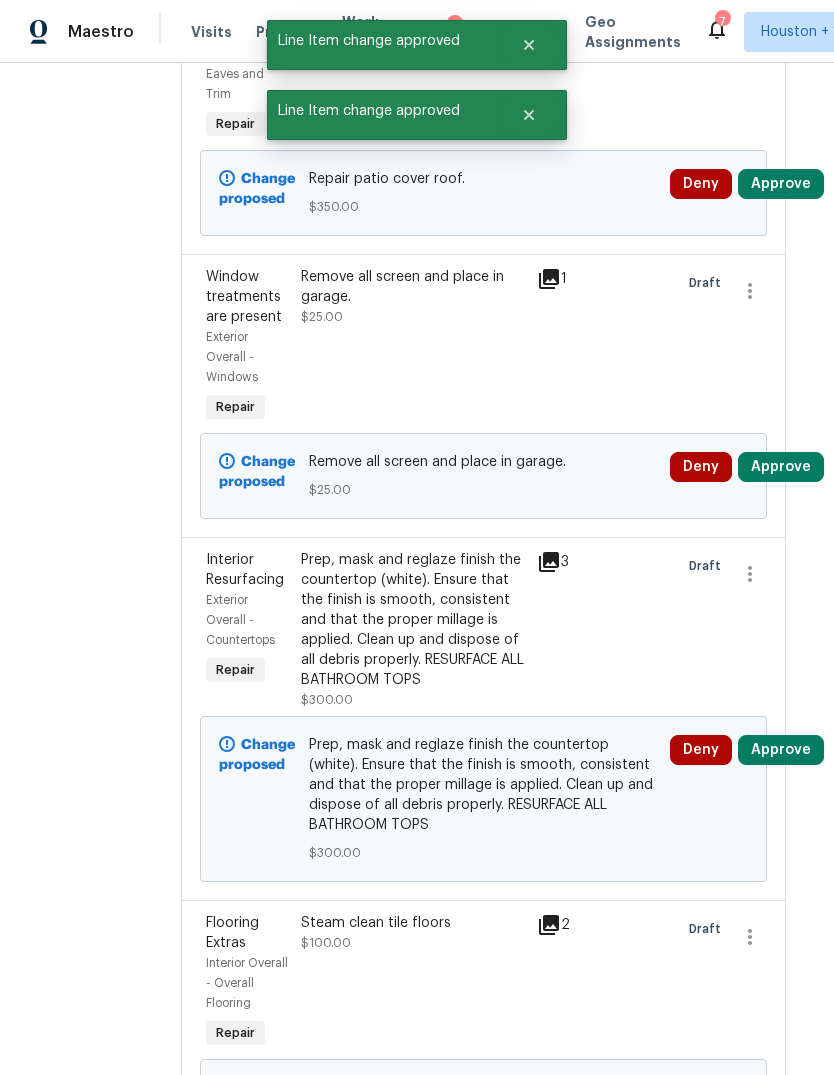 click on "Approve" at bounding box center (781, 184) 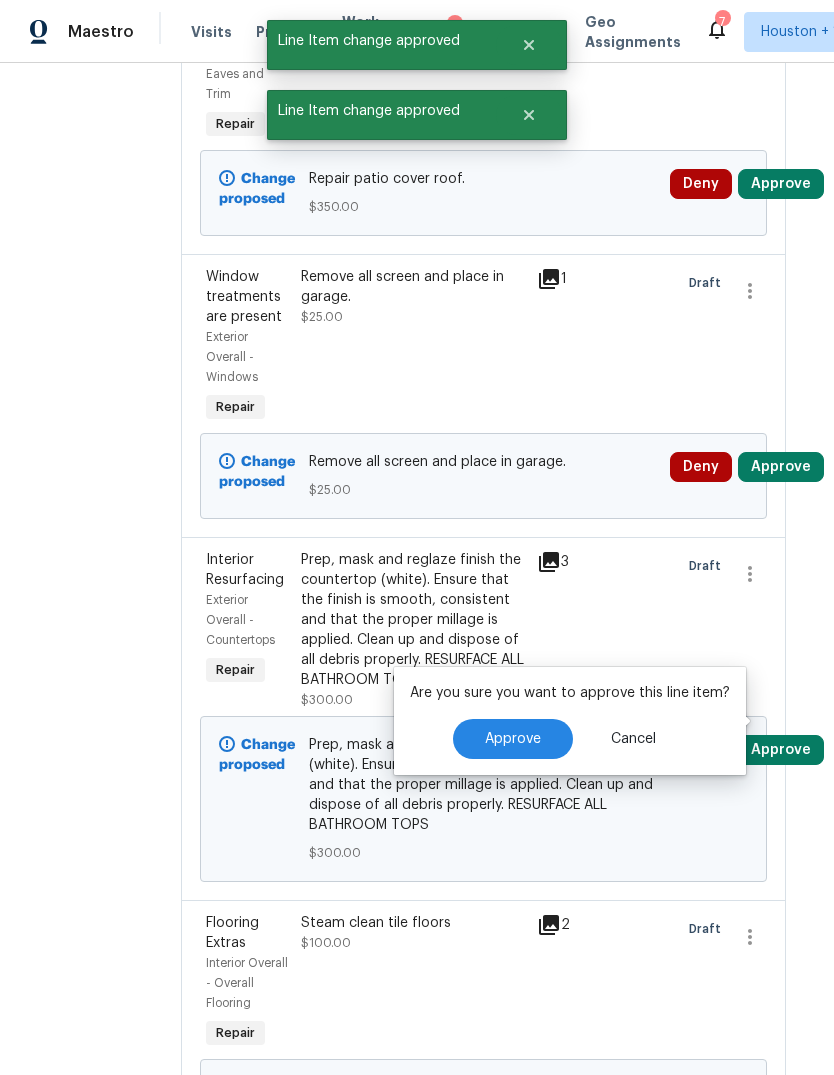 click on "Approve" at bounding box center [513, 739] 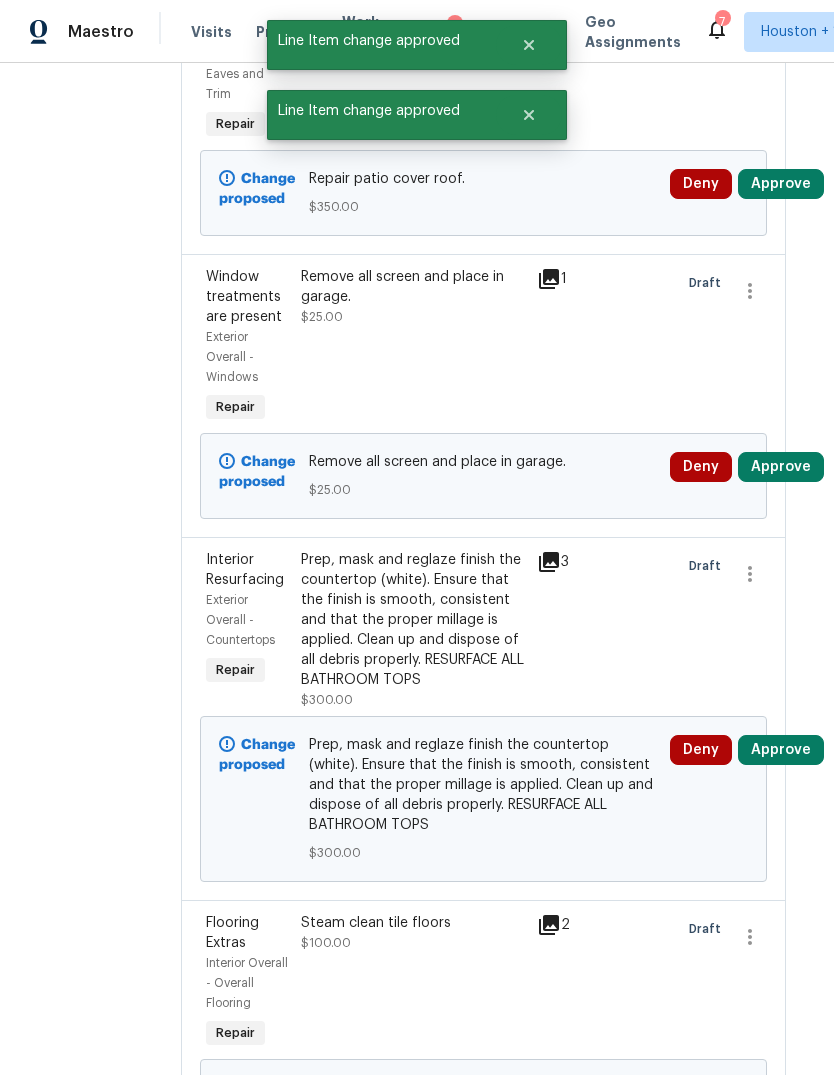 click on "Approve" at bounding box center [781, 467] 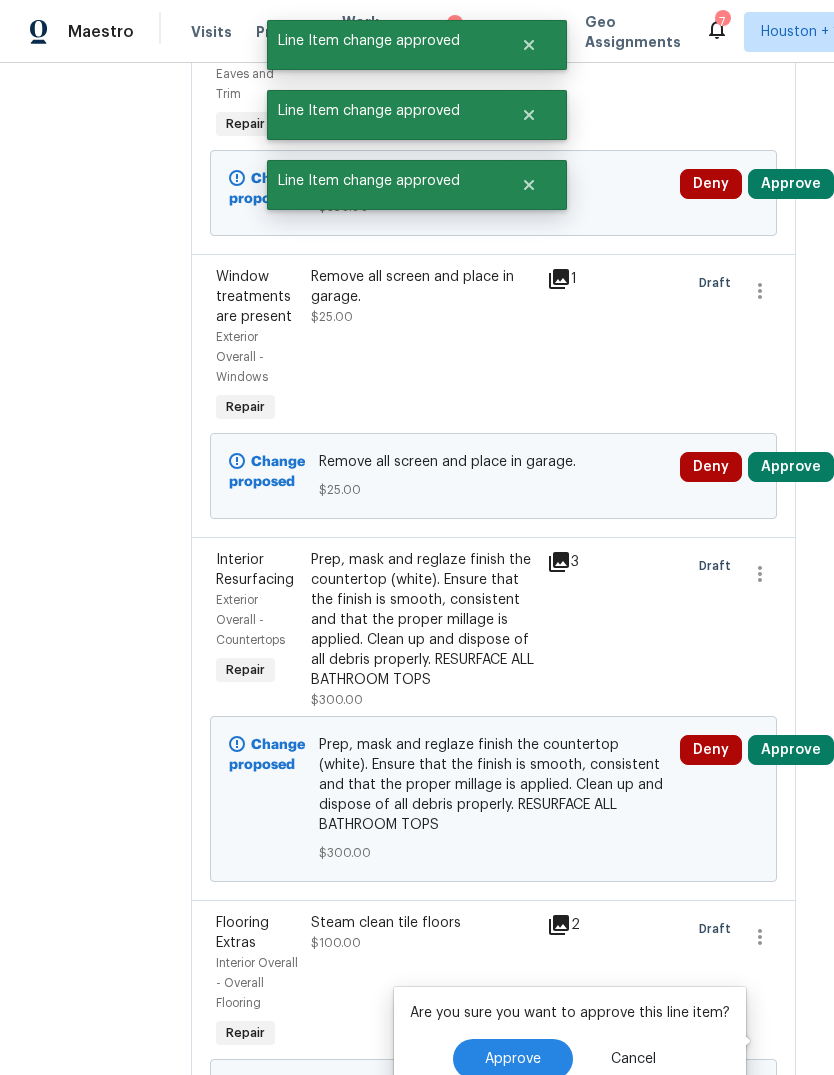 click on "Are you sure you want to approve this line item? Approve Cancel" at bounding box center [570, 1041] 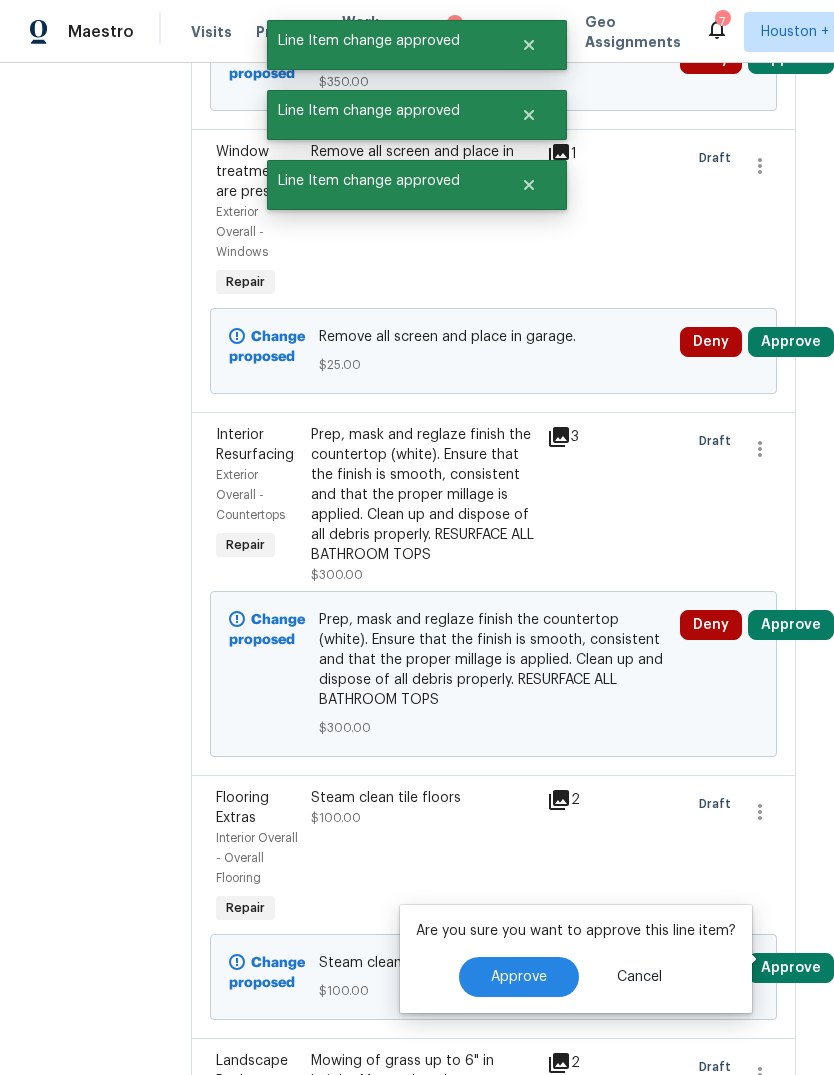 scroll, scrollTop: 3562, scrollLeft: 13, axis: both 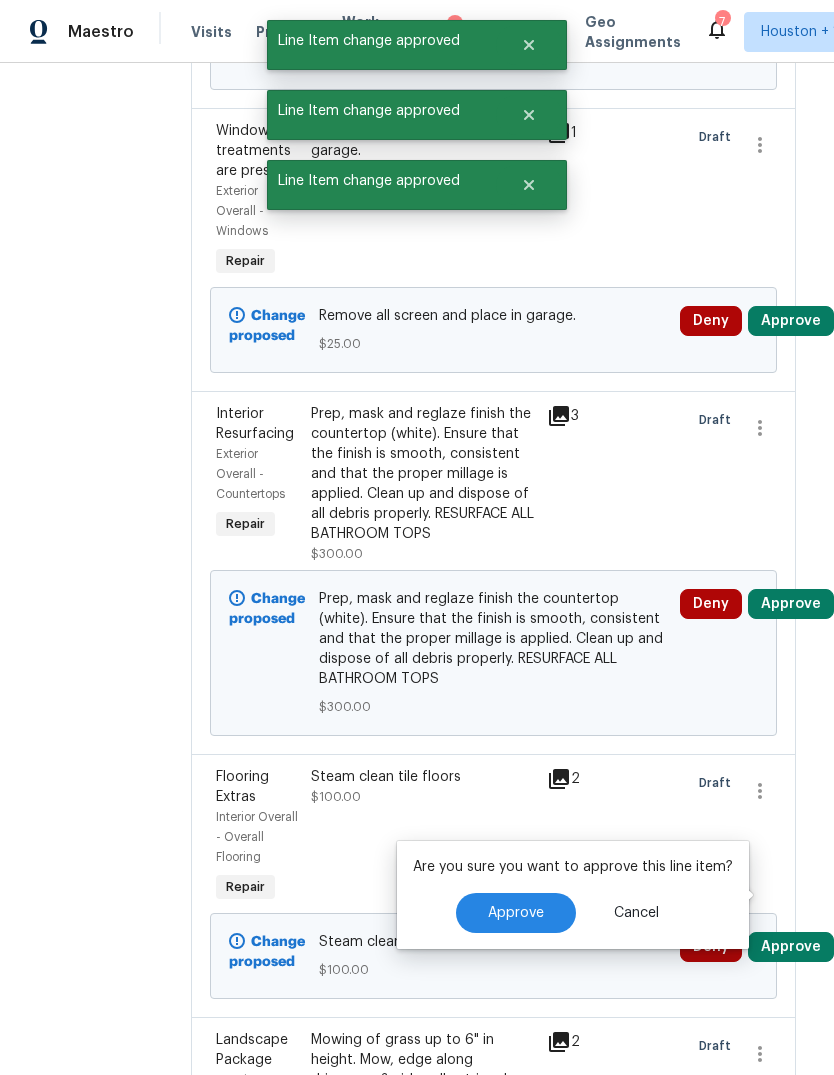 click on "Approve" at bounding box center [516, 913] 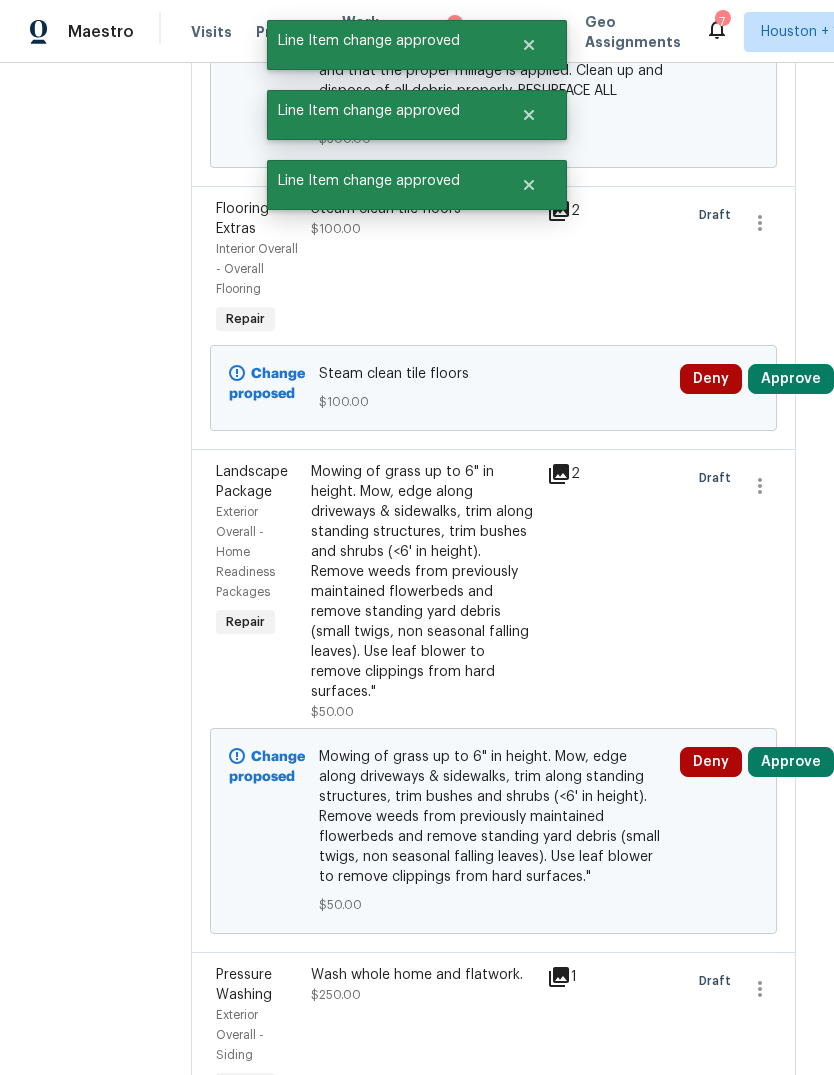 scroll, scrollTop: 4130, scrollLeft: 20, axis: both 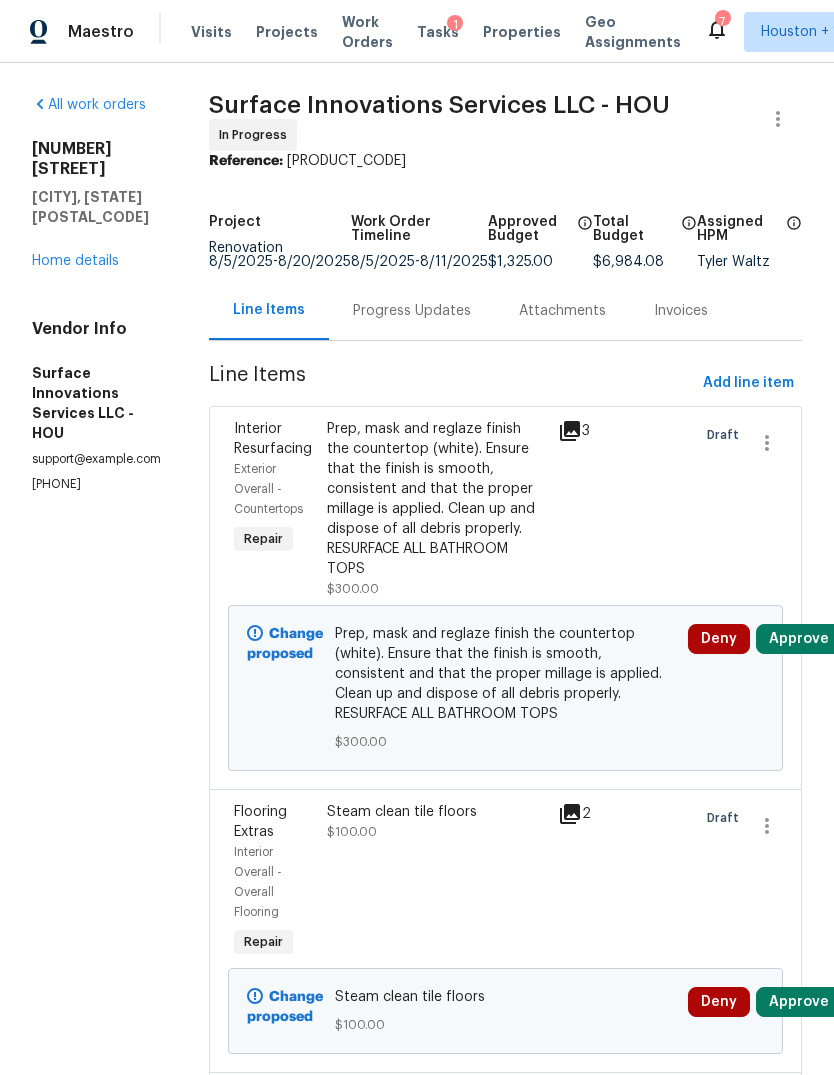 click on "Approve" at bounding box center [799, 639] 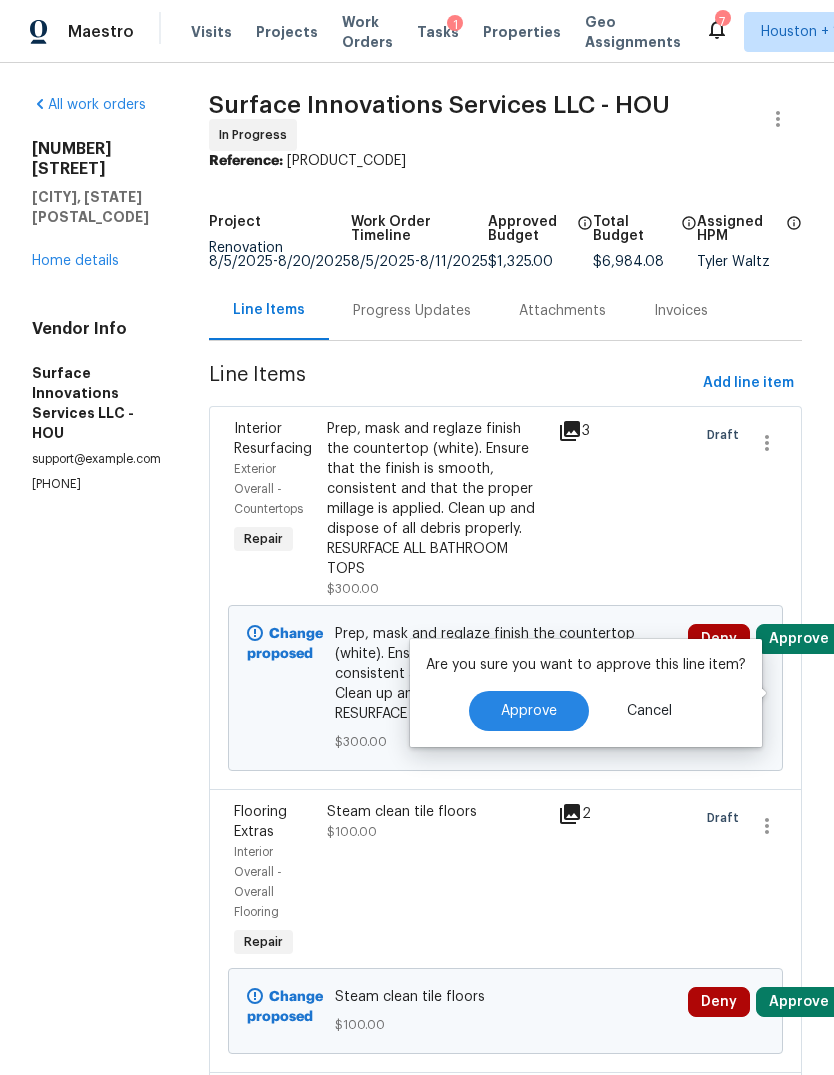 click on "Approve" at bounding box center (529, 711) 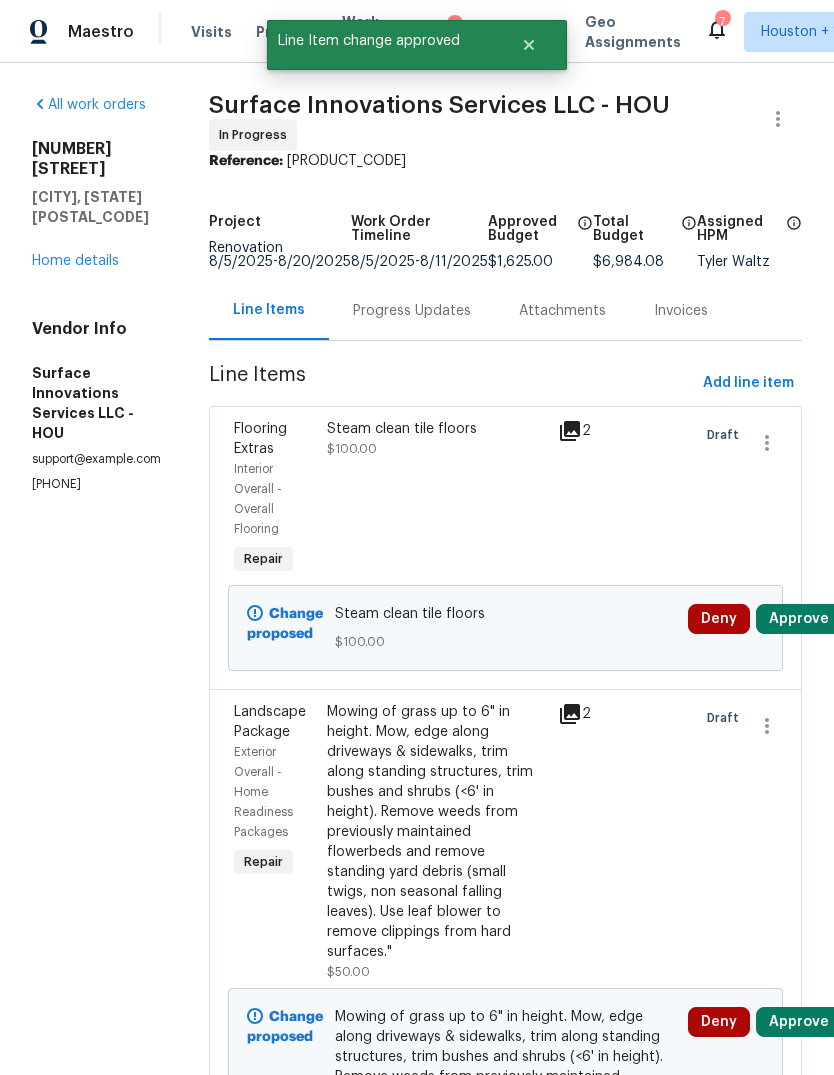 click on "Approve" at bounding box center [799, 619] 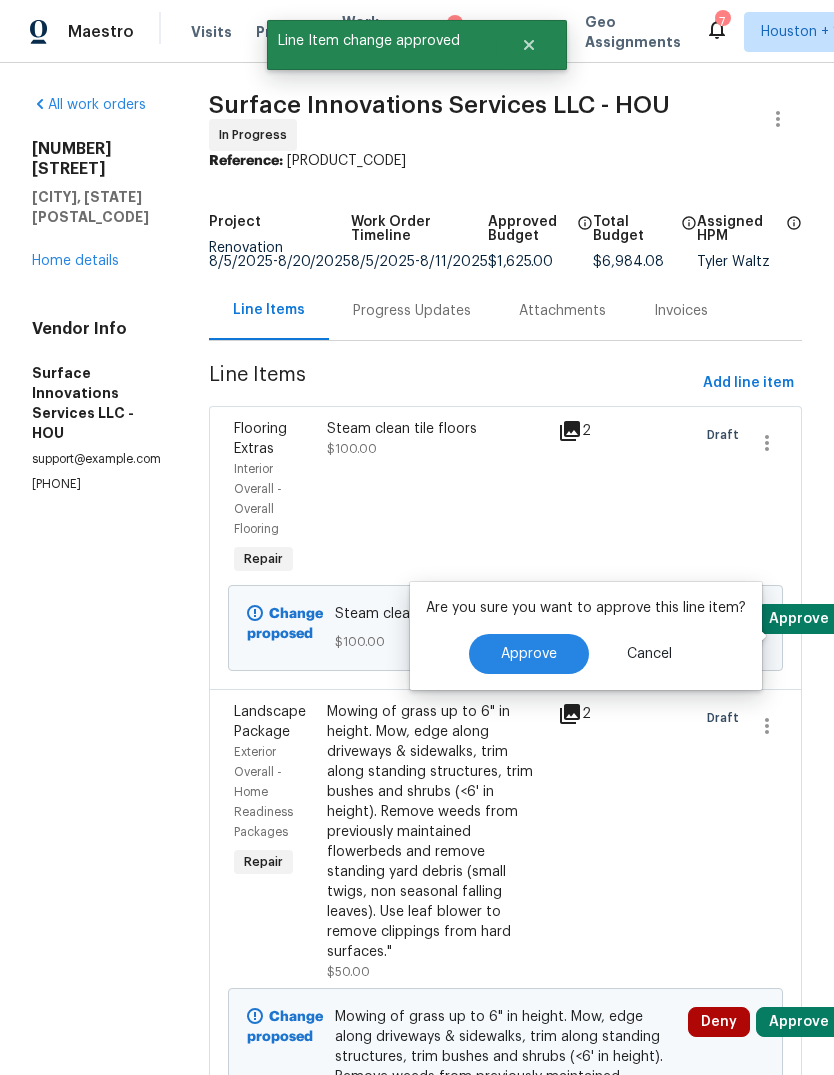 click on "Approve" at bounding box center [529, 654] 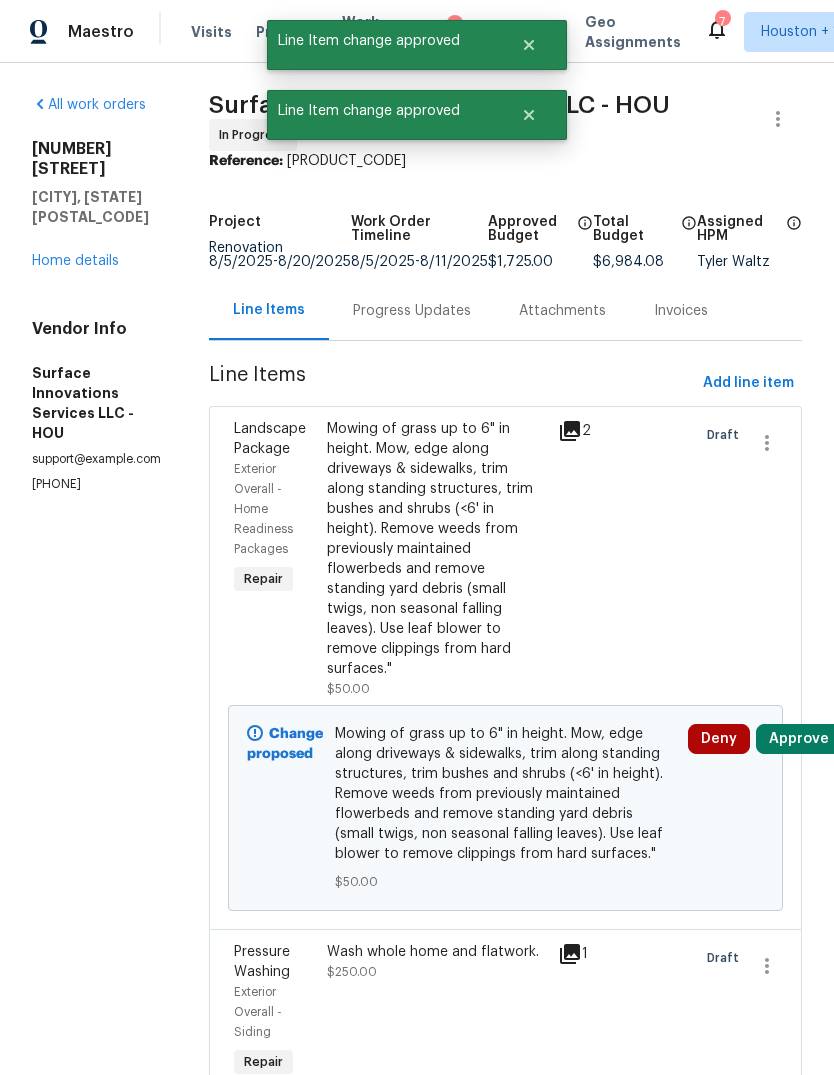 click on "Approve" at bounding box center (799, 739) 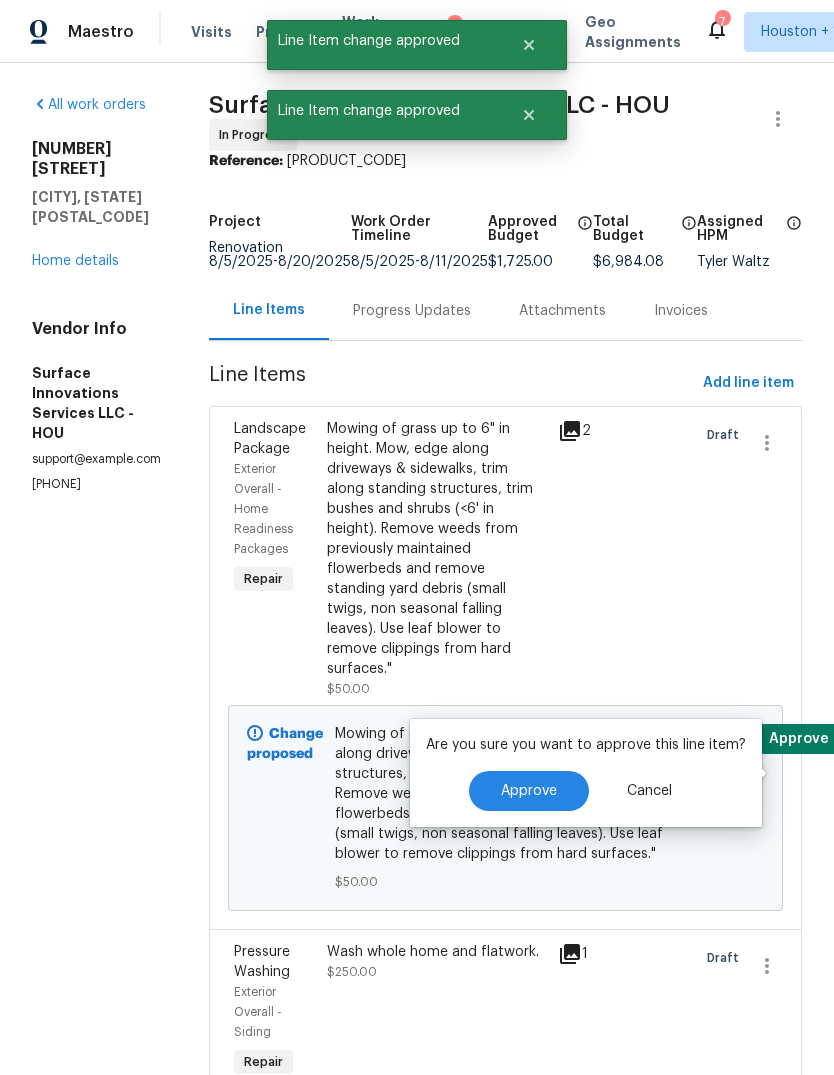 click on "Approve" at bounding box center [529, 791] 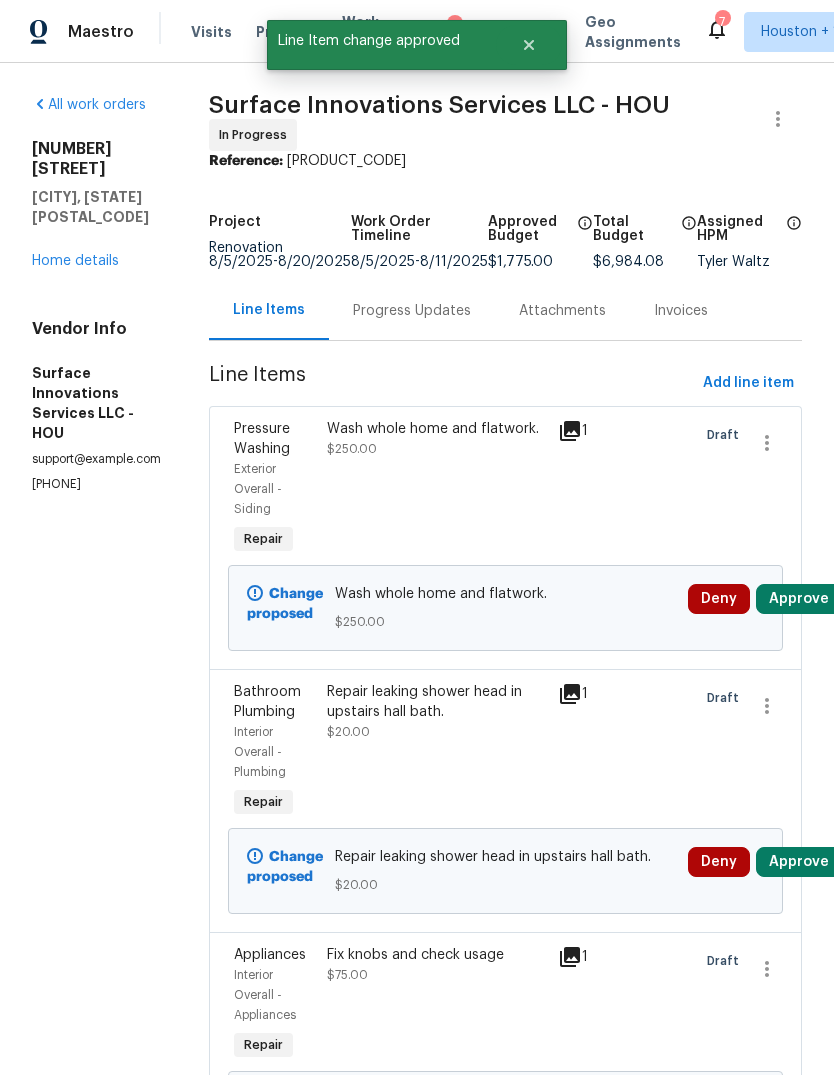 click on "Approve" at bounding box center (799, 599) 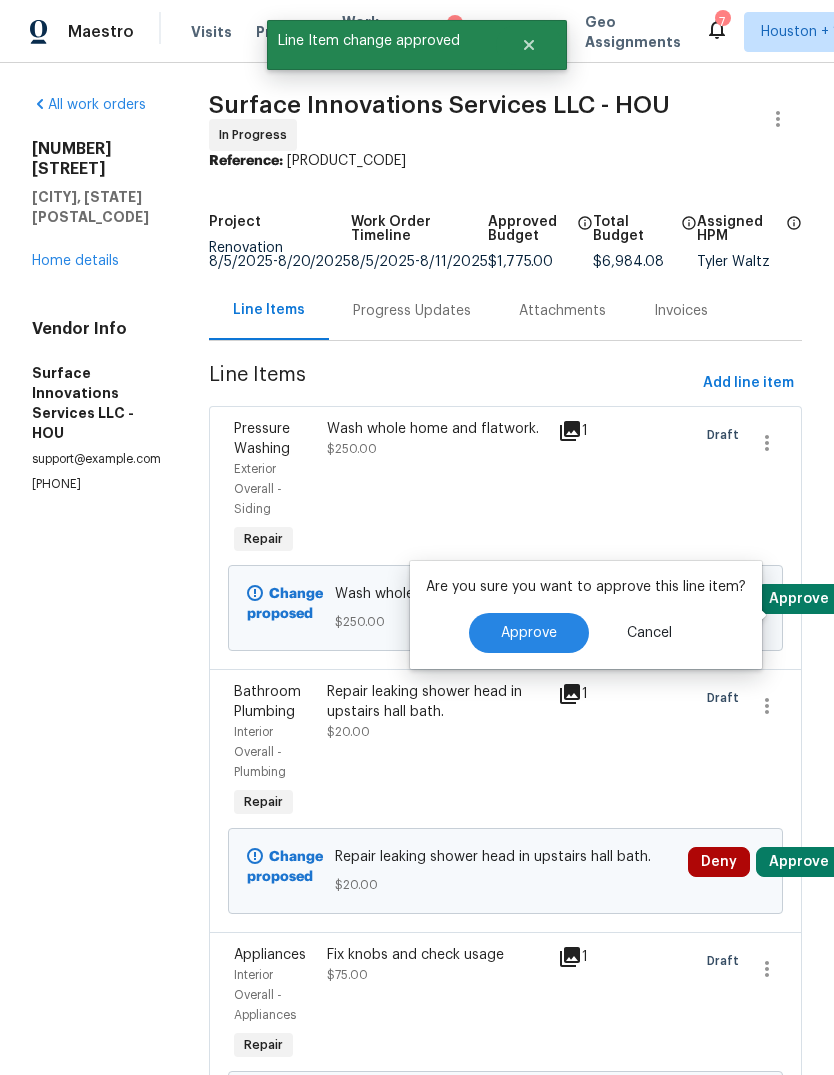 click on "Approve" at bounding box center [529, 633] 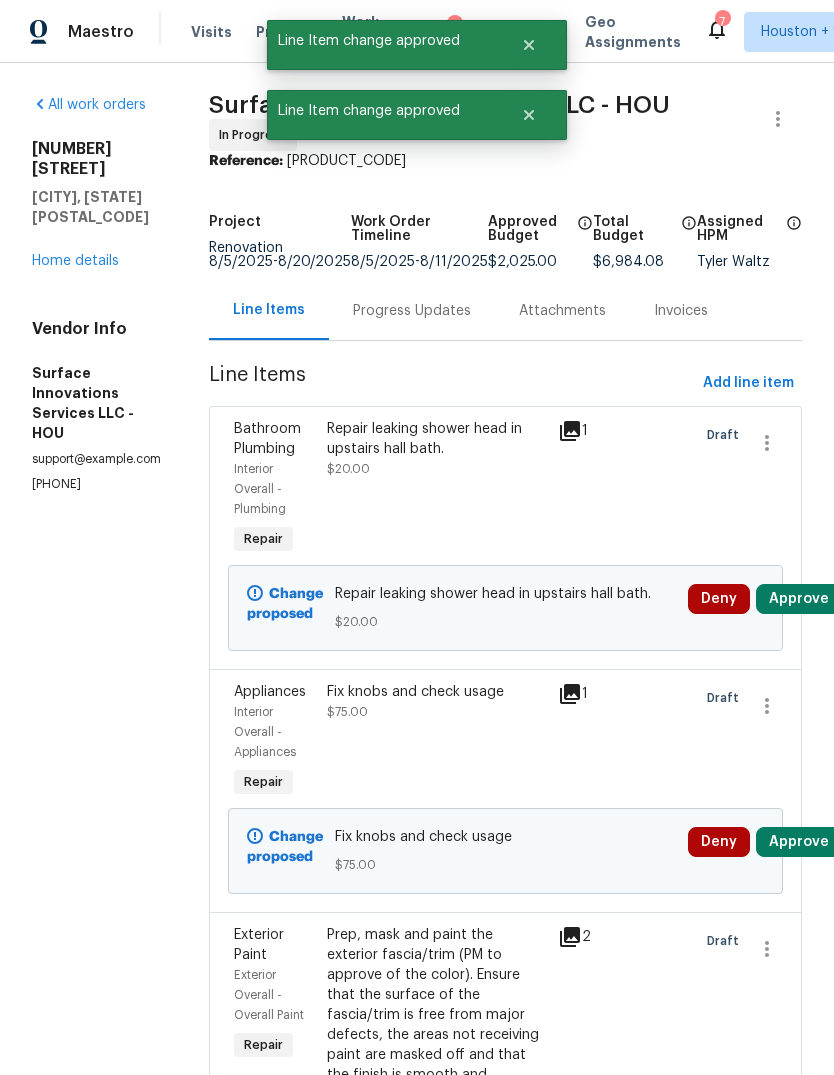 click on "Approve" at bounding box center [799, 599] 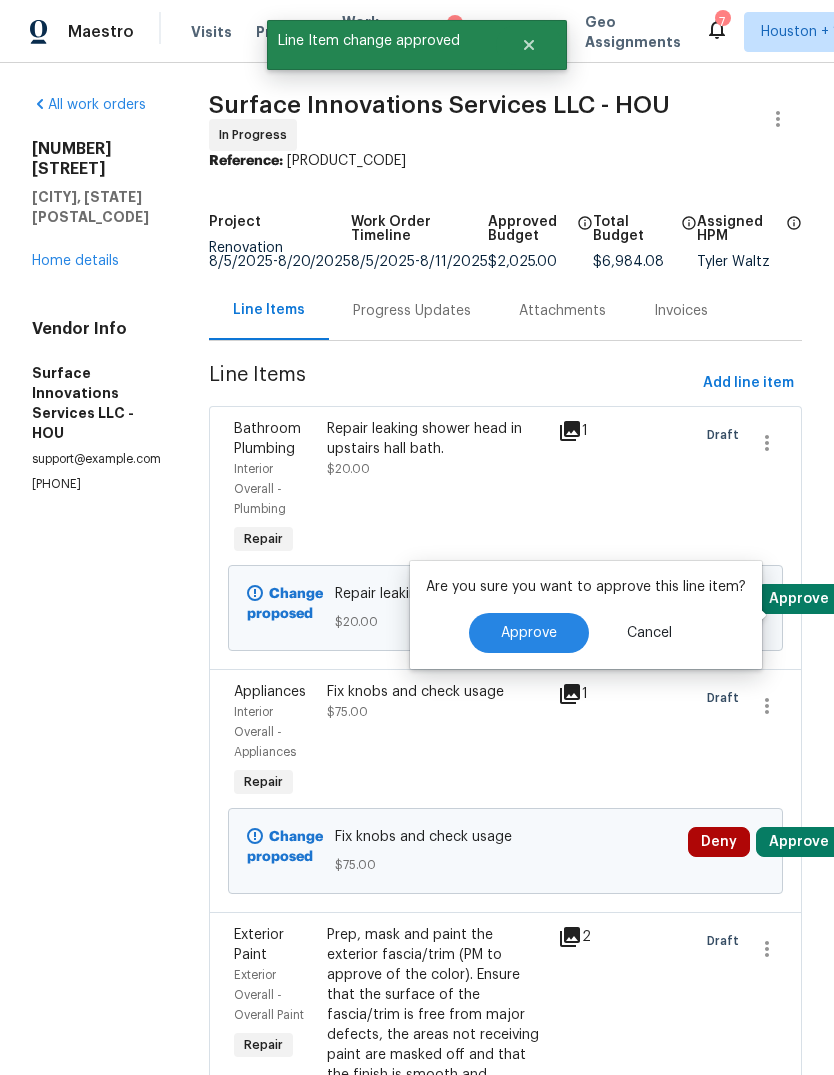 click on "Approve" at bounding box center [529, 633] 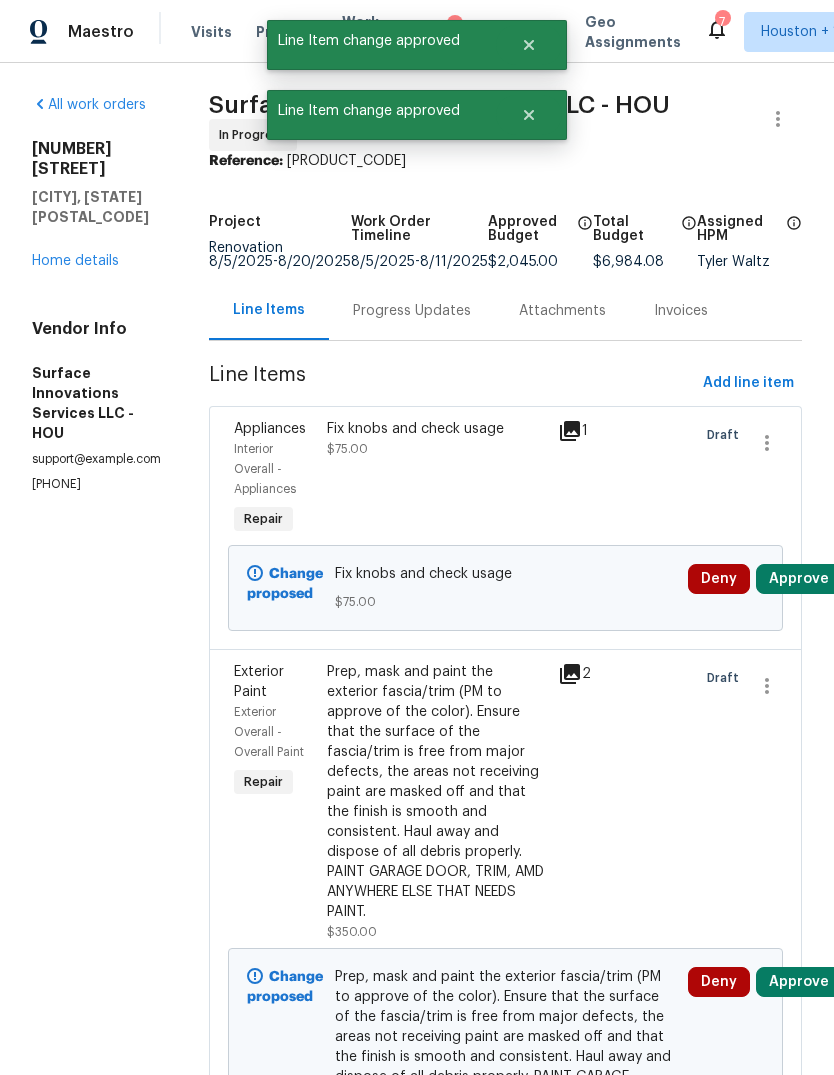 click on "Approve" at bounding box center [799, 579] 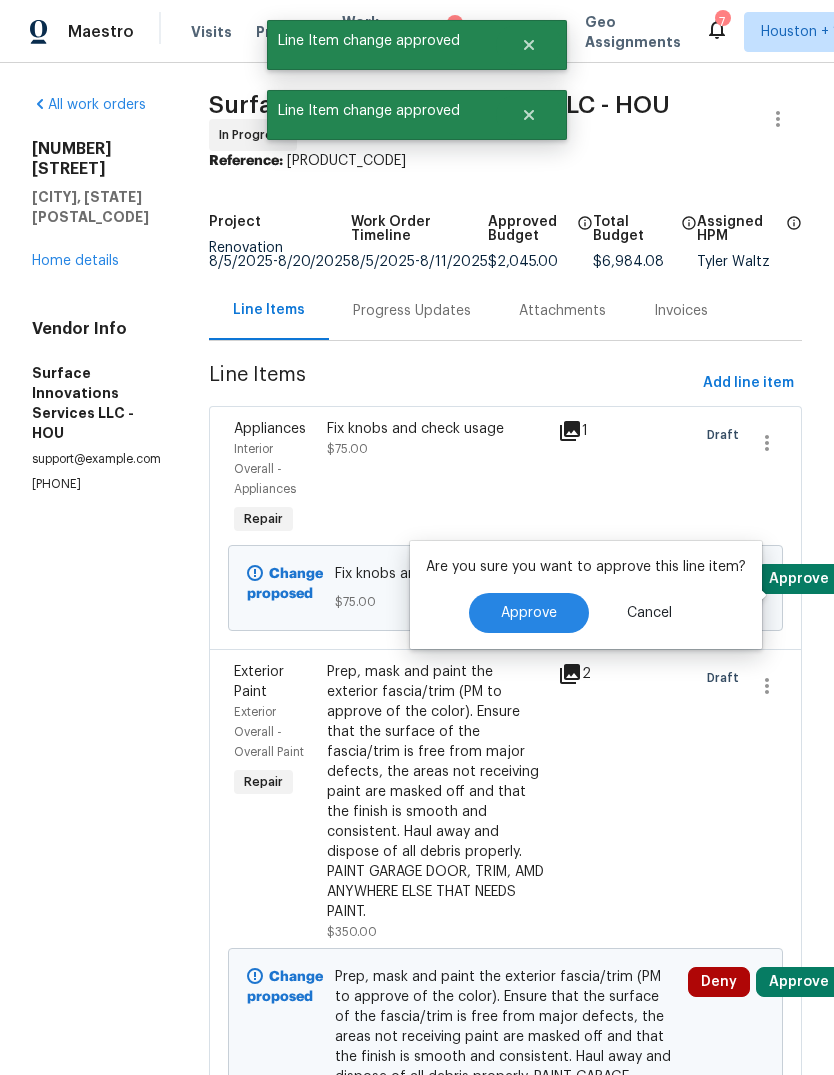 click on "Approve" at bounding box center [529, 613] 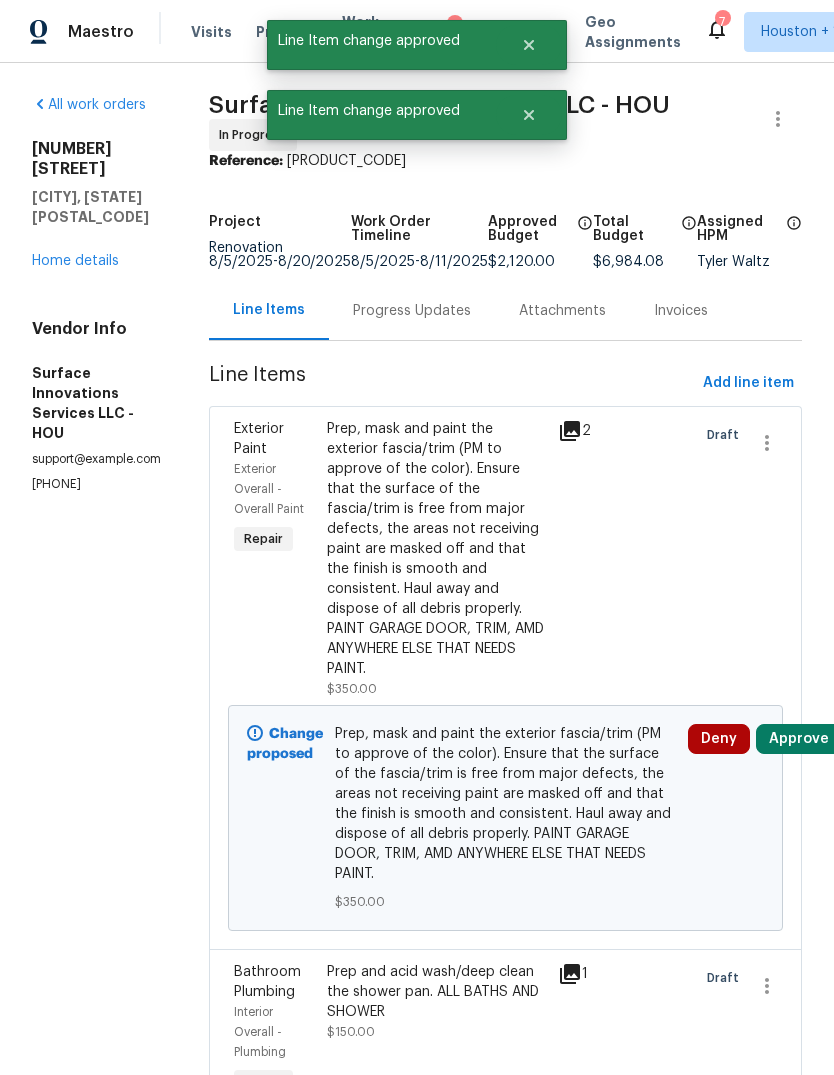 click on "Approve" at bounding box center (799, 739) 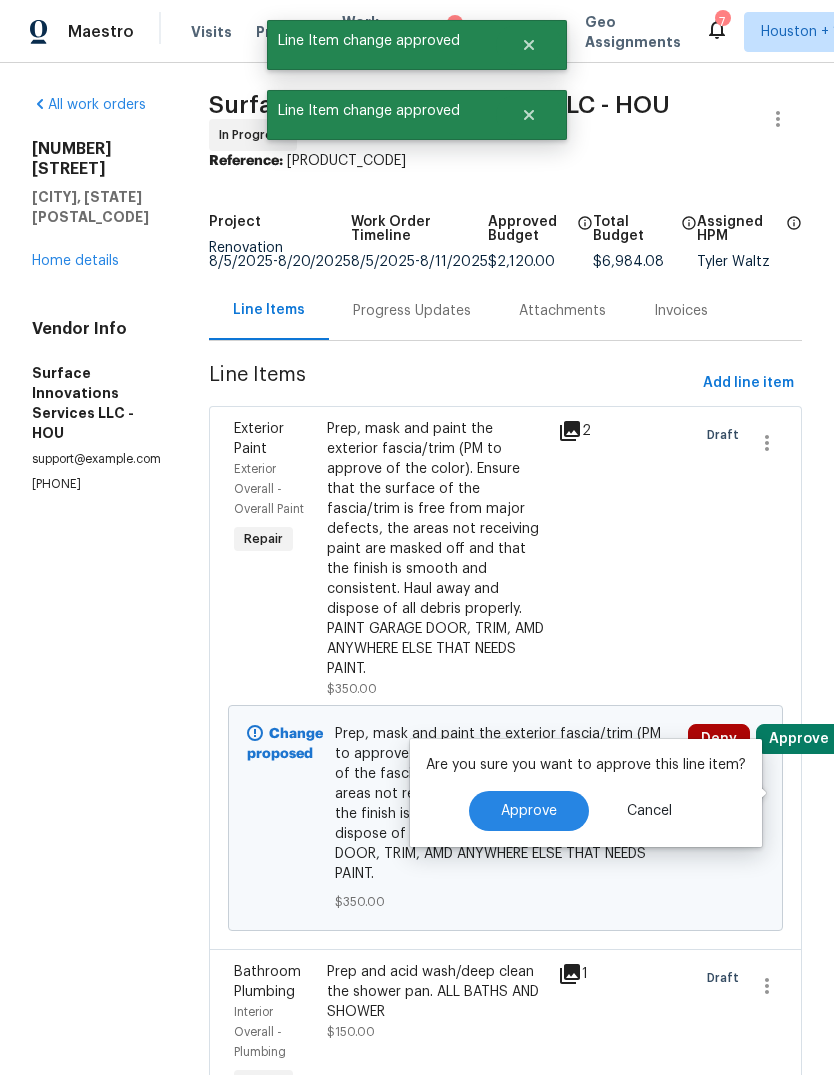 click on "Approve" at bounding box center (529, 811) 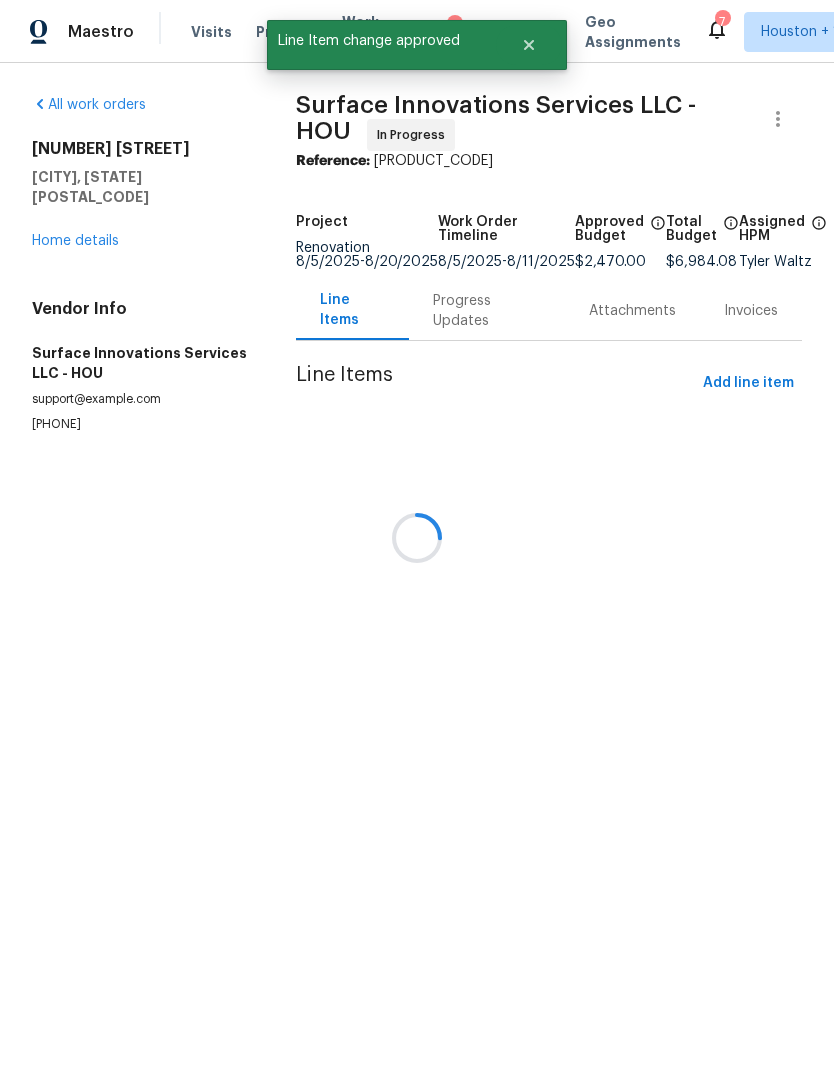click at bounding box center (417, 537) 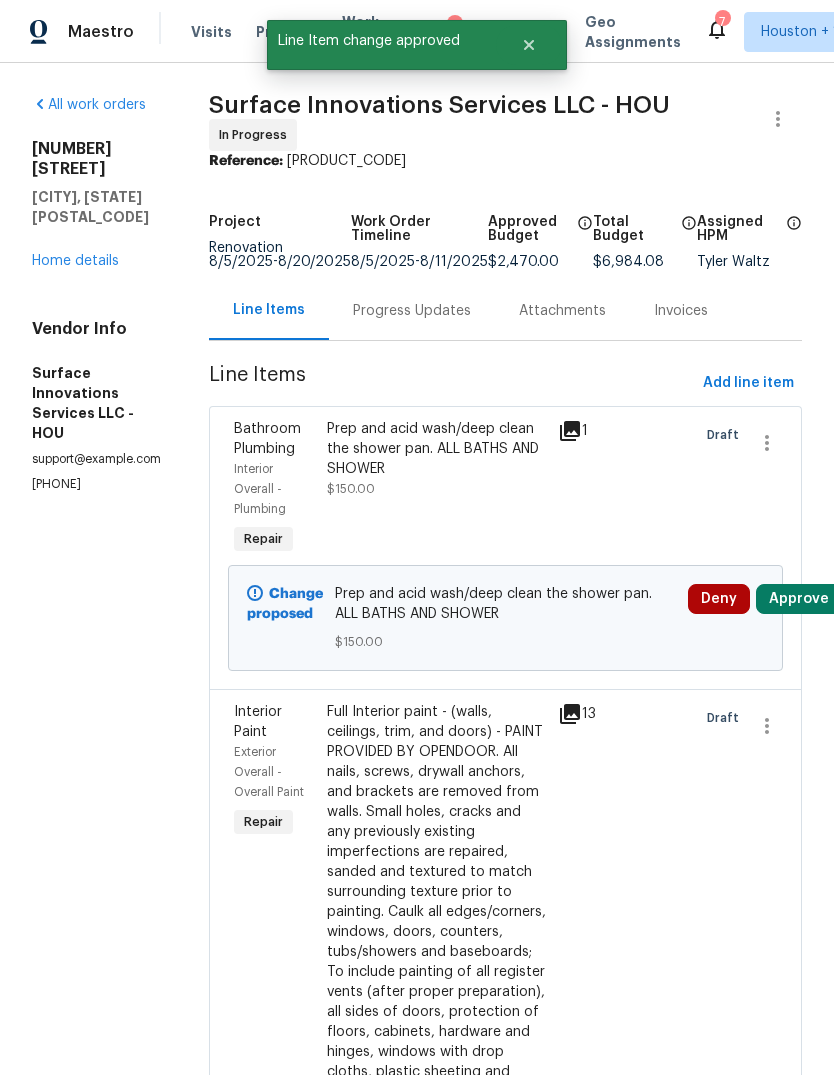 click on "Approve" at bounding box center [799, 599] 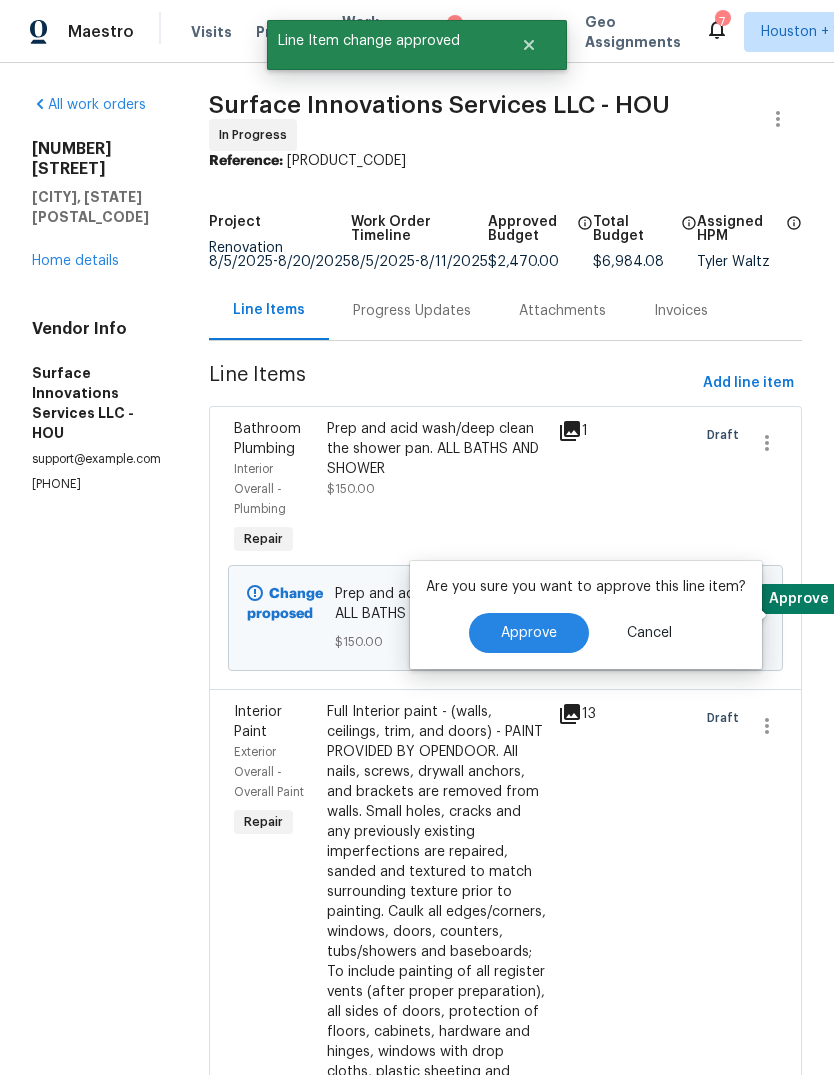 click on "Approve" at bounding box center [529, 633] 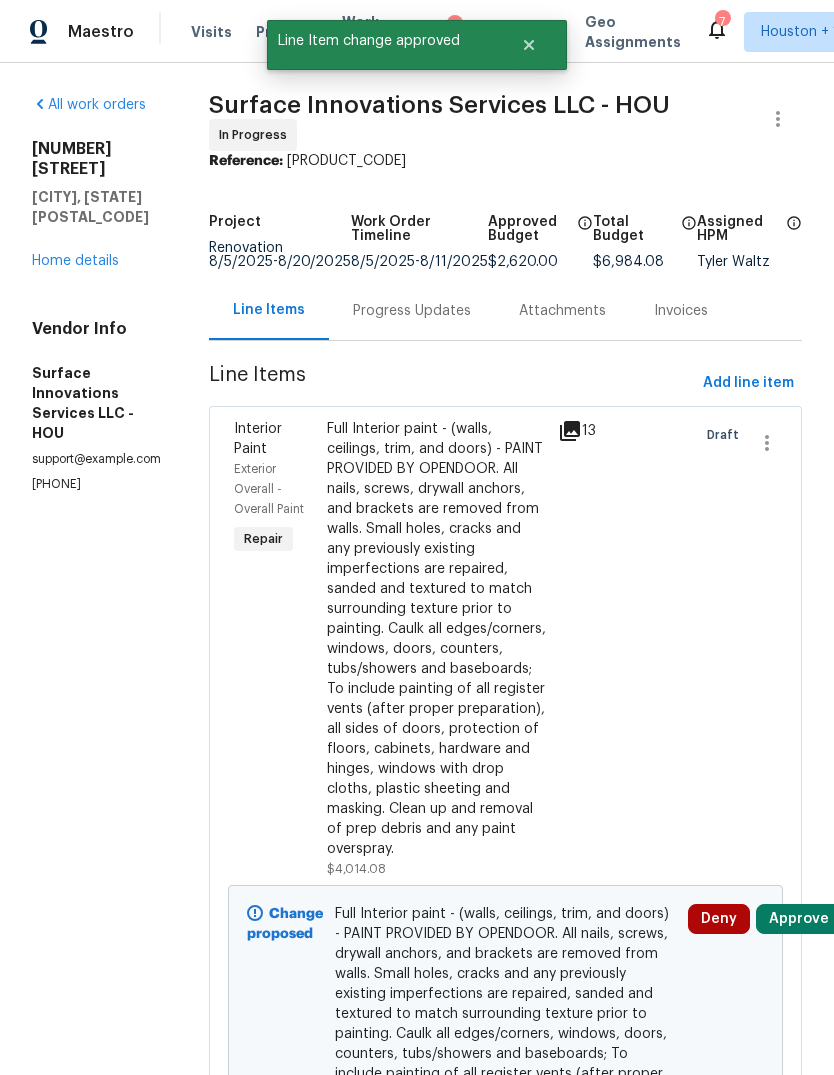 click on "Approve" at bounding box center [799, 919] 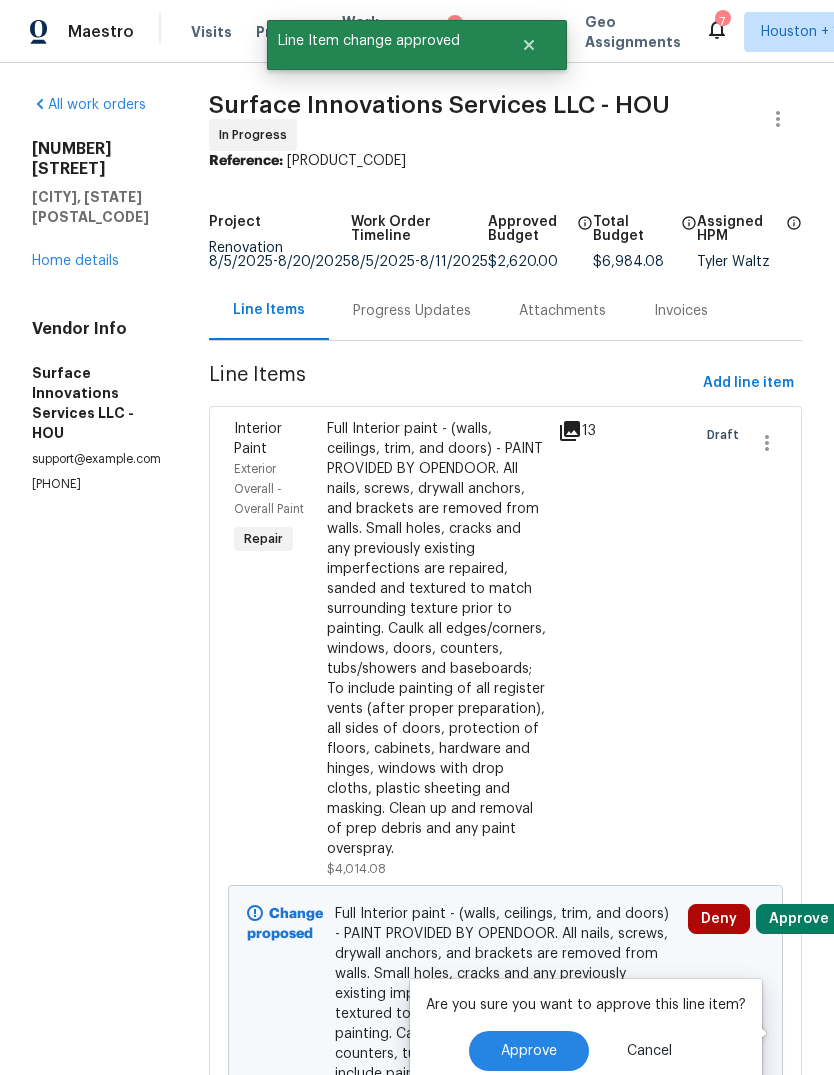 click on "Are you sure you want to approve this line item?" at bounding box center [586, 1005] 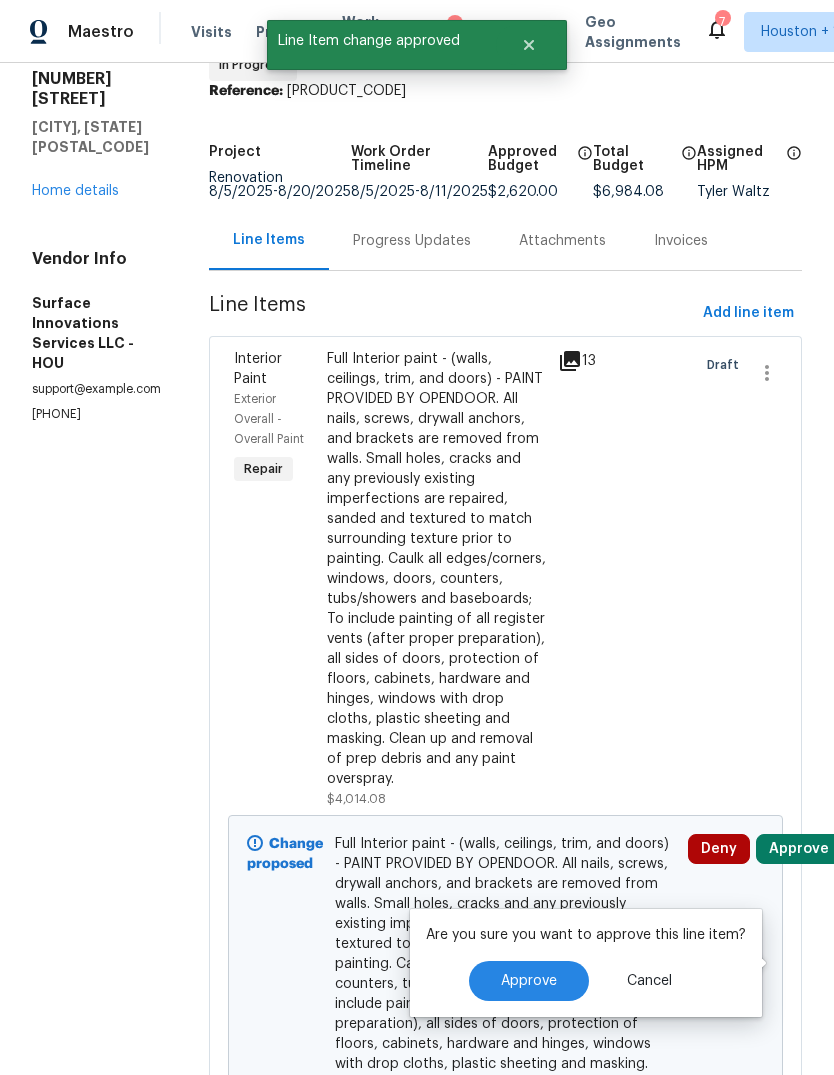 scroll, scrollTop: 95, scrollLeft: -1, axis: both 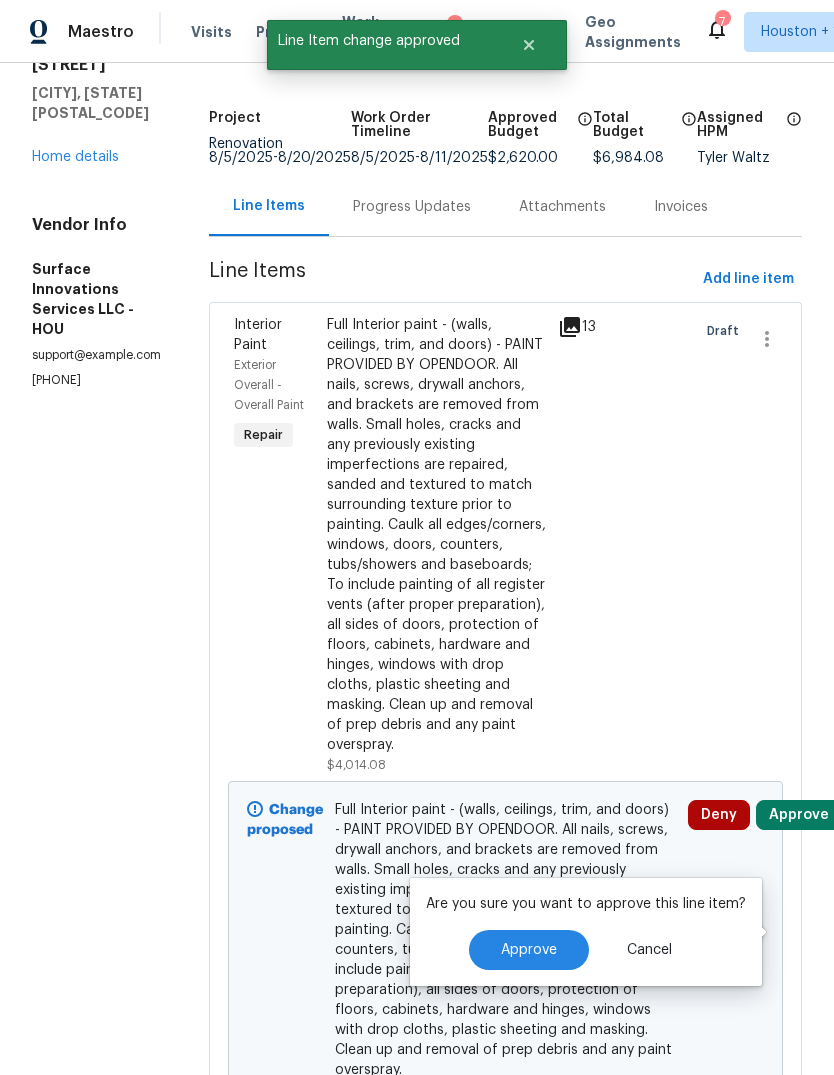 click on "Approve" at bounding box center [529, 950] 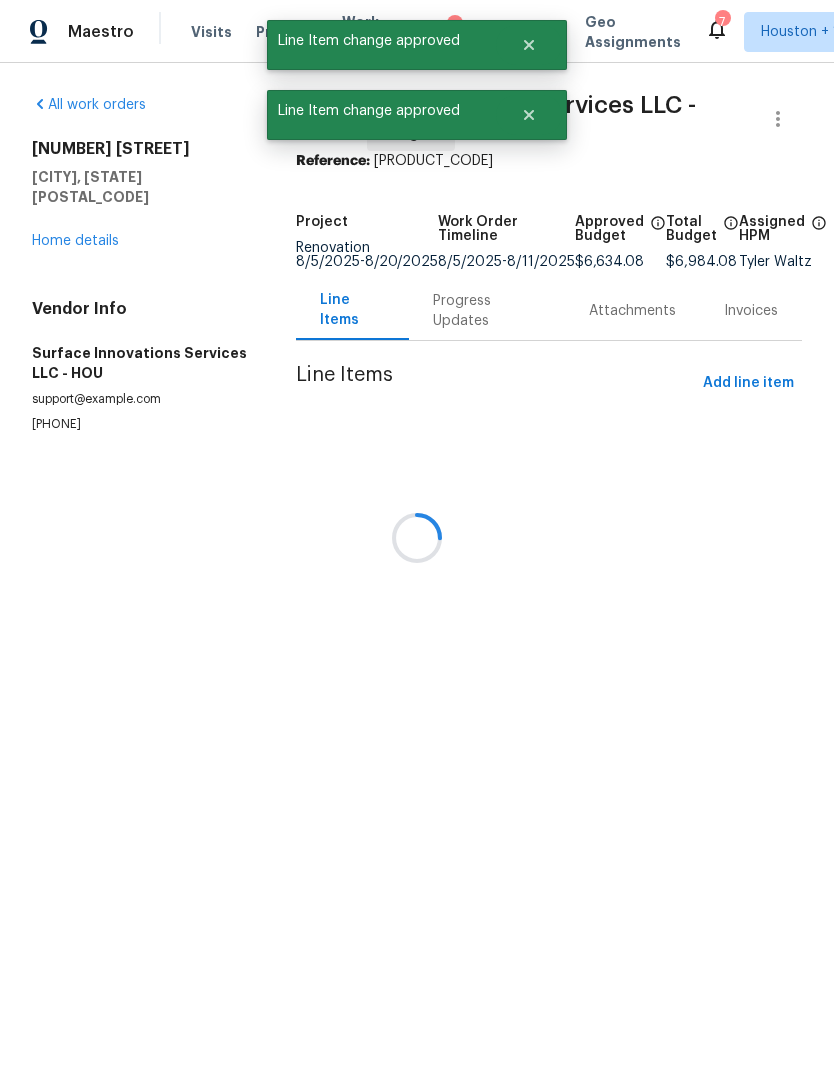 scroll, scrollTop: 0, scrollLeft: 0, axis: both 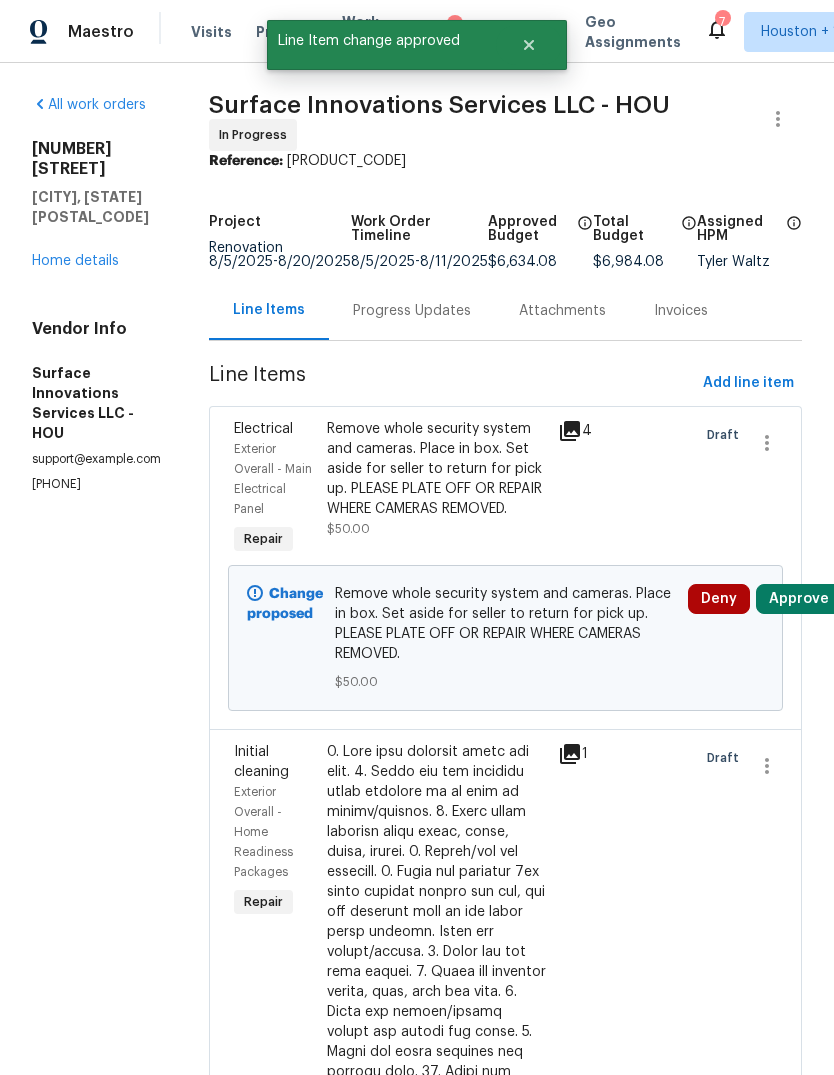 click on "Approve" at bounding box center [799, 599] 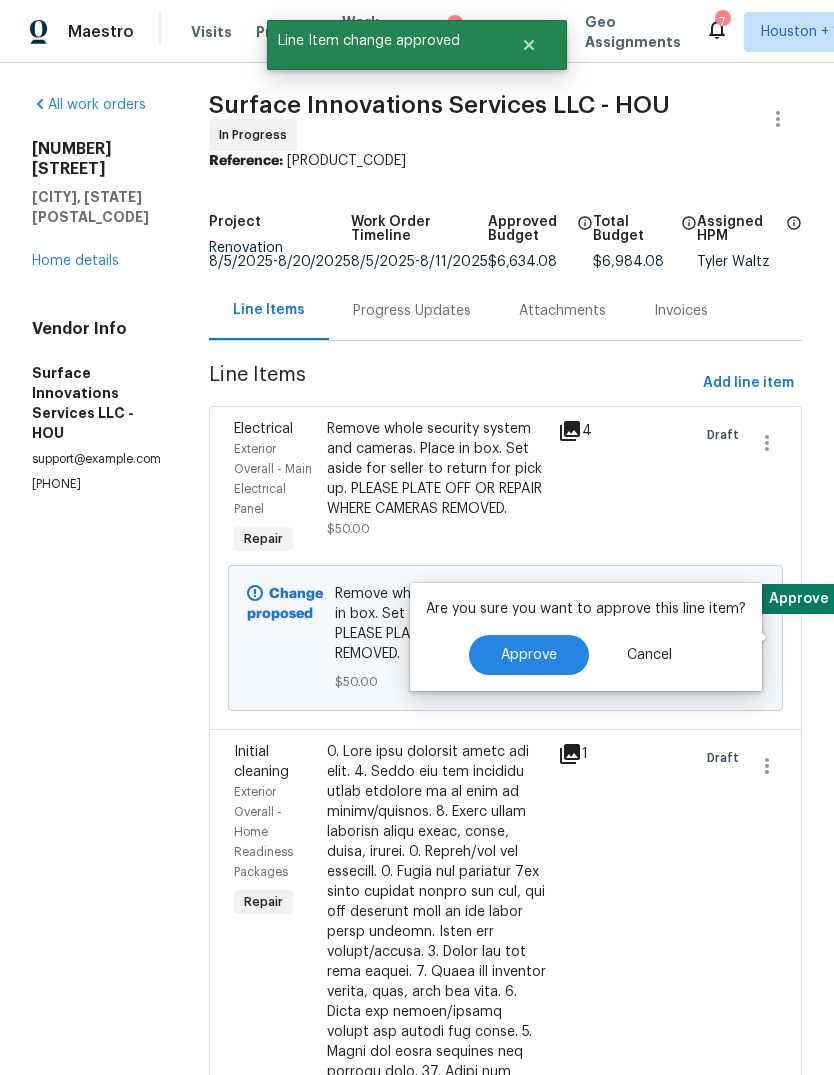 click on "Approve" at bounding box center [529, 655] 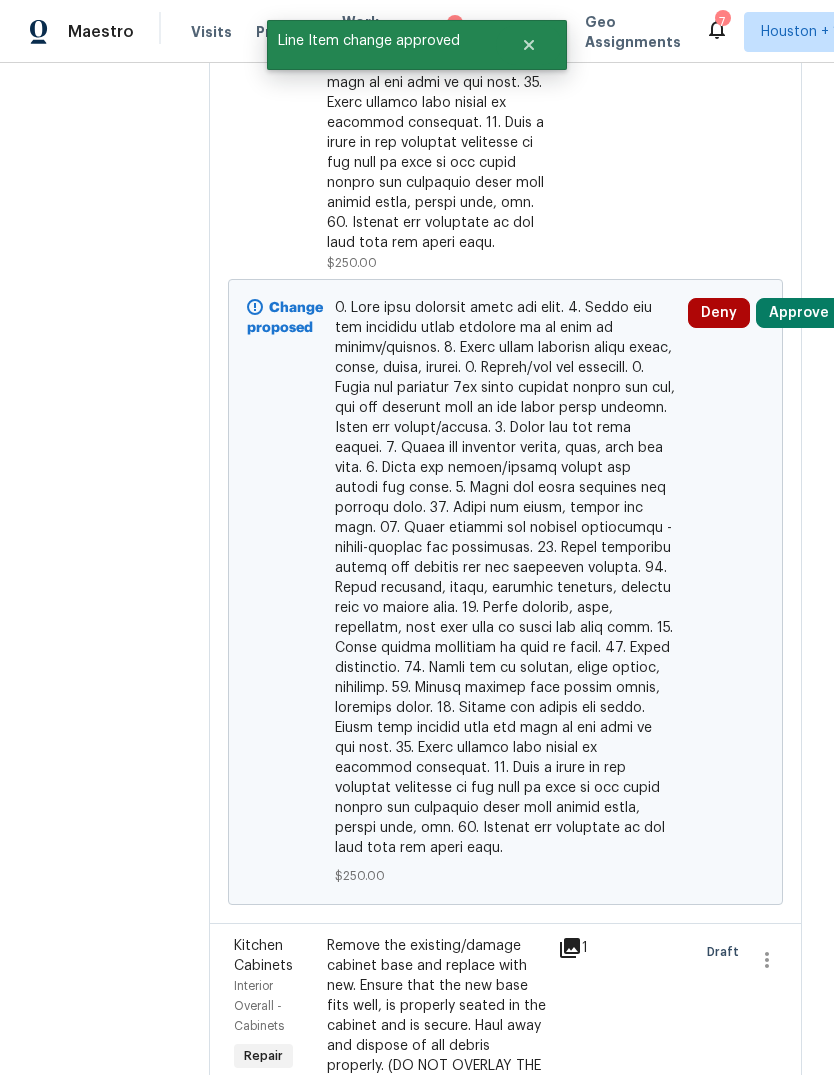 scroll, scrollTop: 1046, scrollLeft: 0, axis: vertical 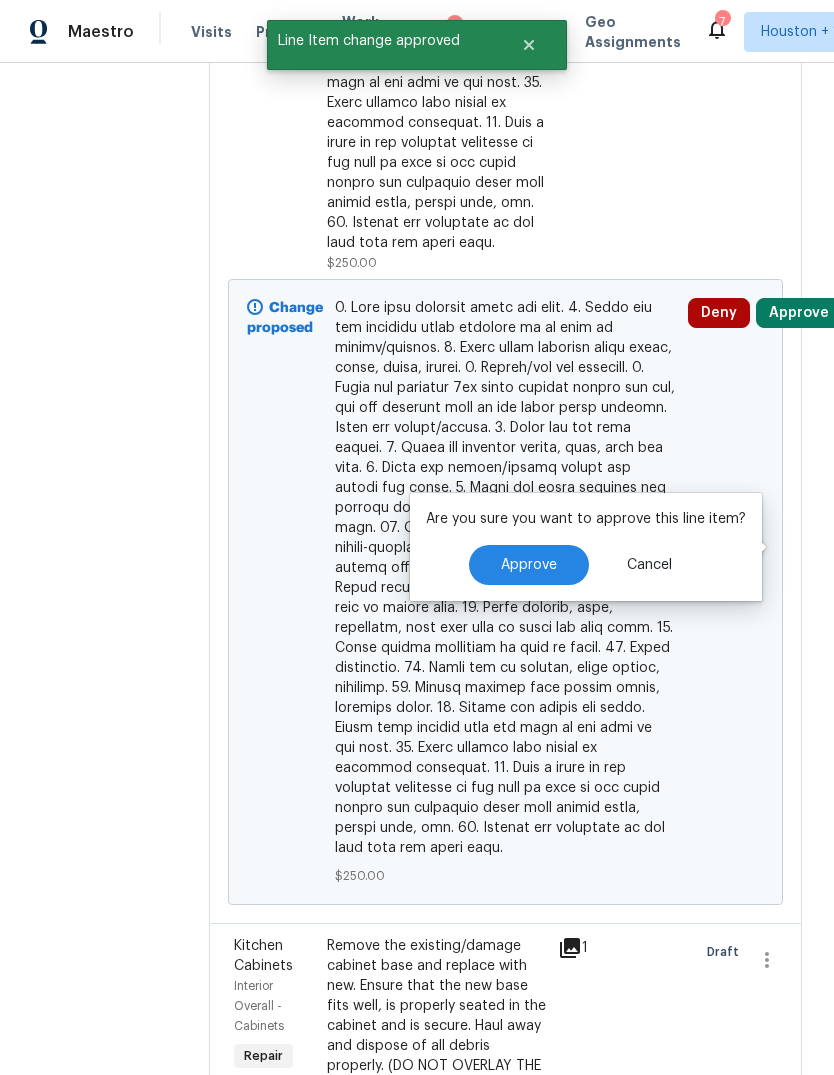 click on "Approve" at bounding box center (529, 565) 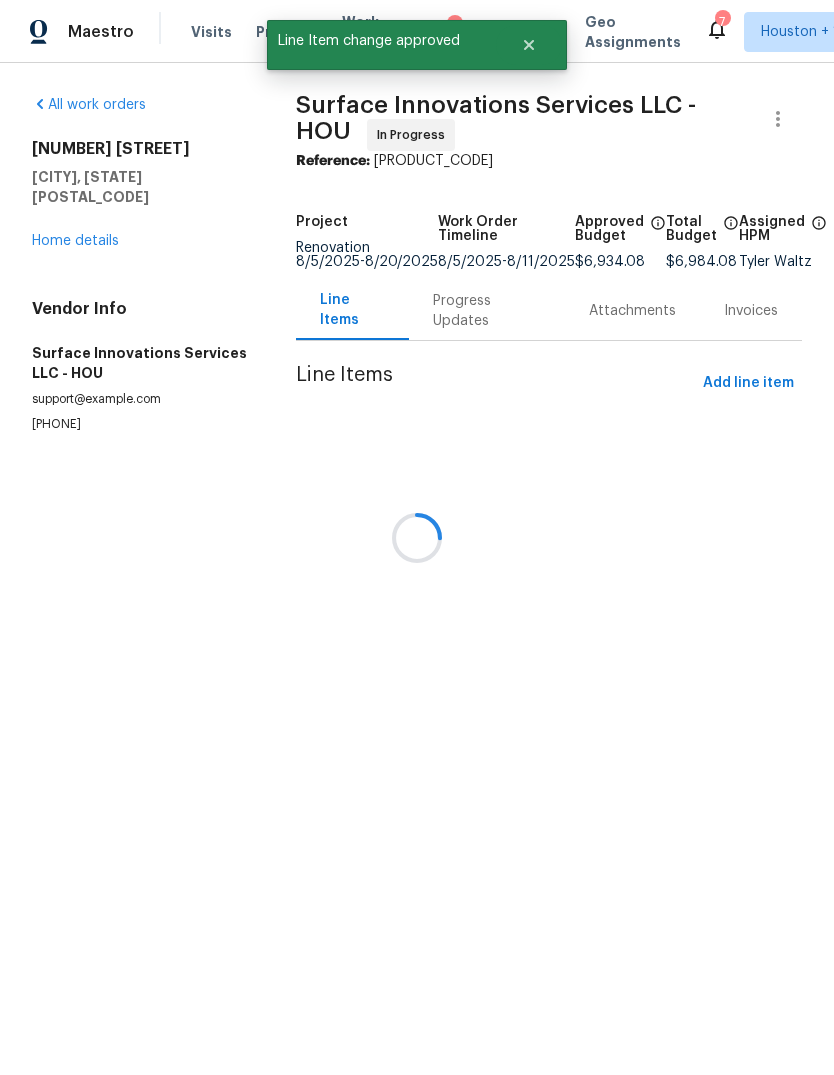 scroll, scrollTop: 0, scrollLeft: 0, axis: both 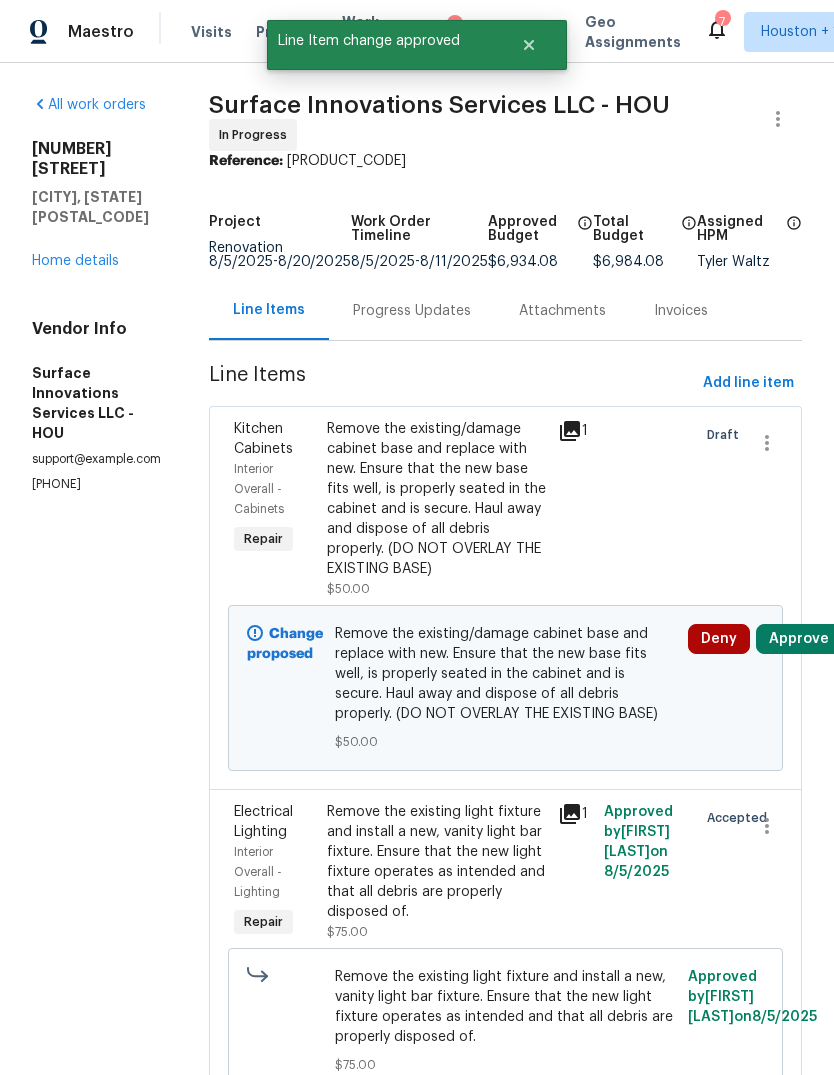 click on "Approve" at bounding box center (799, 639) 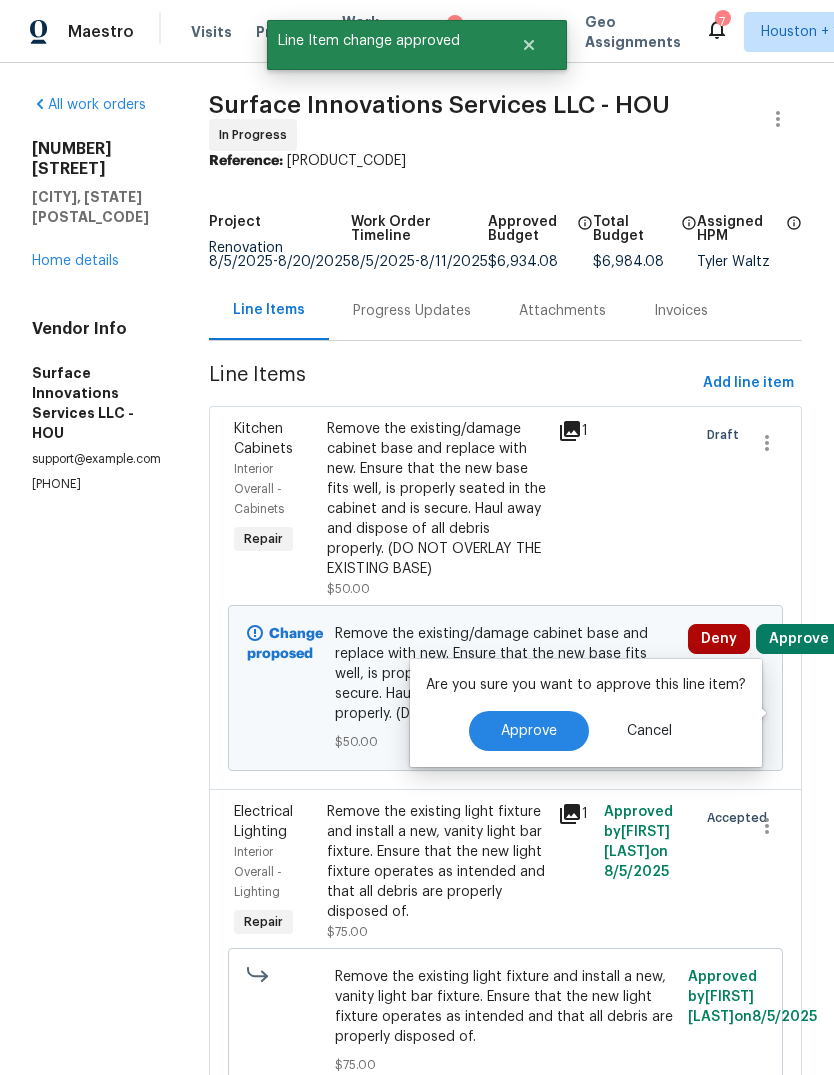 click on "Approve" at bounding box center (529, 731) 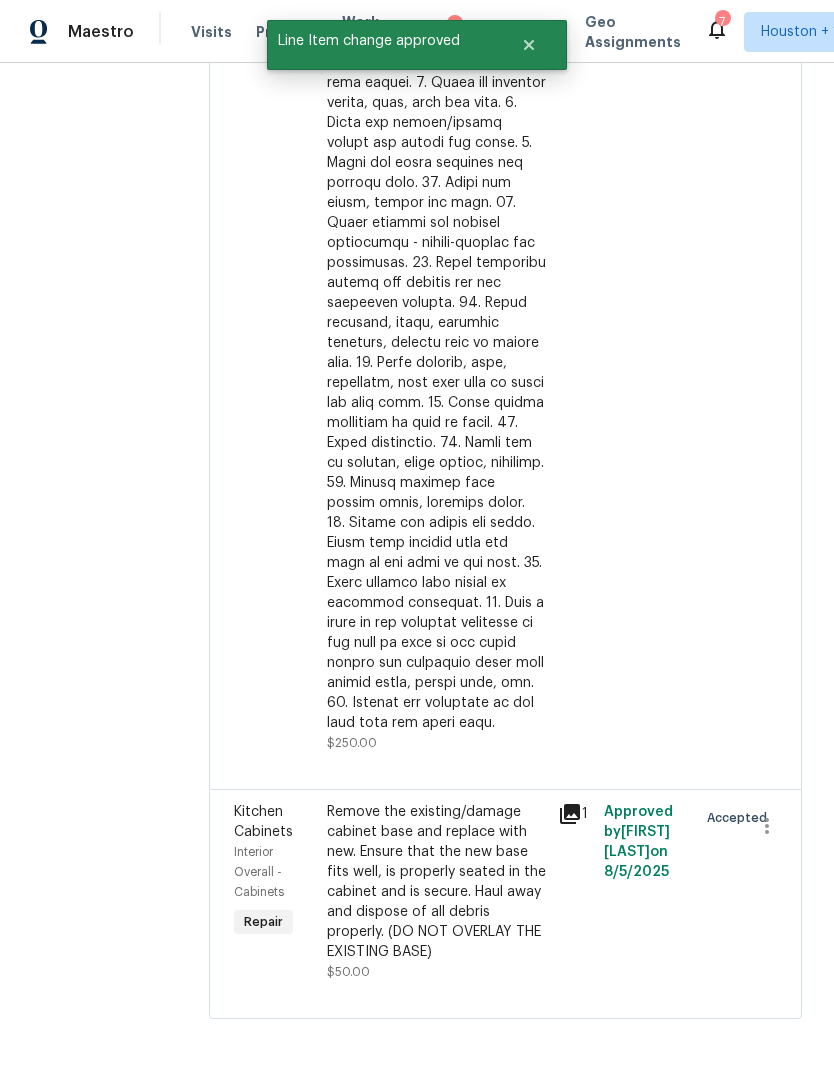 scroll, scrollTop: 6399, scrollLeft: 0, axis: vertical 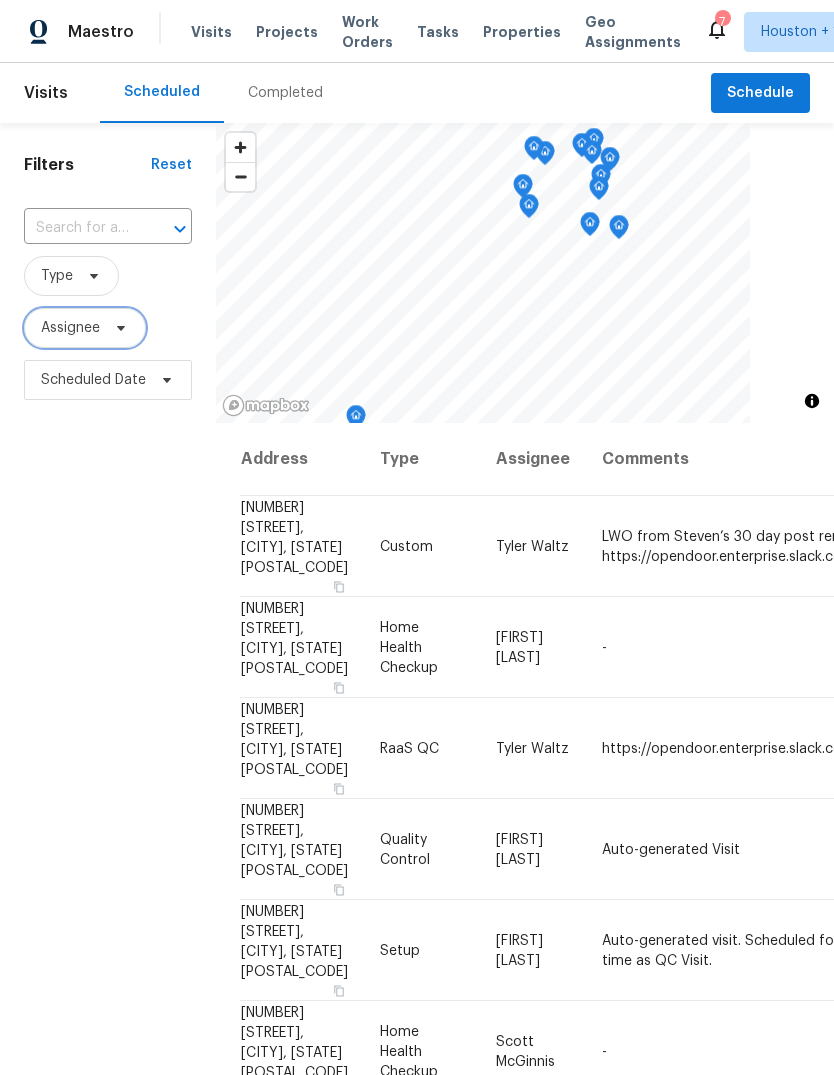 click on "Assignee" at bounding box center (70, 328) 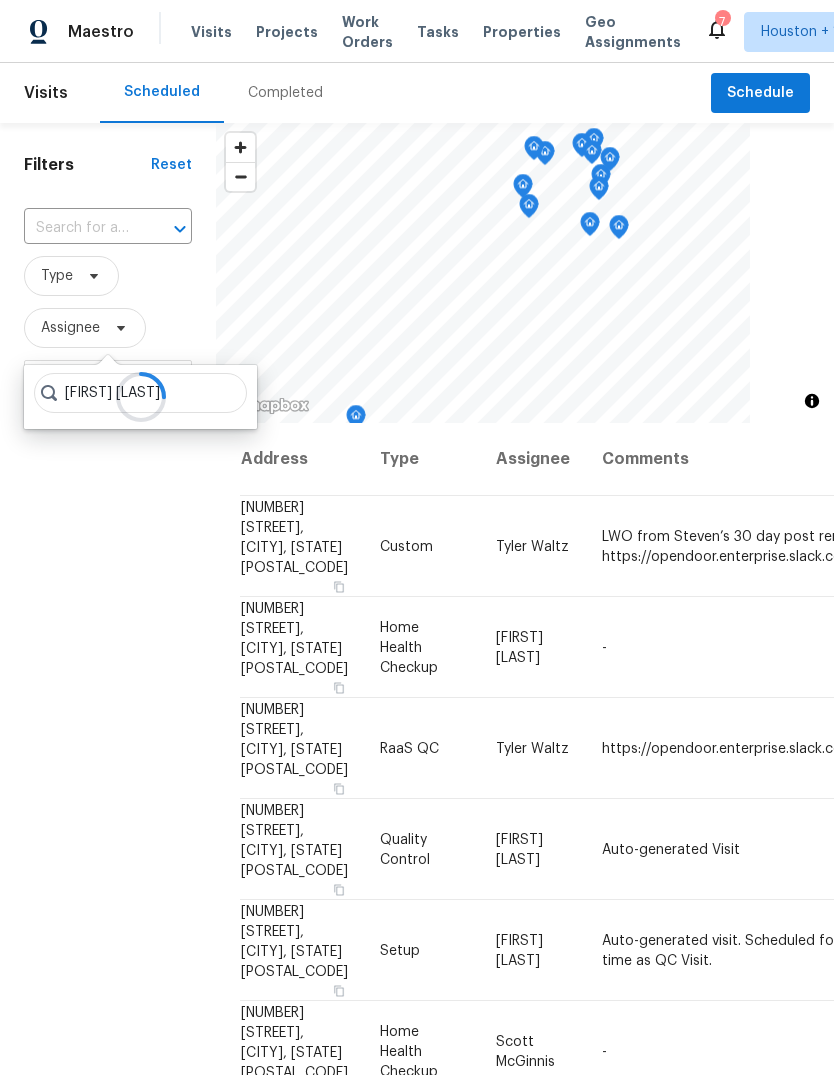 type on "Maria Sakharnitskaia" 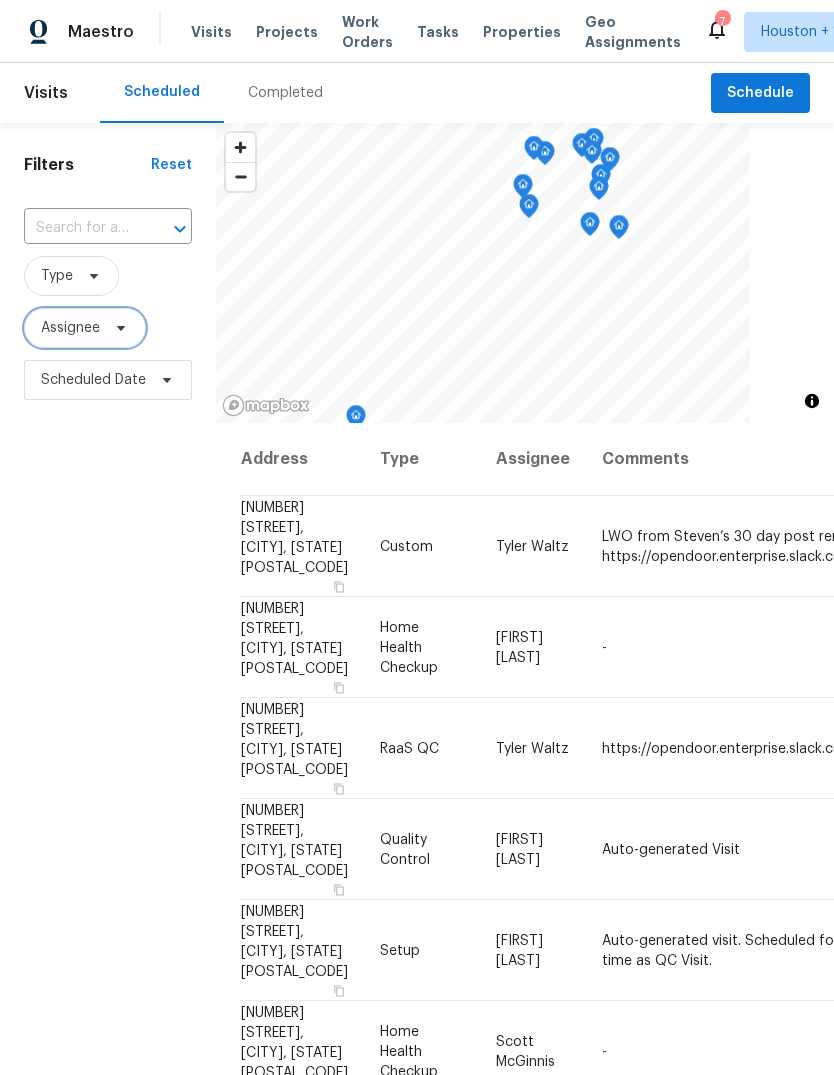 click on "Assignee" at bounding box center (70, 328) 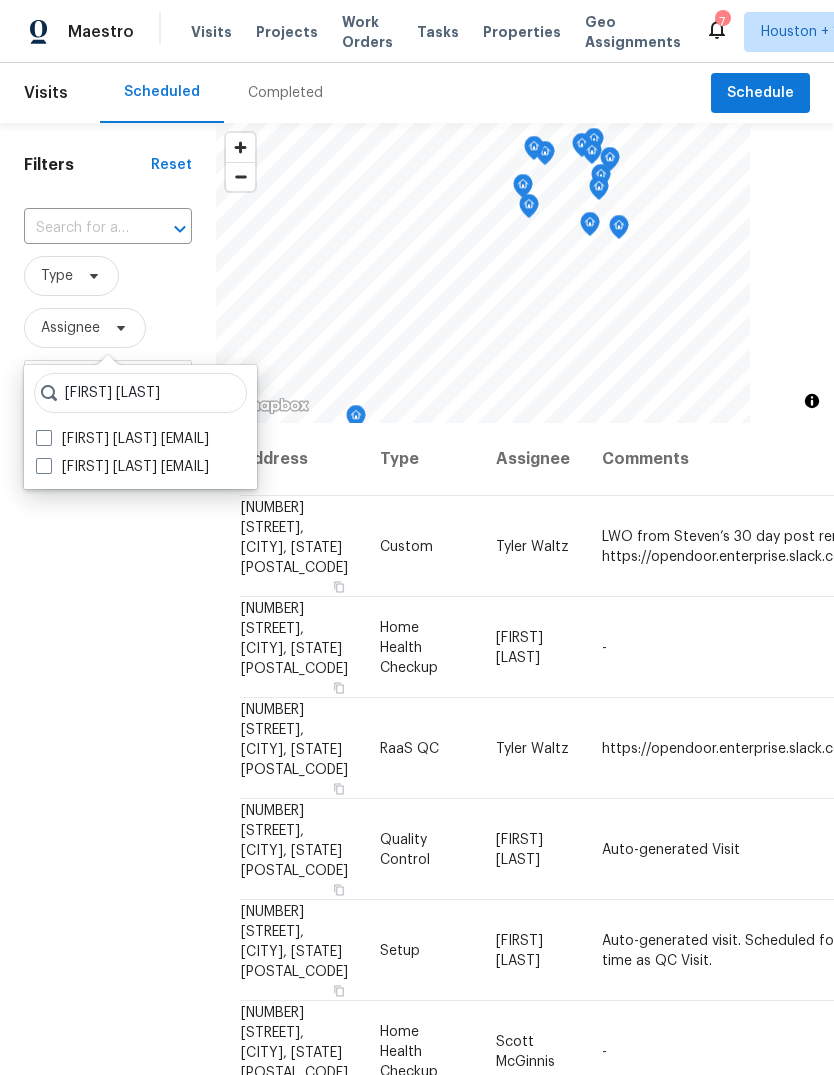 type on "Maria zakharnitskaia" 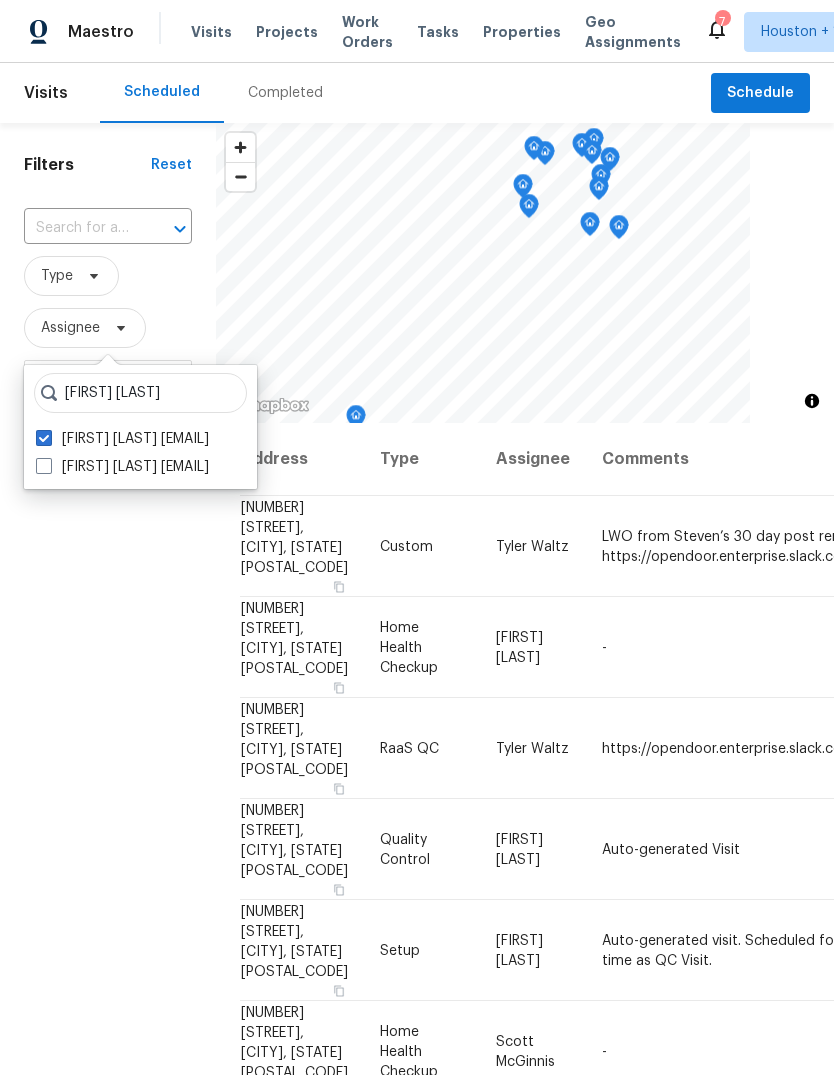 checkbox on "true" 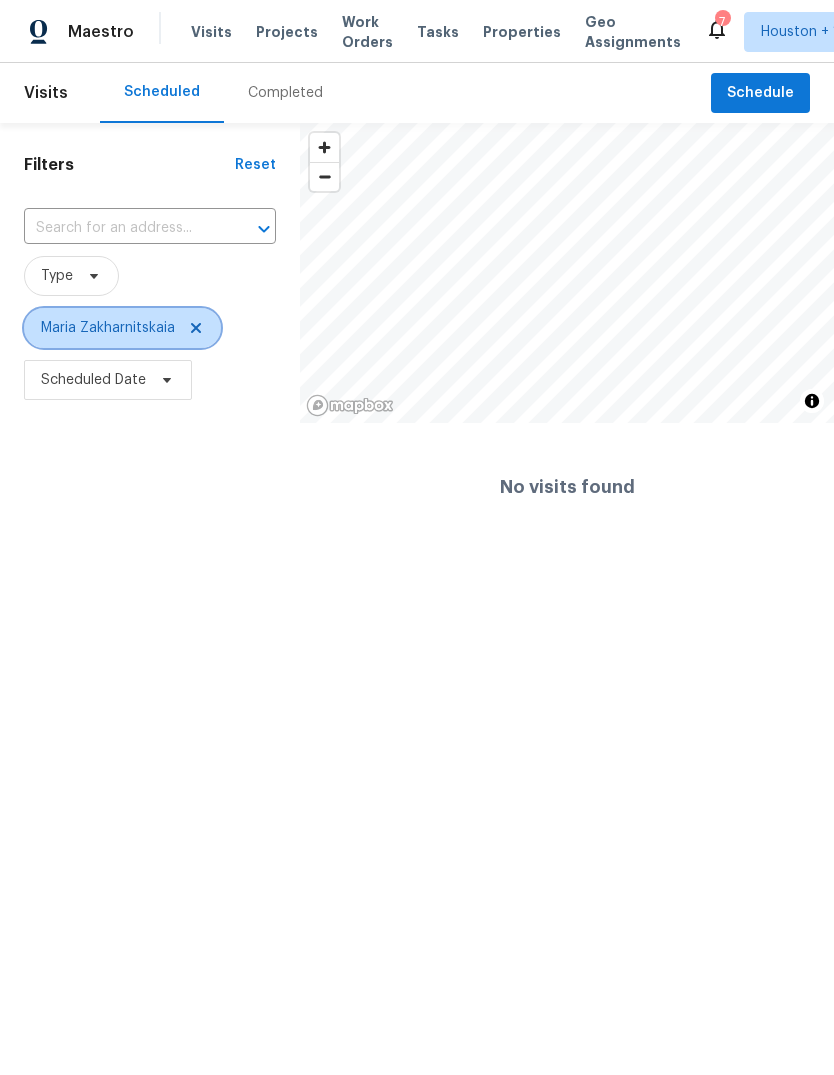 click on "Maria Zakharnitskaia" at bounding box center [122, 328] 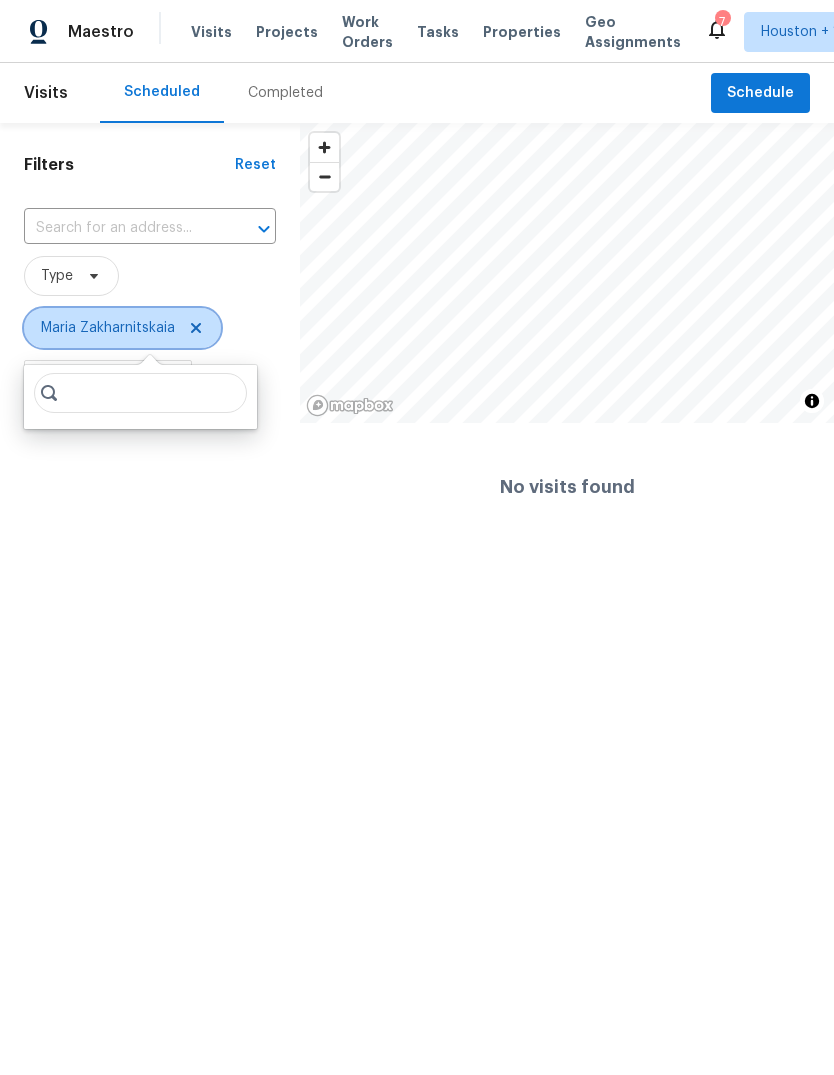 click 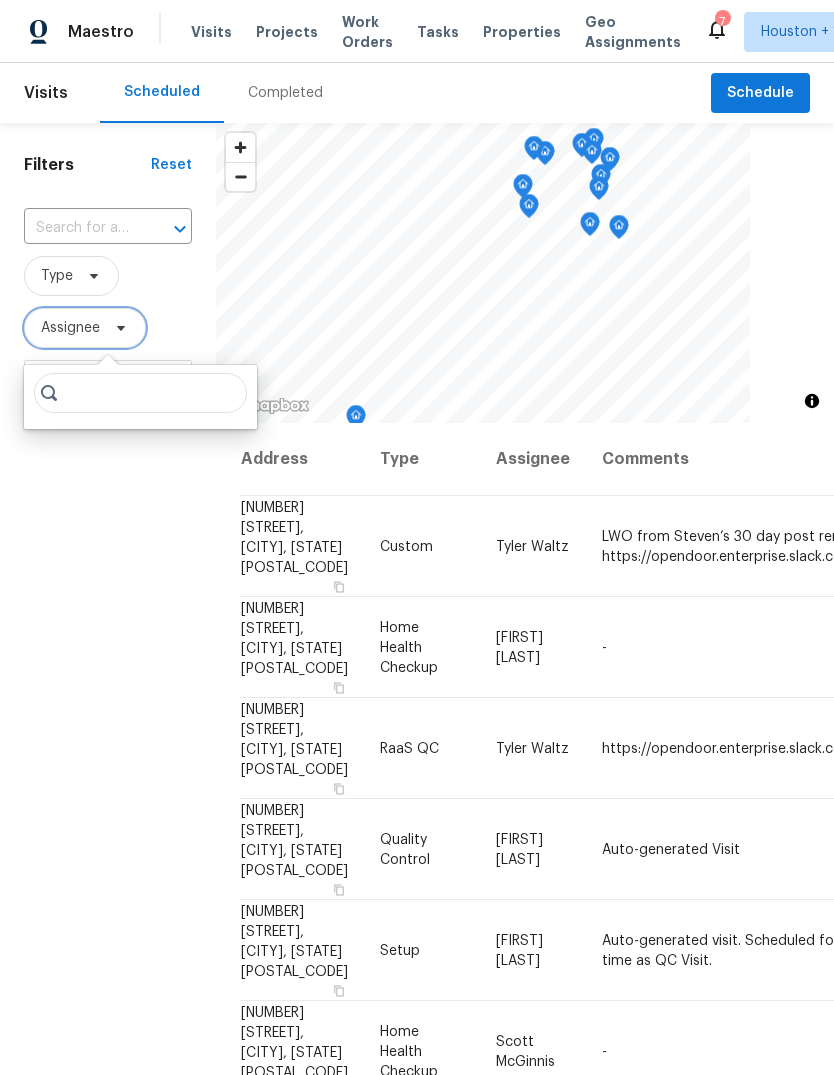 click on "Assignee" at bounding box center (70, 328) 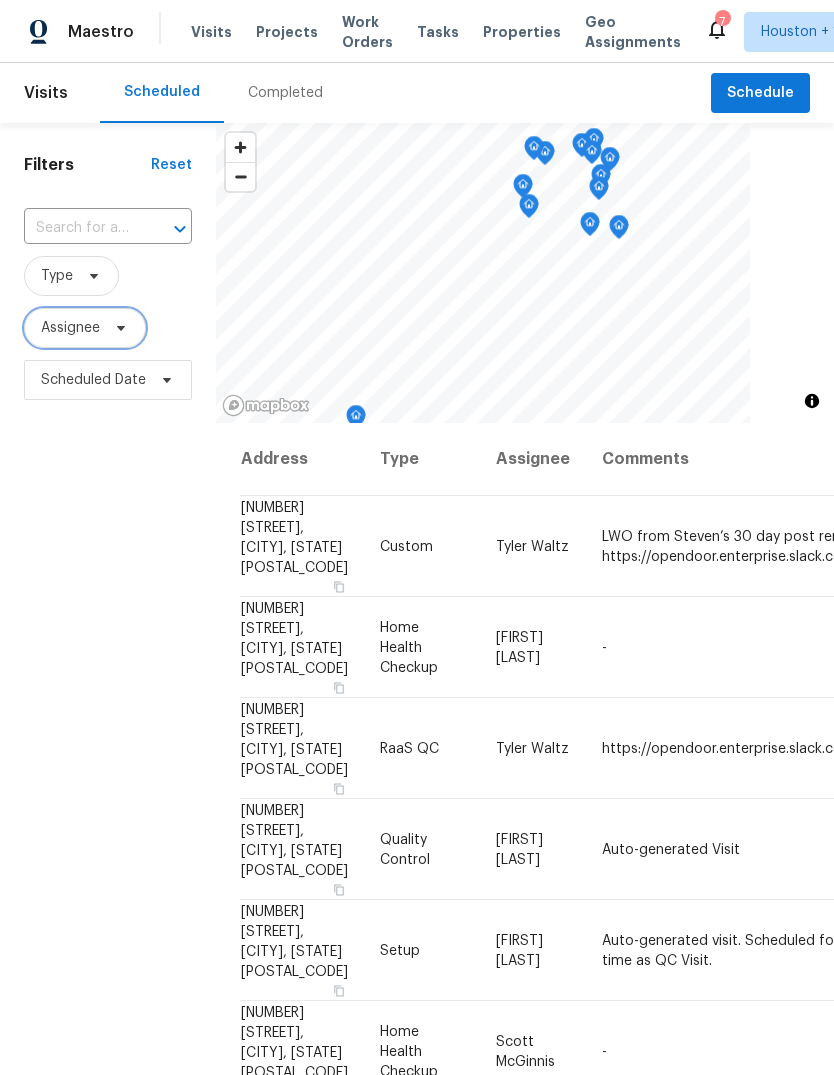 click on "Assignee" at bounding box center [70, 328] 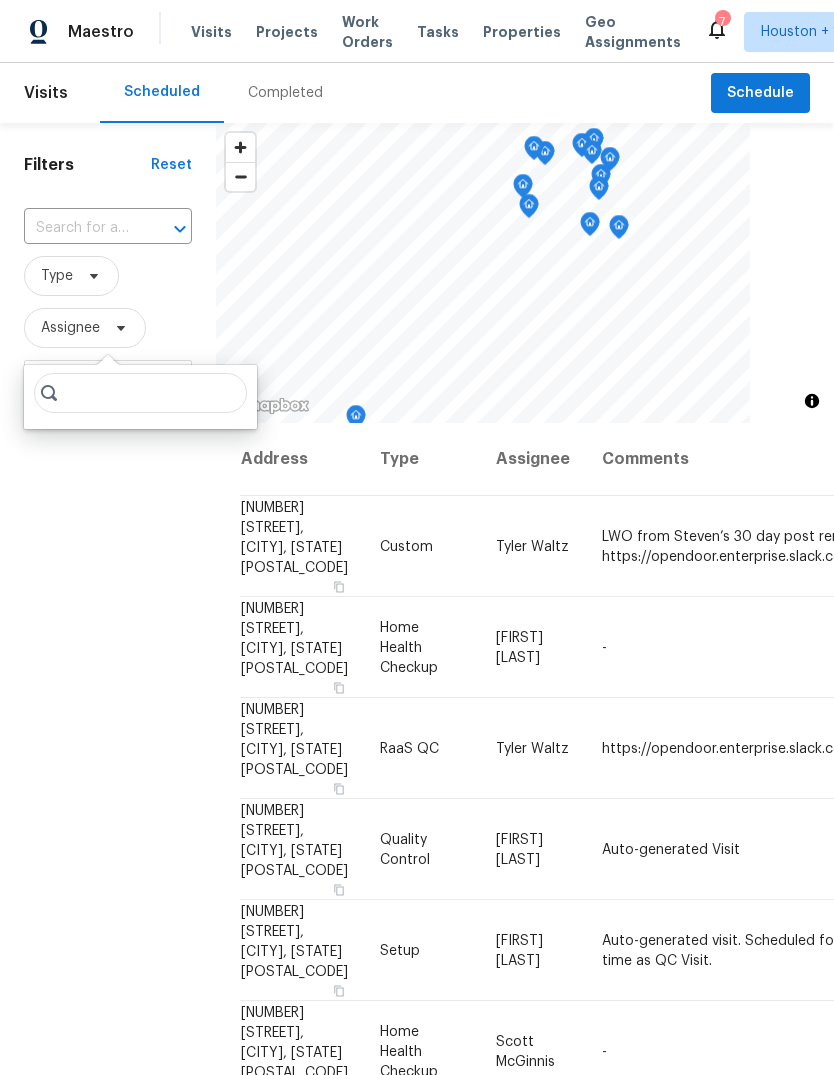 click at bounding box center (140, 393) 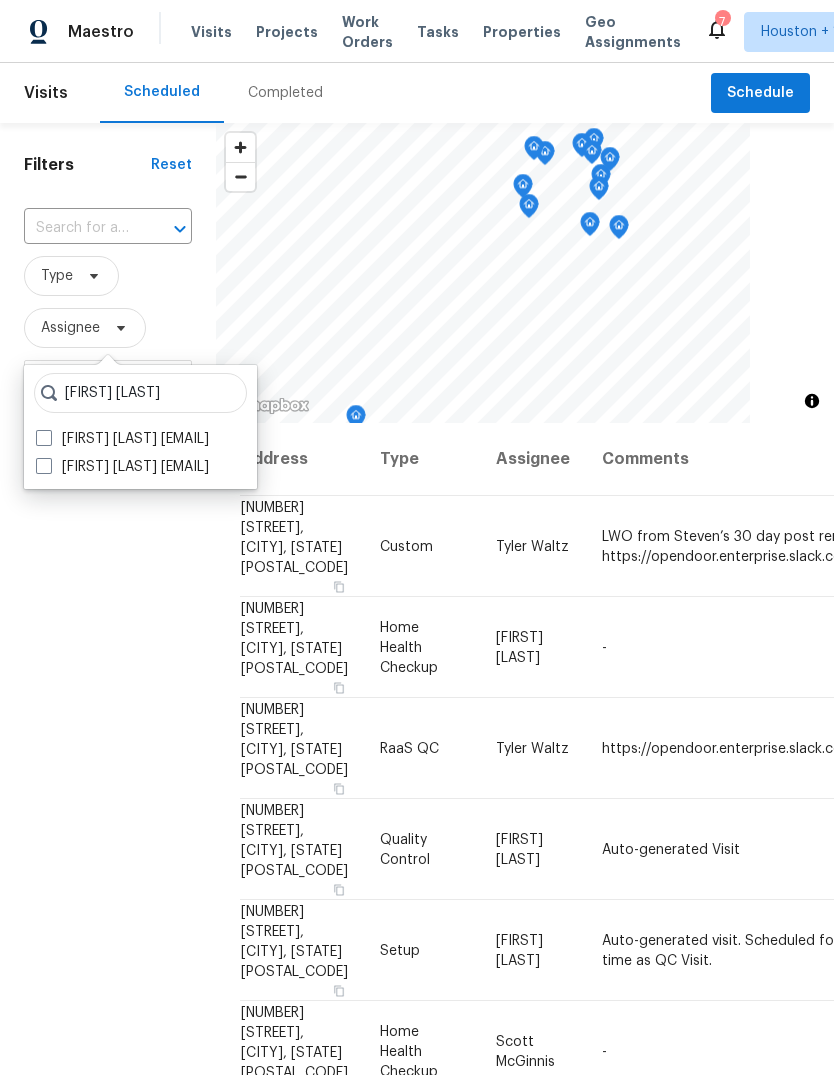 type on "Maria zakharnitskaia" 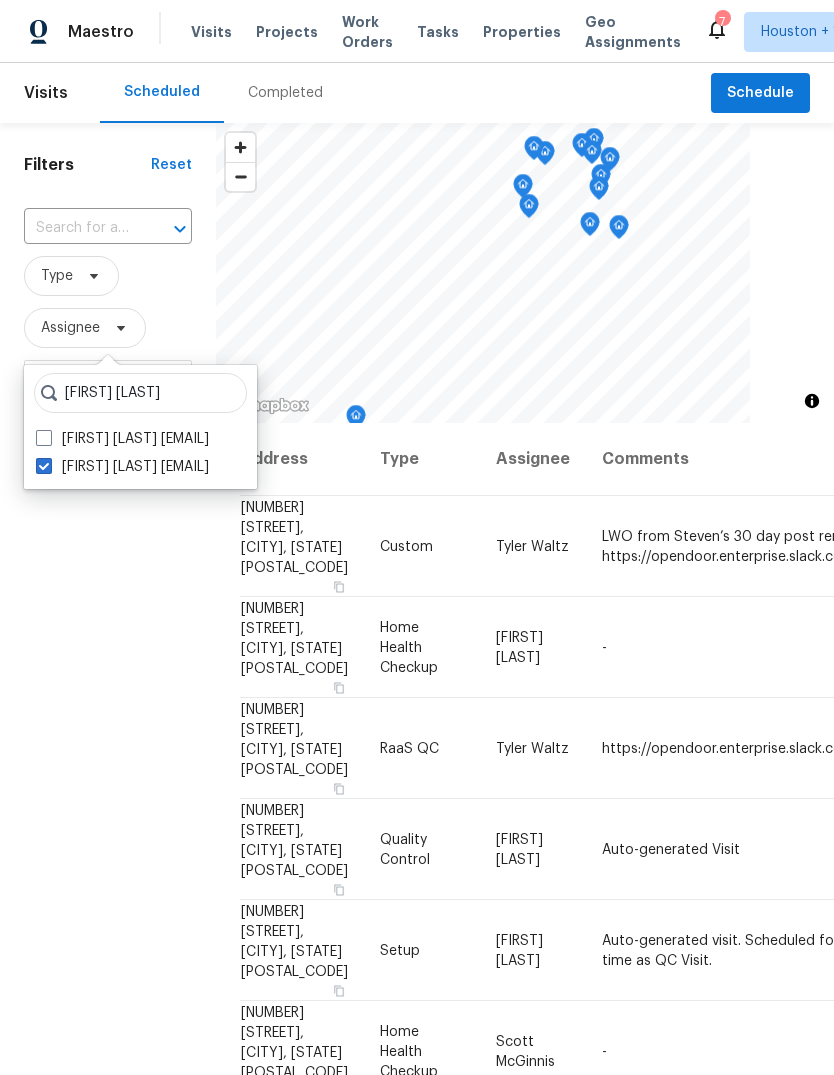 checkbox on "true" 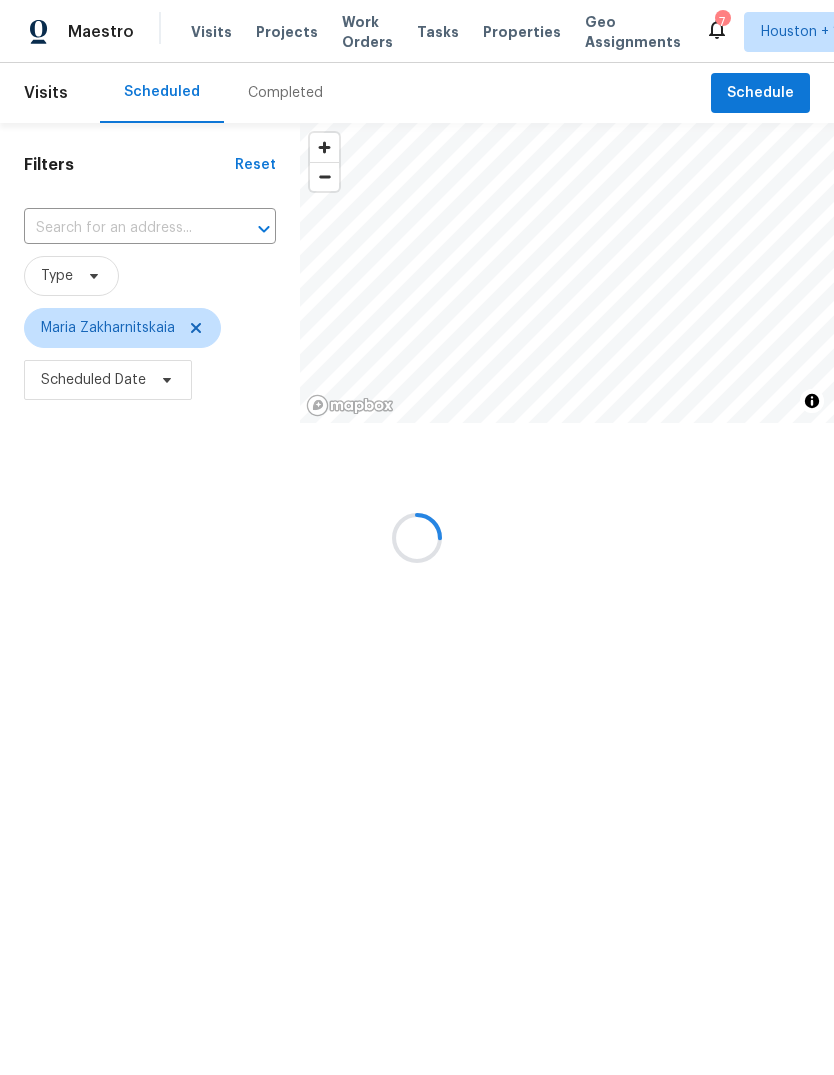 click at bounding box center (417, 537) 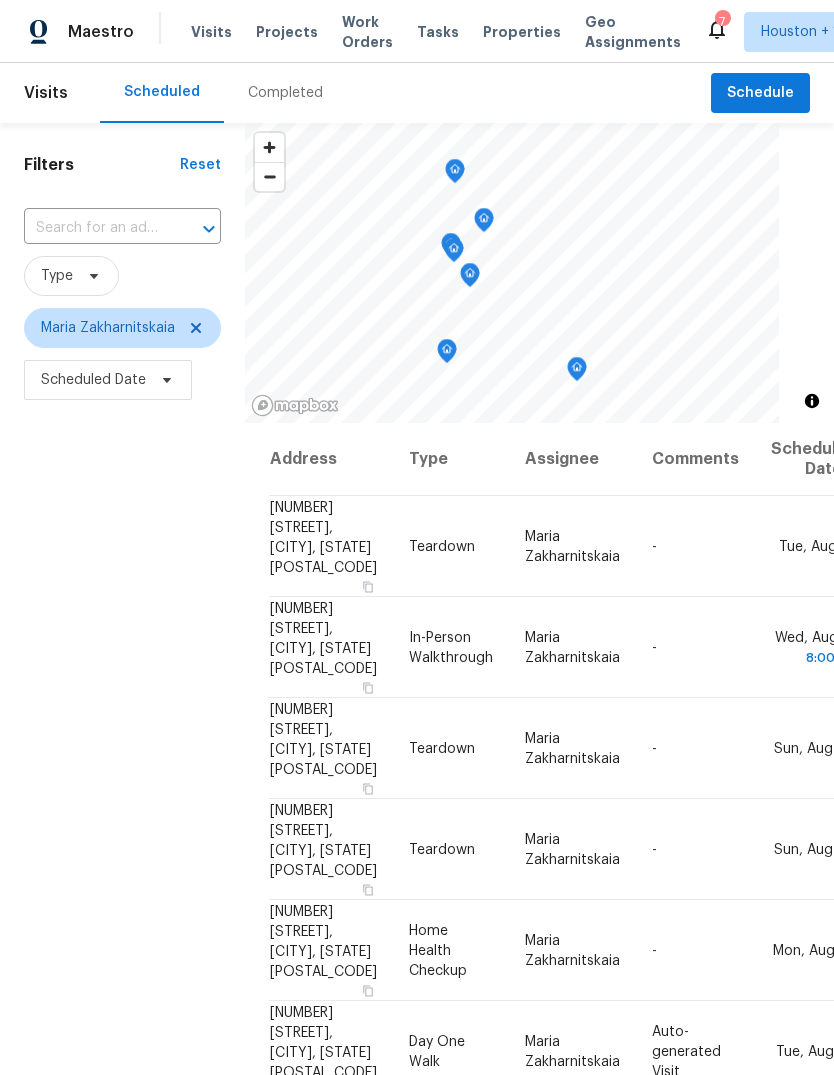 scroll, scrollTop: 25, scrollLeft: 0, axis: vertical 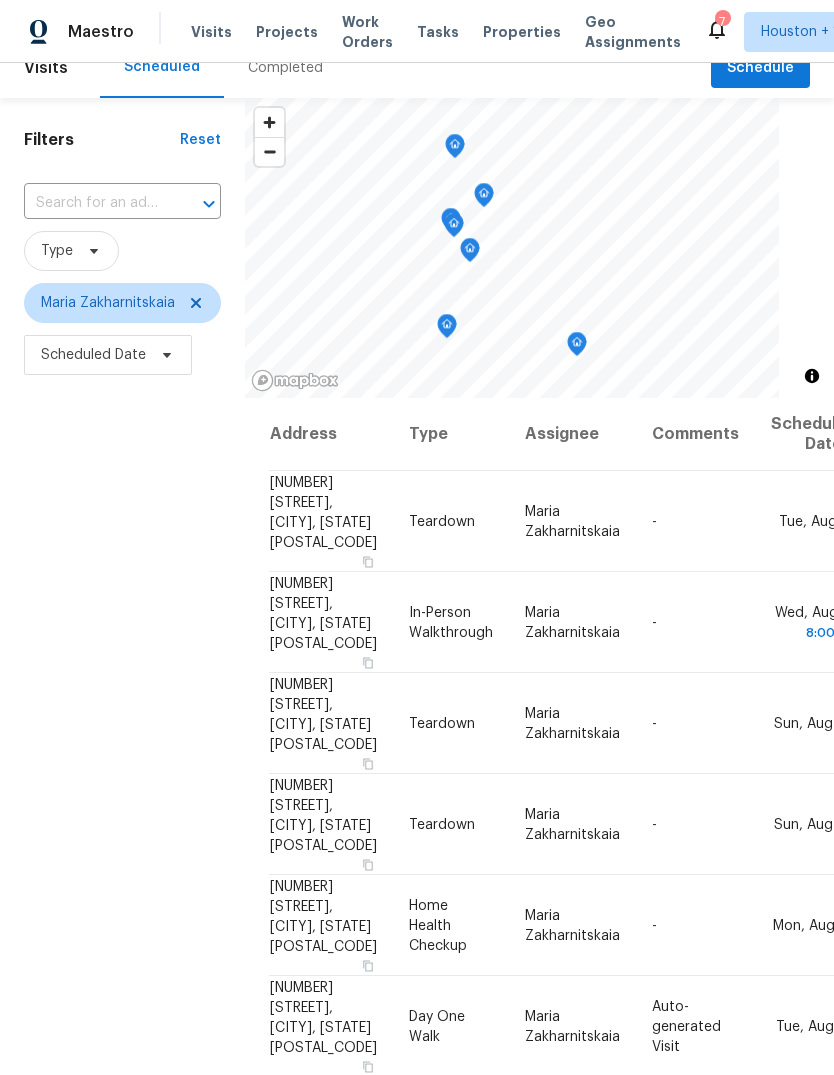 click on "Filters Reset ​ Type Maria Zakharnitskaia Scheduled Date" at bounding box center [122, 678] 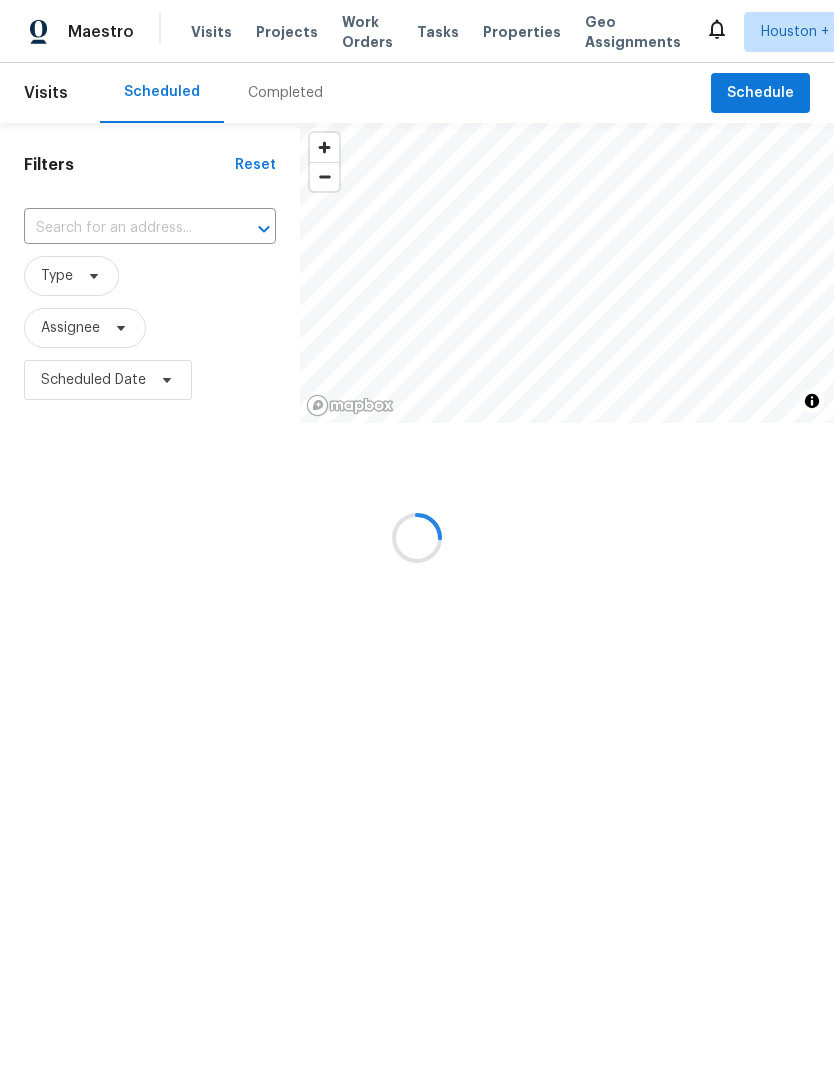 scroll, scrollTop: 0, scrollLeft: 0, axis: both 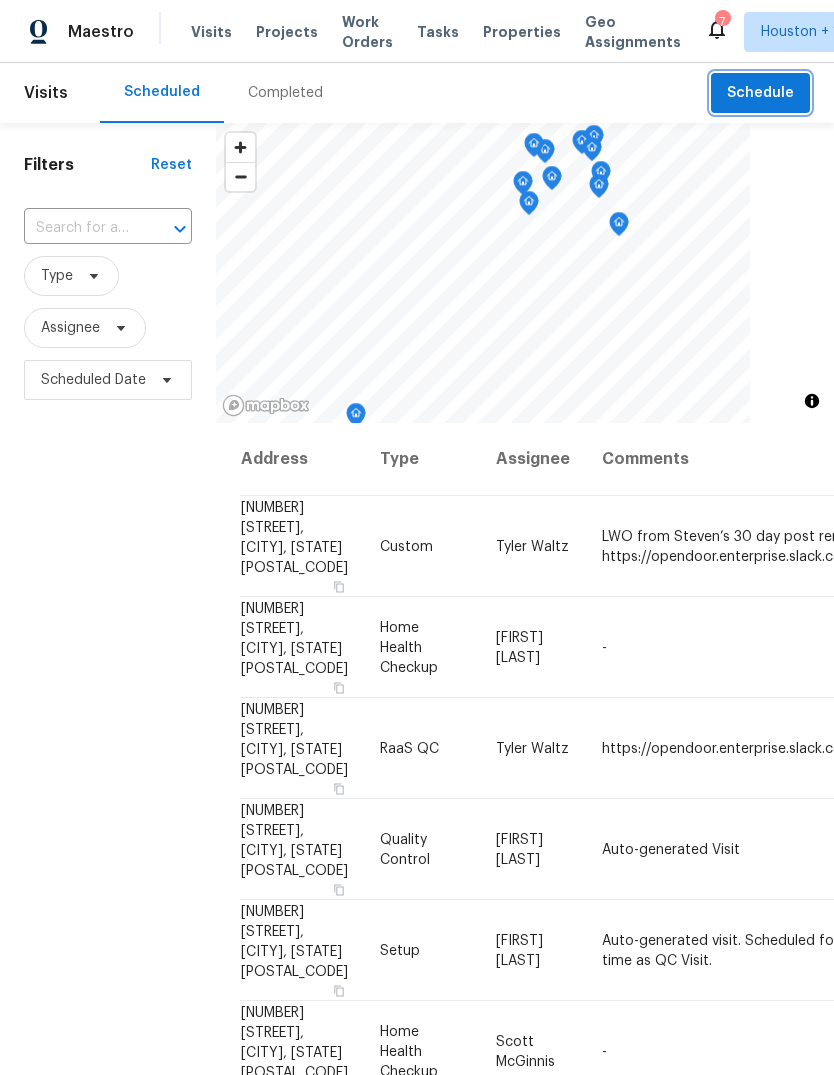 click on "Schedule" at bounding box center [760, 93] 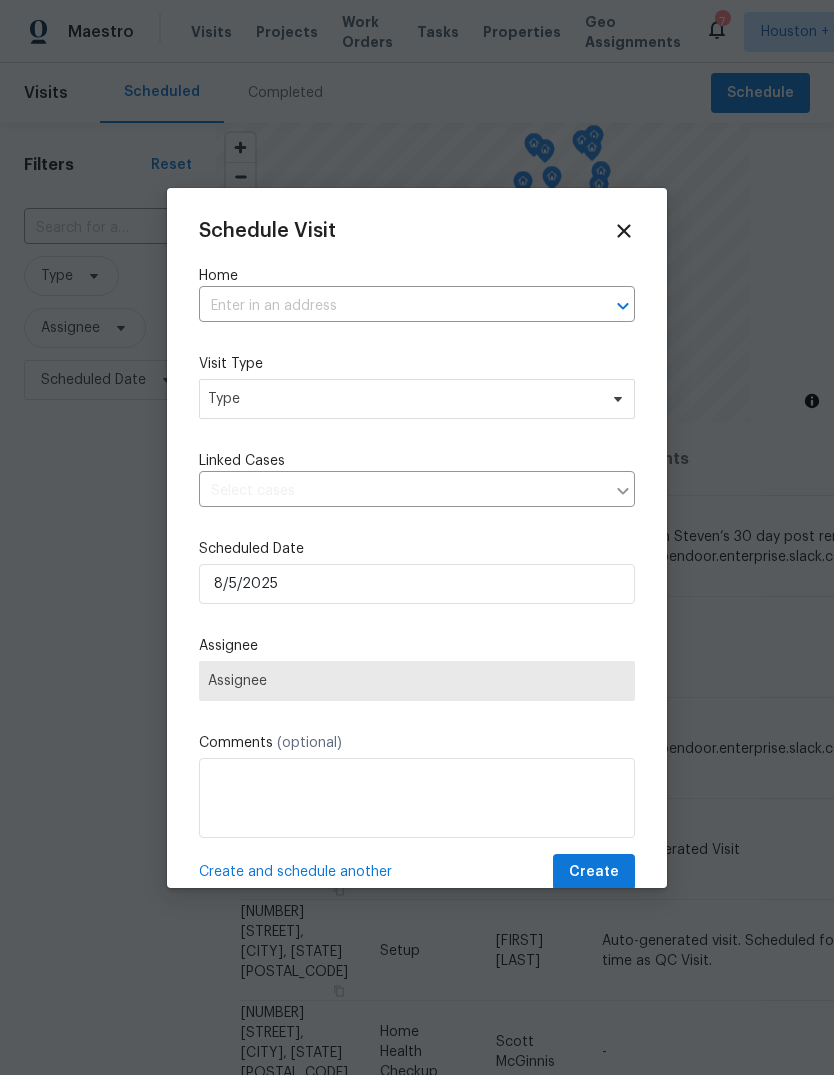 click on "Schedule Visit Home ​ Visit Type Type Linked Cases ​ Scheduled Date [DATE] Assignee Assignee Comments (optional) Create and schedule another Create" at bounding box center [417, 555] 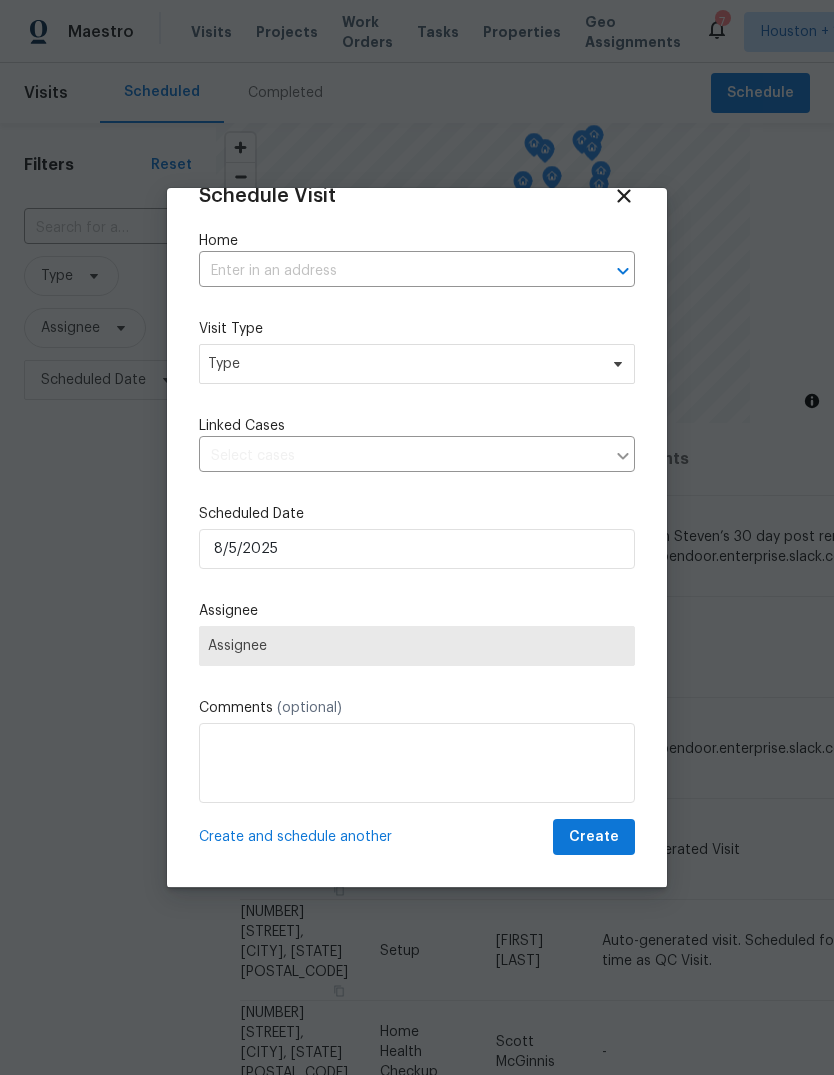 scroll, scrollTop: 38, scrollLeft: 0, axis: vertical 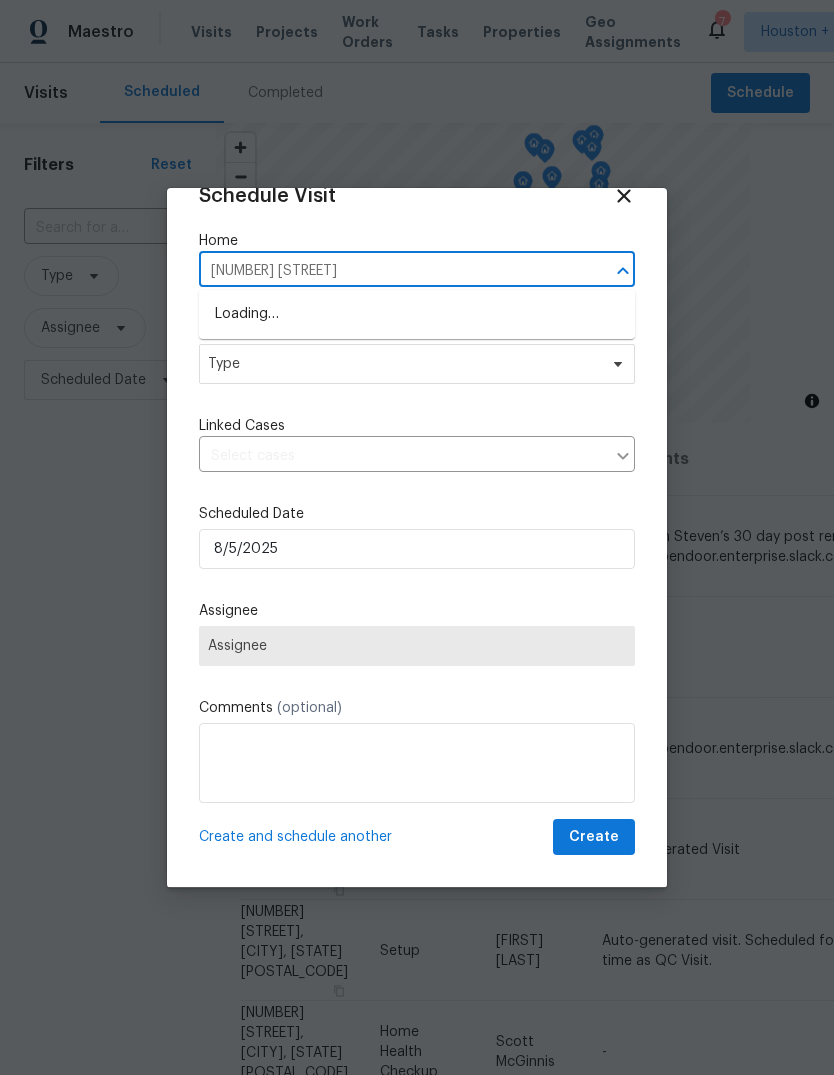 type on "[NUMBER] [STREET]" 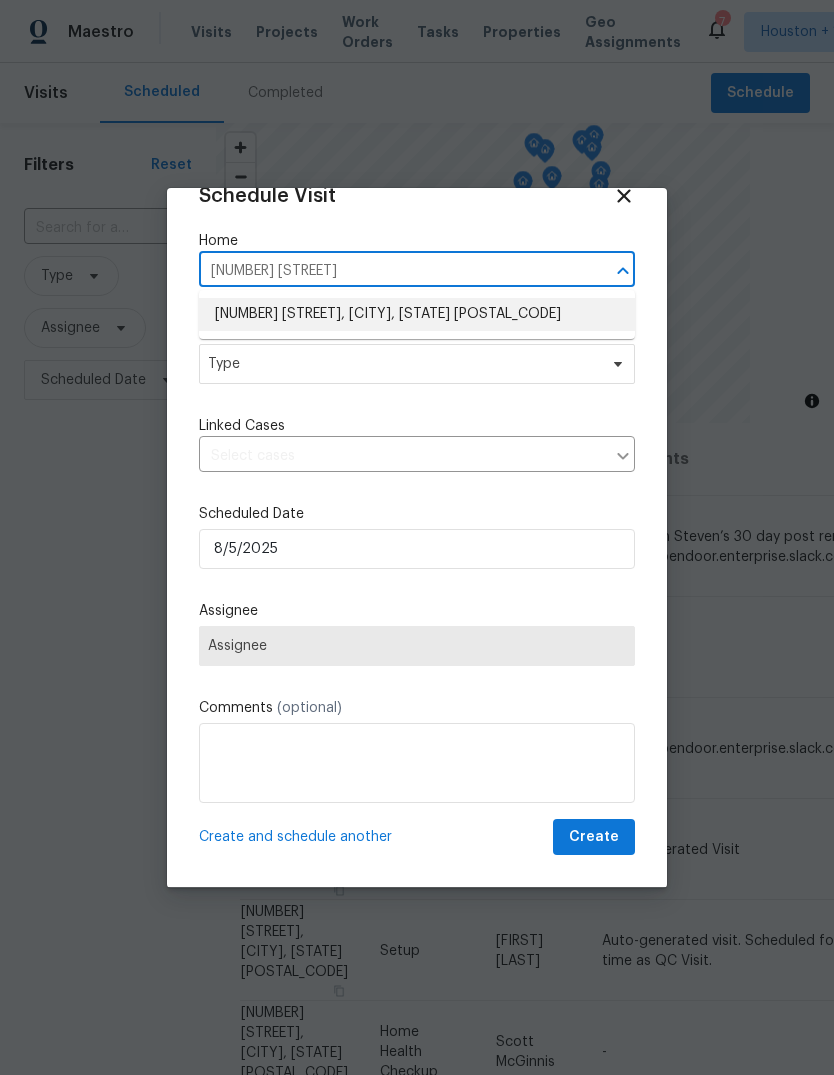 click on "[NUMBER] [STREET], [CITY], [STATE] [POSTAL_CODE]" at bounding box center (417, 314) 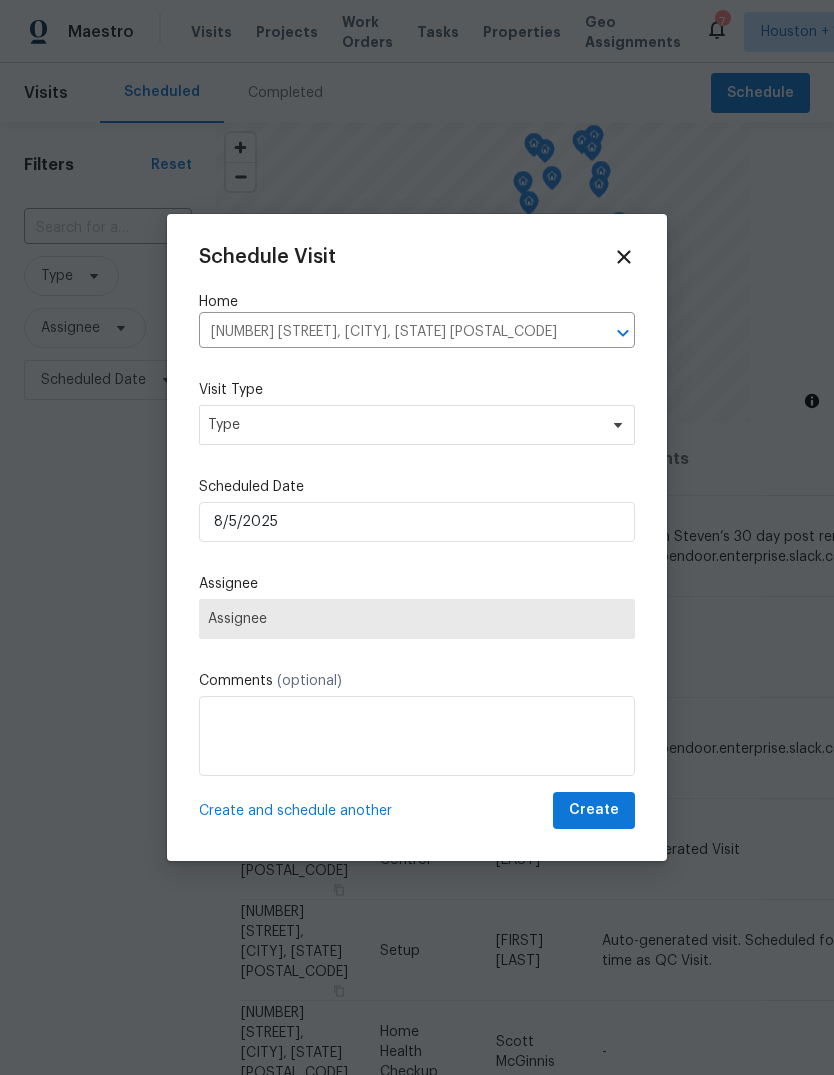 scroll, scrollTop: 0, scrollLeft: 0, axis: both 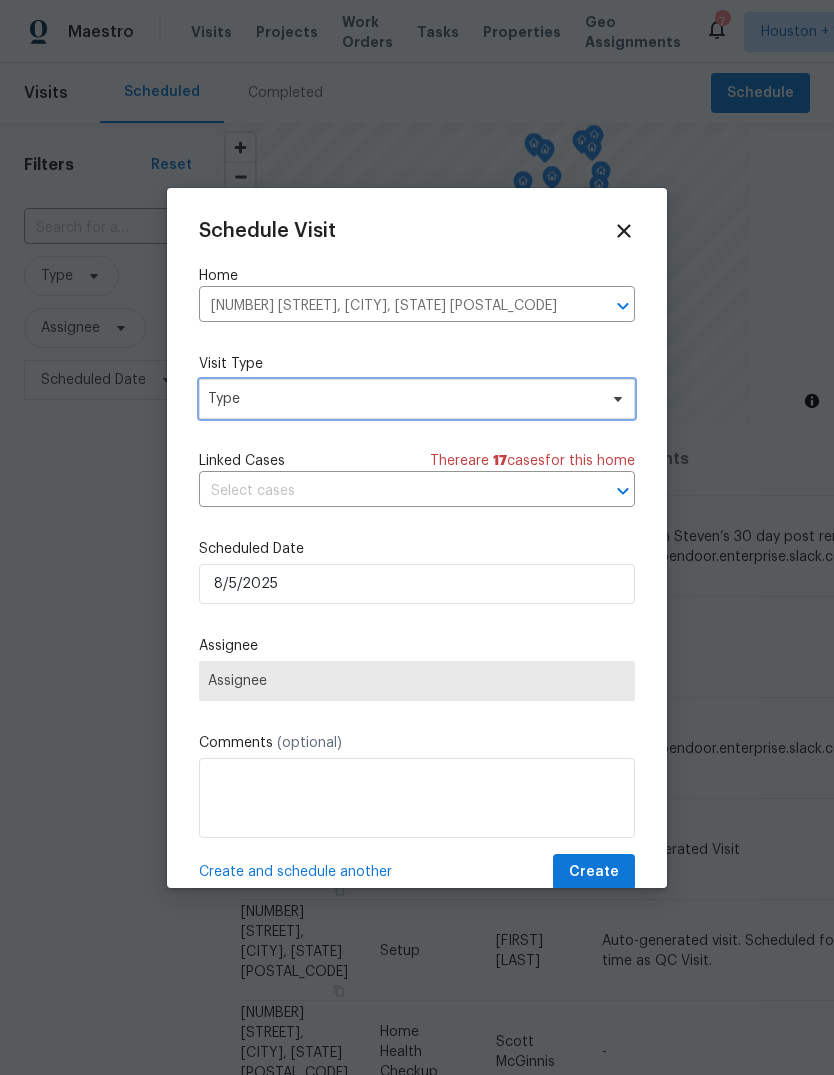 click on "Type" at bounding box center [402, 399] 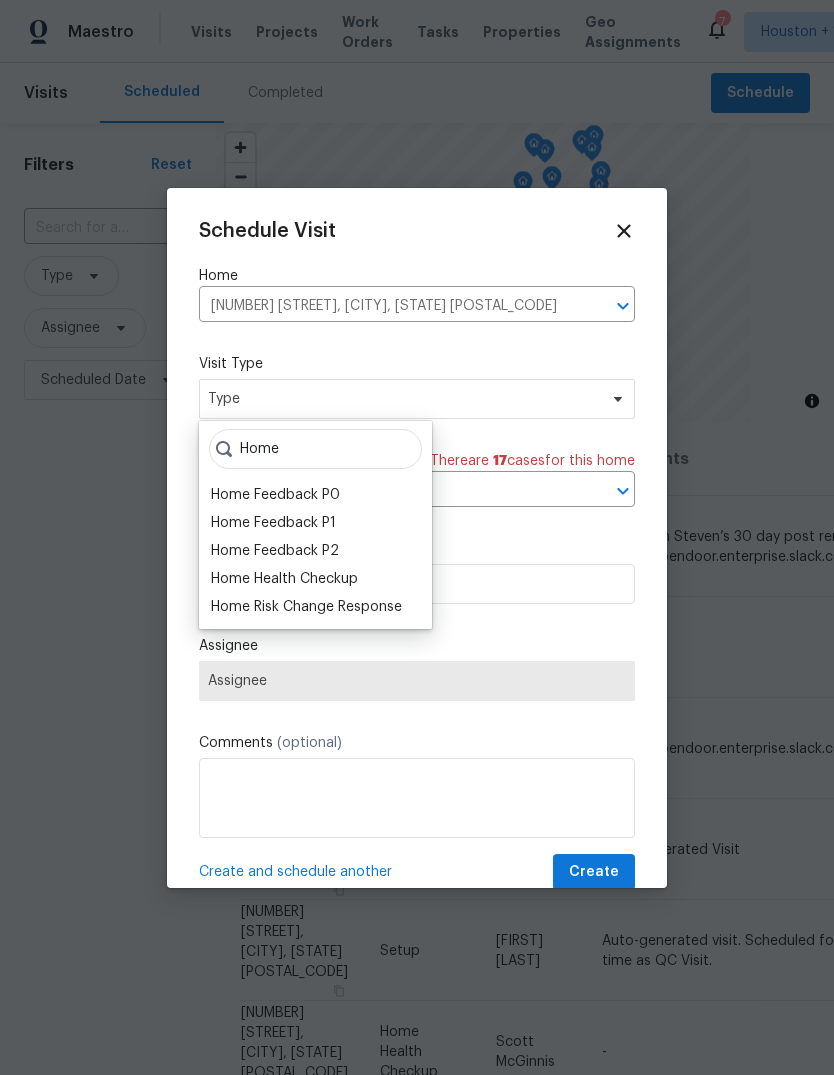 type on "Home" 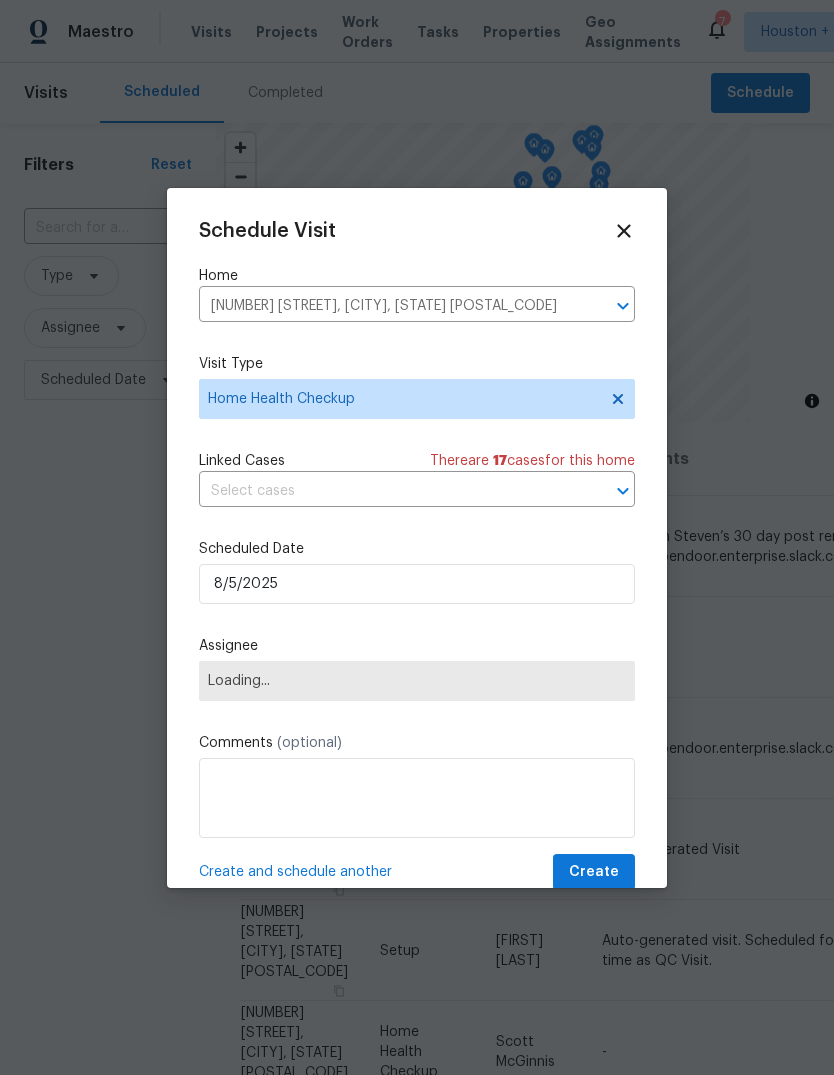 click on "Loading..." at bounding box center [417, 681] 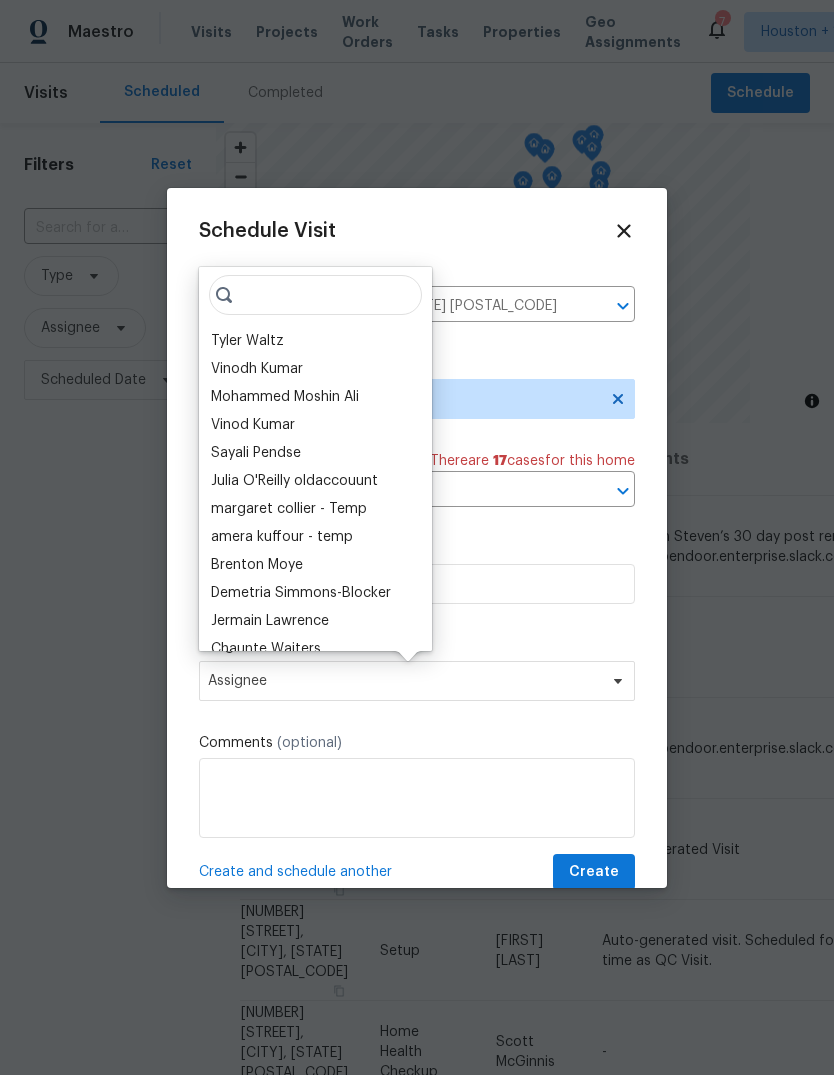 click at bounding box center [315, 295] 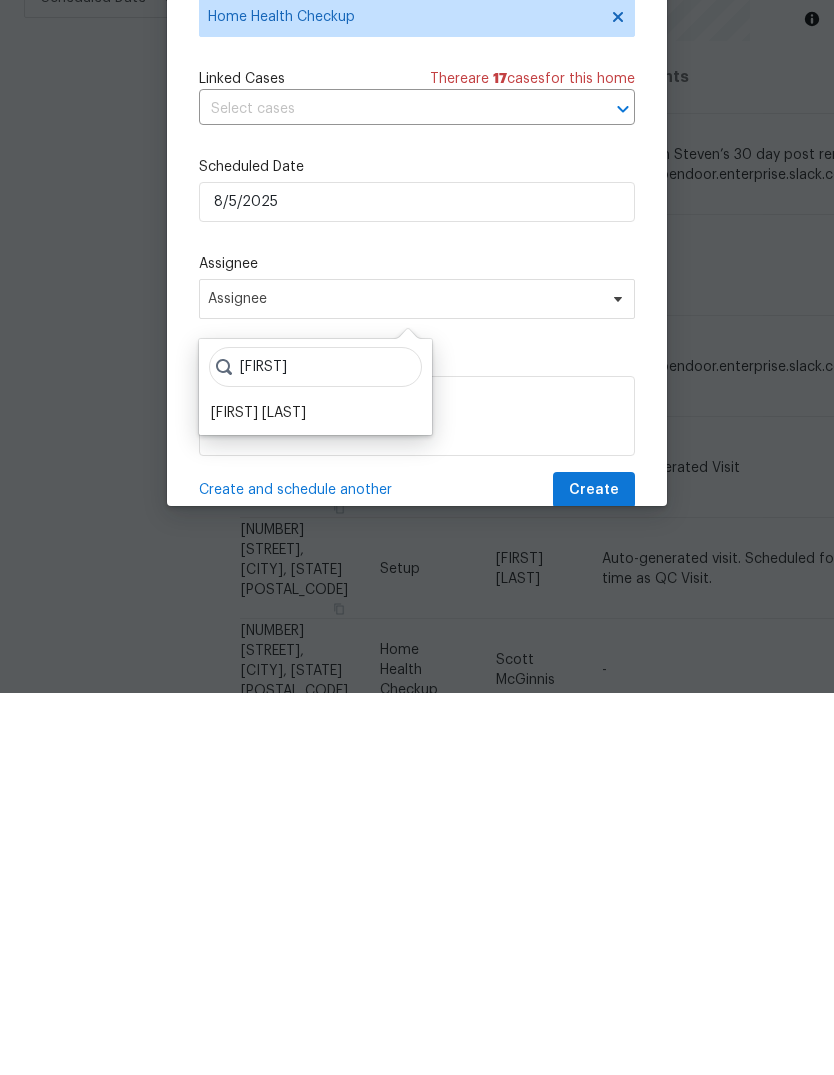 type on "[FIRST]" 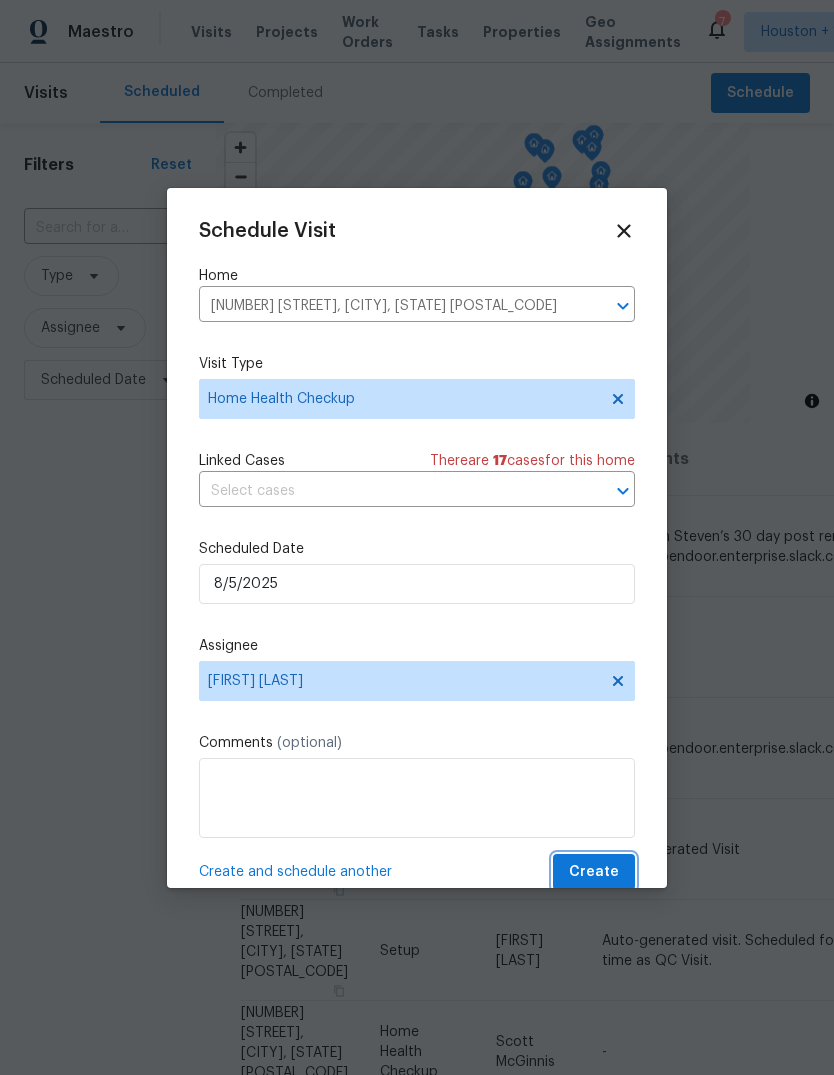 click on "Create" at bounding box center [594, 872] 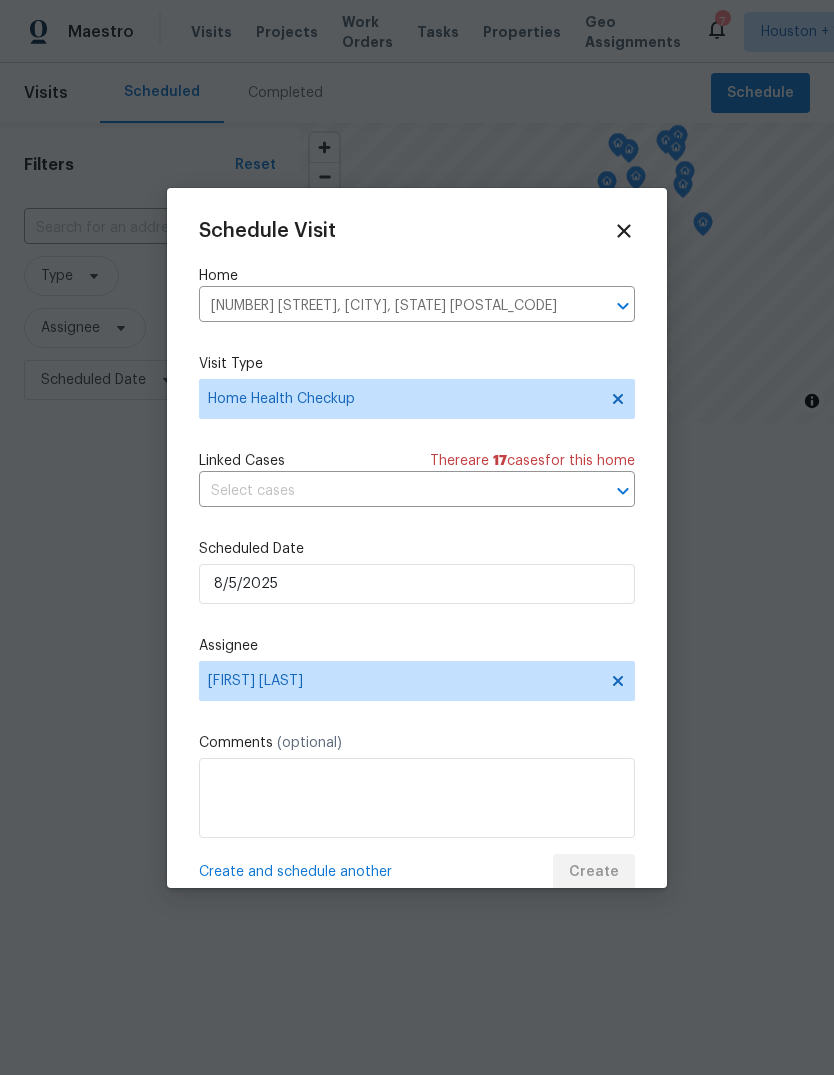 scroll, scrollTop: 0, scrollLeft: 0, axis: both 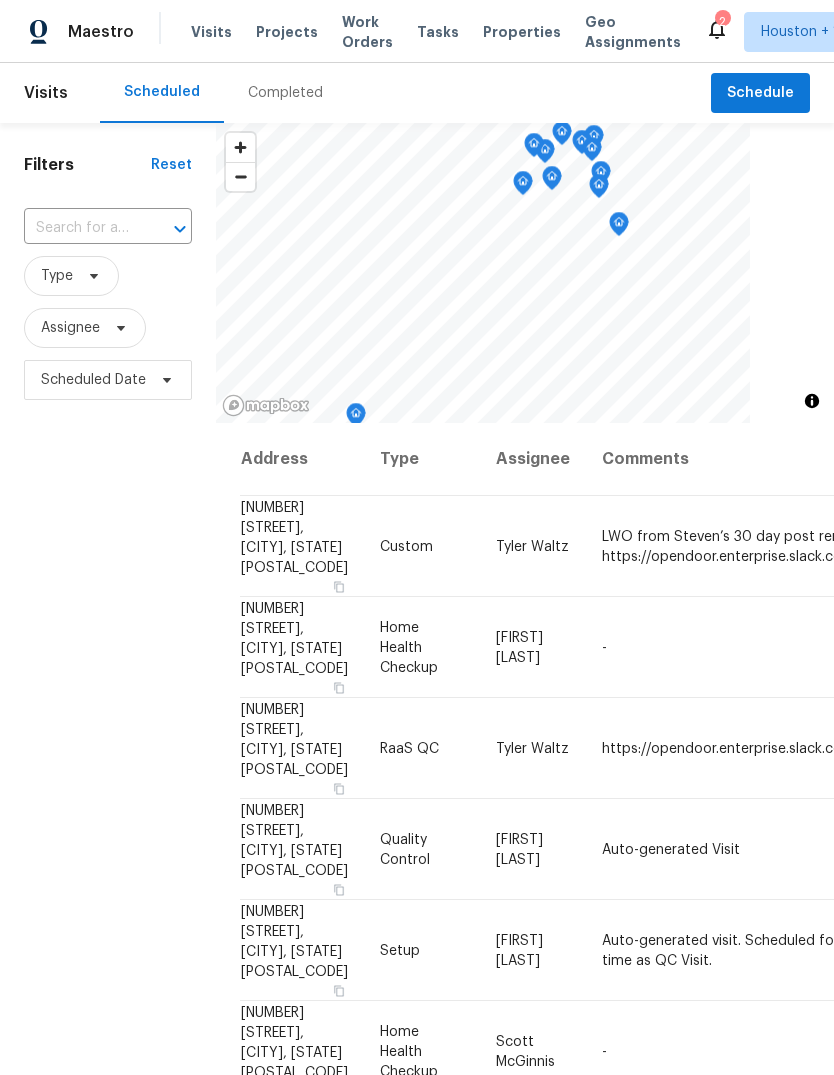 click on "Projects" at bounding box center (287, 32) 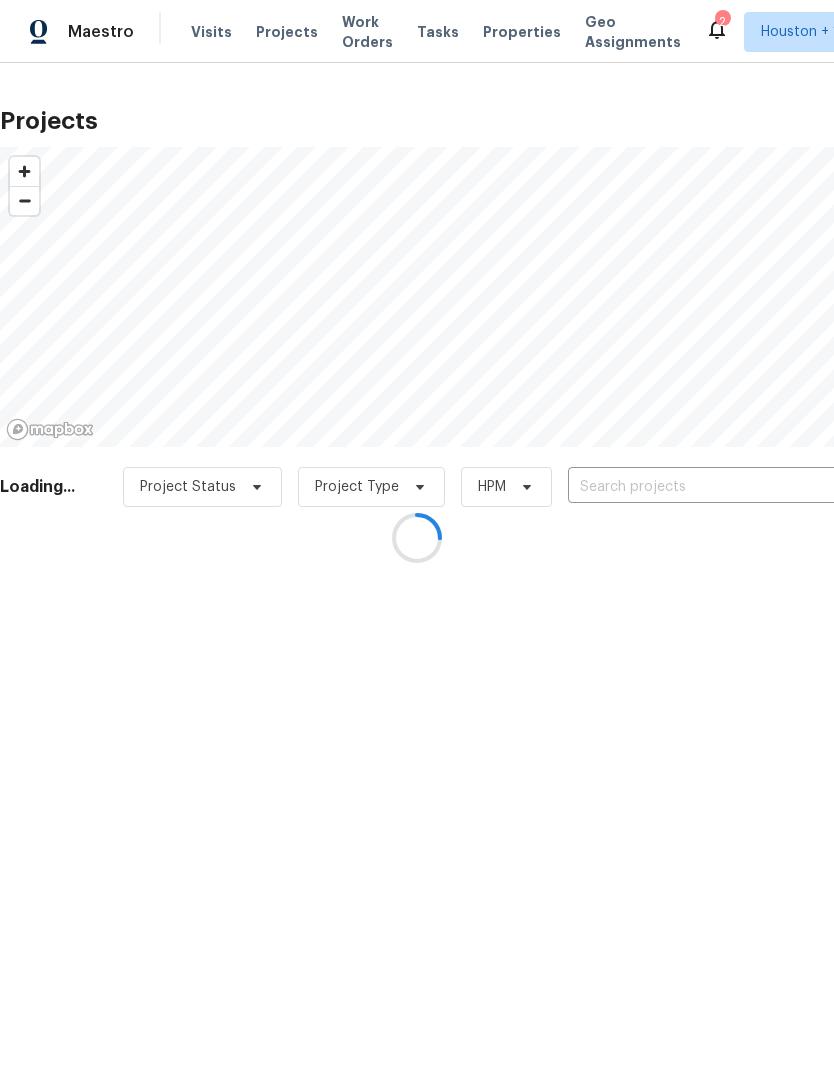 click at bounding box center [417, 537] 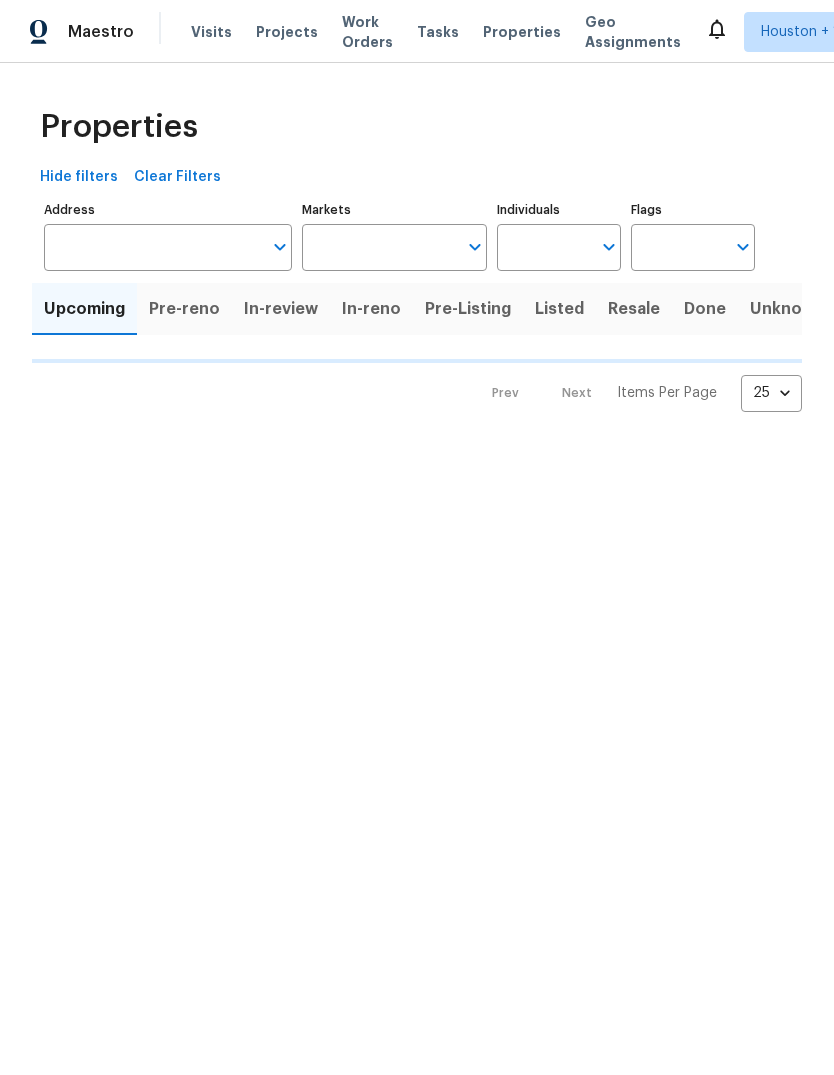 scroll, scrollTop: 0, scrollLeft: 0, axis: both 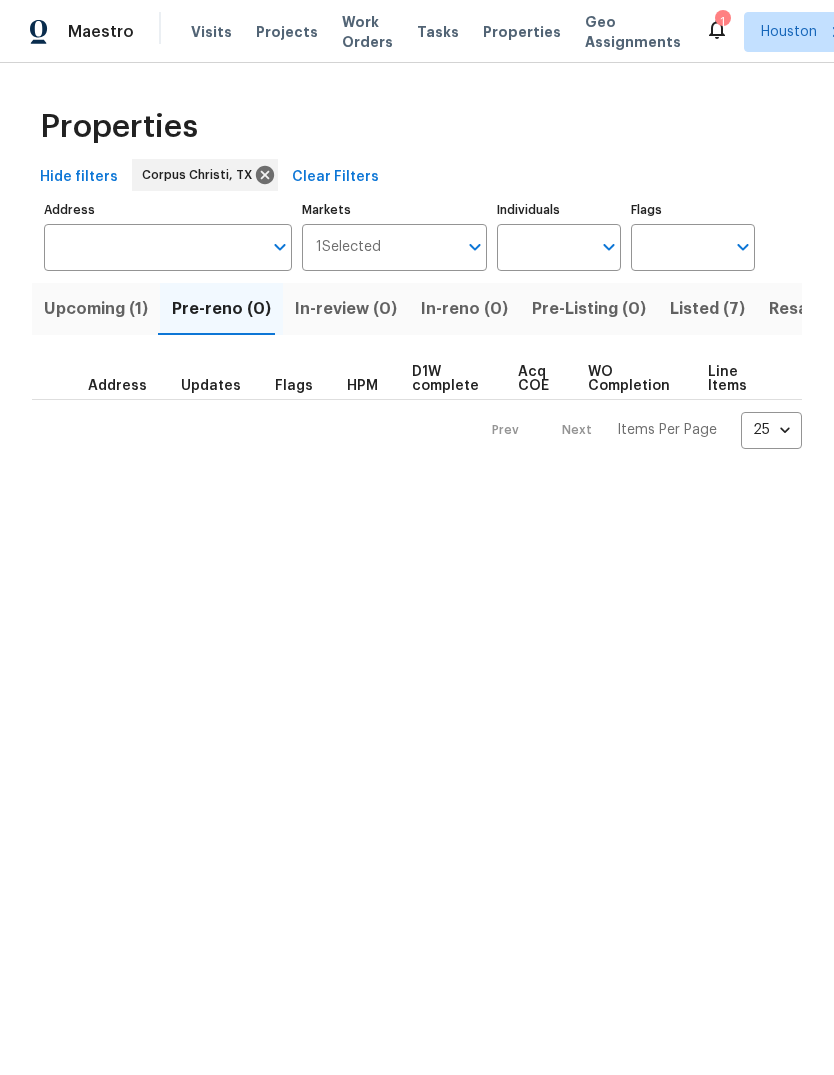 click on "Listed (7)" at bounding box center [707, 309] 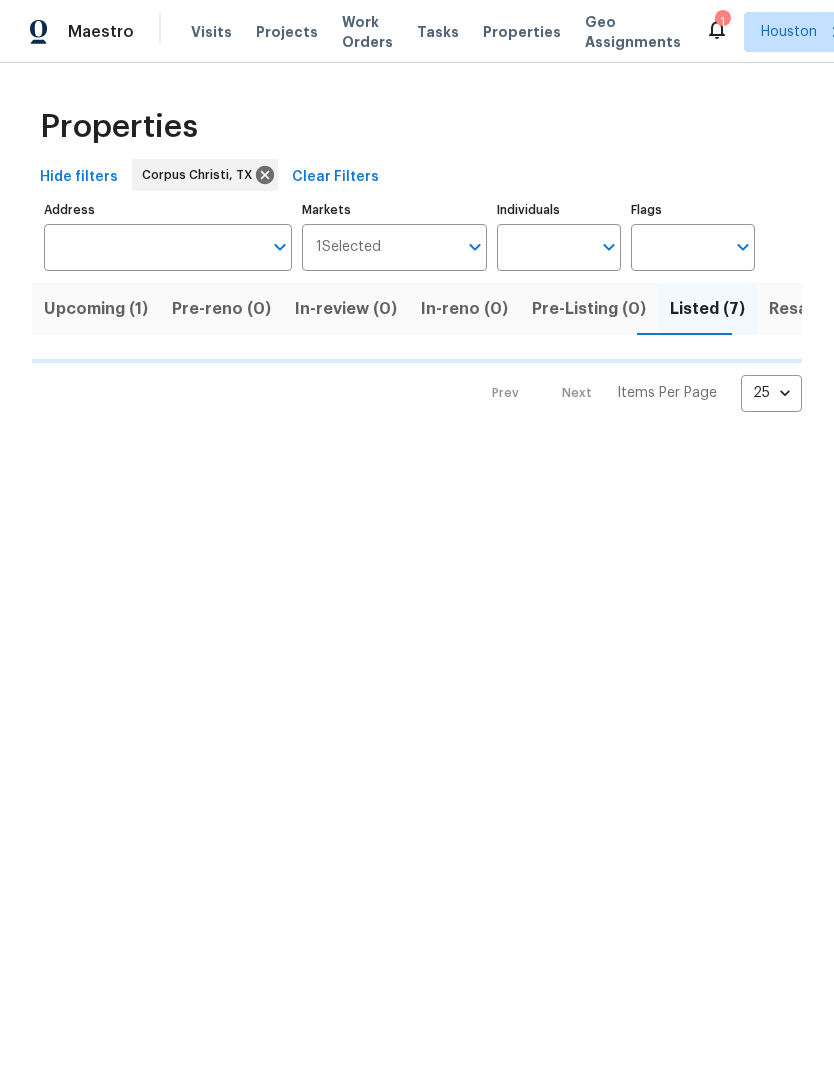 click on "Maestro Visits Projects Work Orders Tasks Properties Geo Assignments 1 [CITY] [FIRST] [LAST] Properties Hide filters [CITY], [STATE] Clear Filters Address Address Markets 1 Selected Markets Individuals Individuals Flags Flags Upcoming (1) Pre-reno (0) In-review (0) In-reno (0) Pre-Listing (0) Listed (7) Resale (0) Done (158) Unknown (0) Prev Next Items Per Page 25 25" at bounding box center [417, 222] 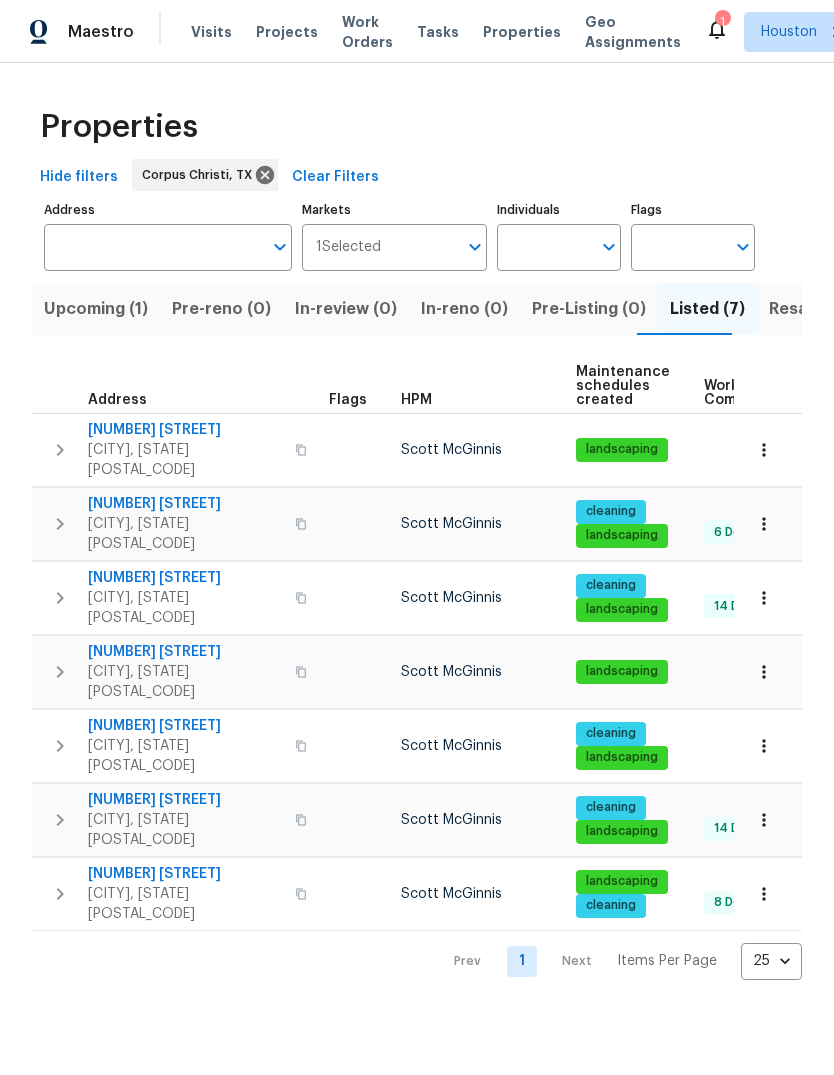 click on "[NUMBER] [STREET] [CITY], [STATE] [POSTAL_CODE]" at bounding box center [176, 672] 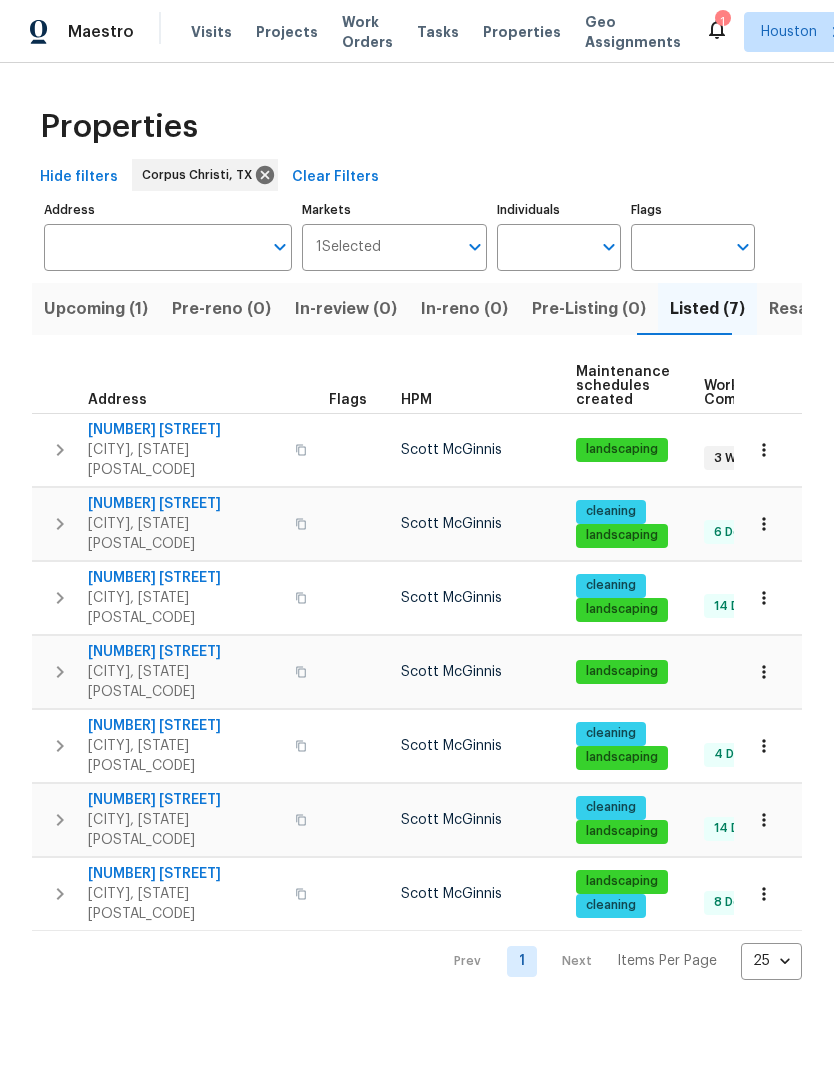 click on "[NUMBER] [STREET]" at bounding box center [185, 652] 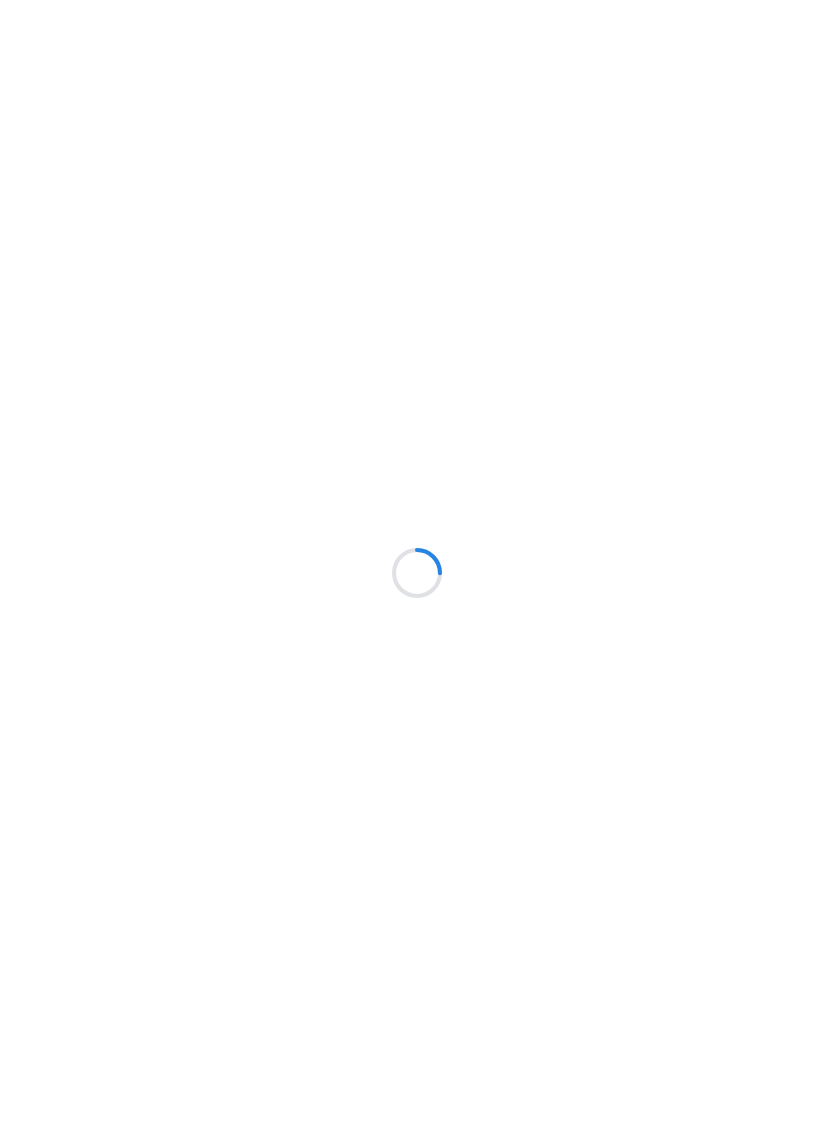 scroll, scrollTop: 0, scrollLeft: 0, axis: both 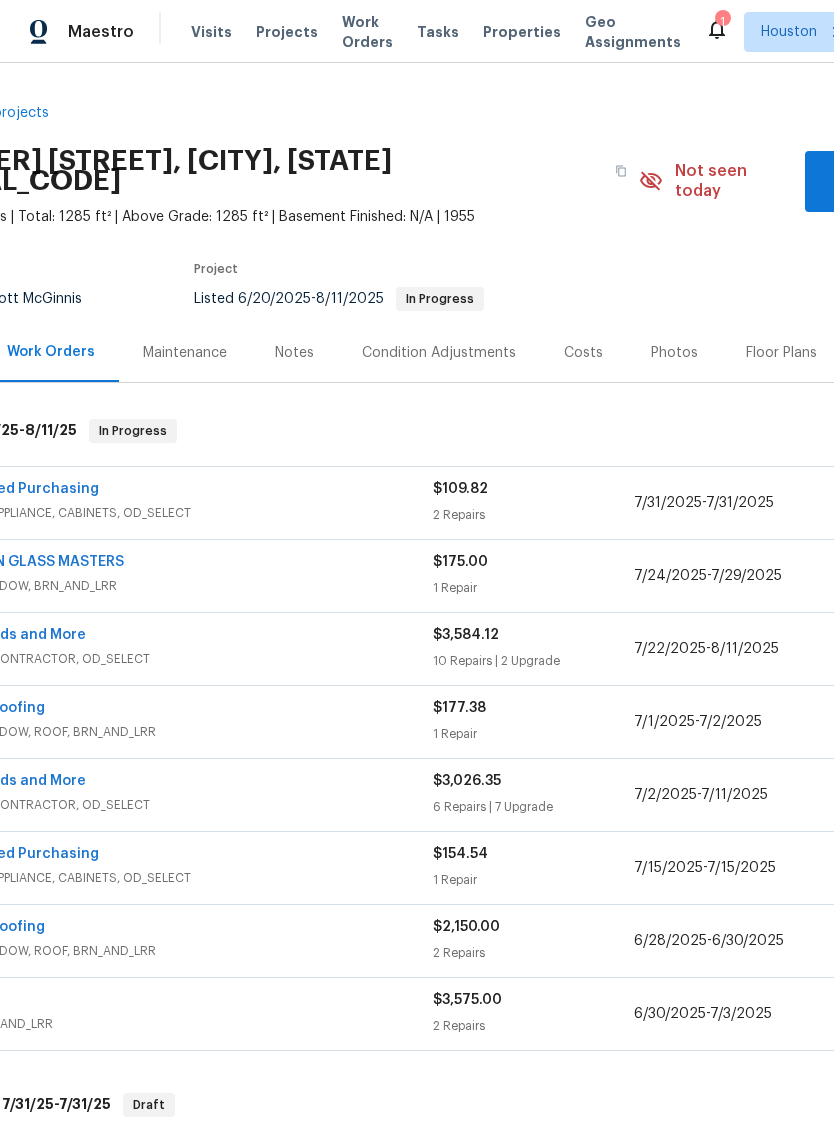 click on "Maintenance" at bounding box center [185, 353] 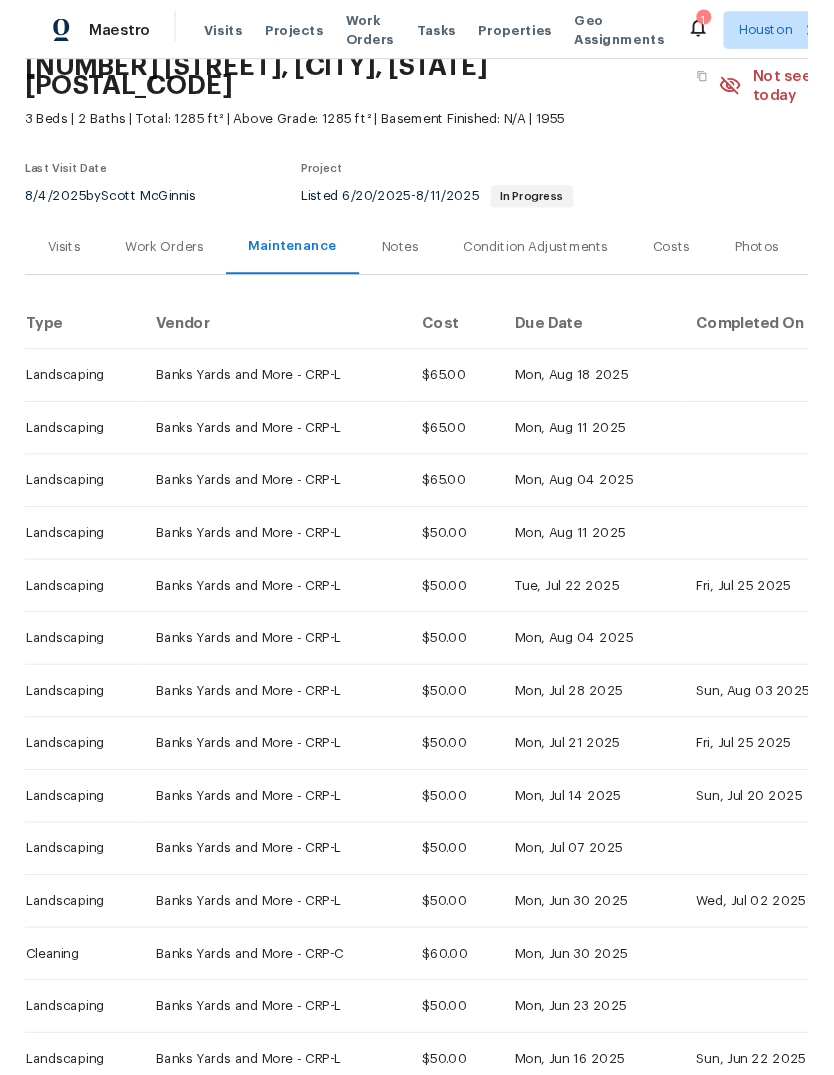 scroll, scrollTop: 90, scrollLeft: 0, axis: vertical 